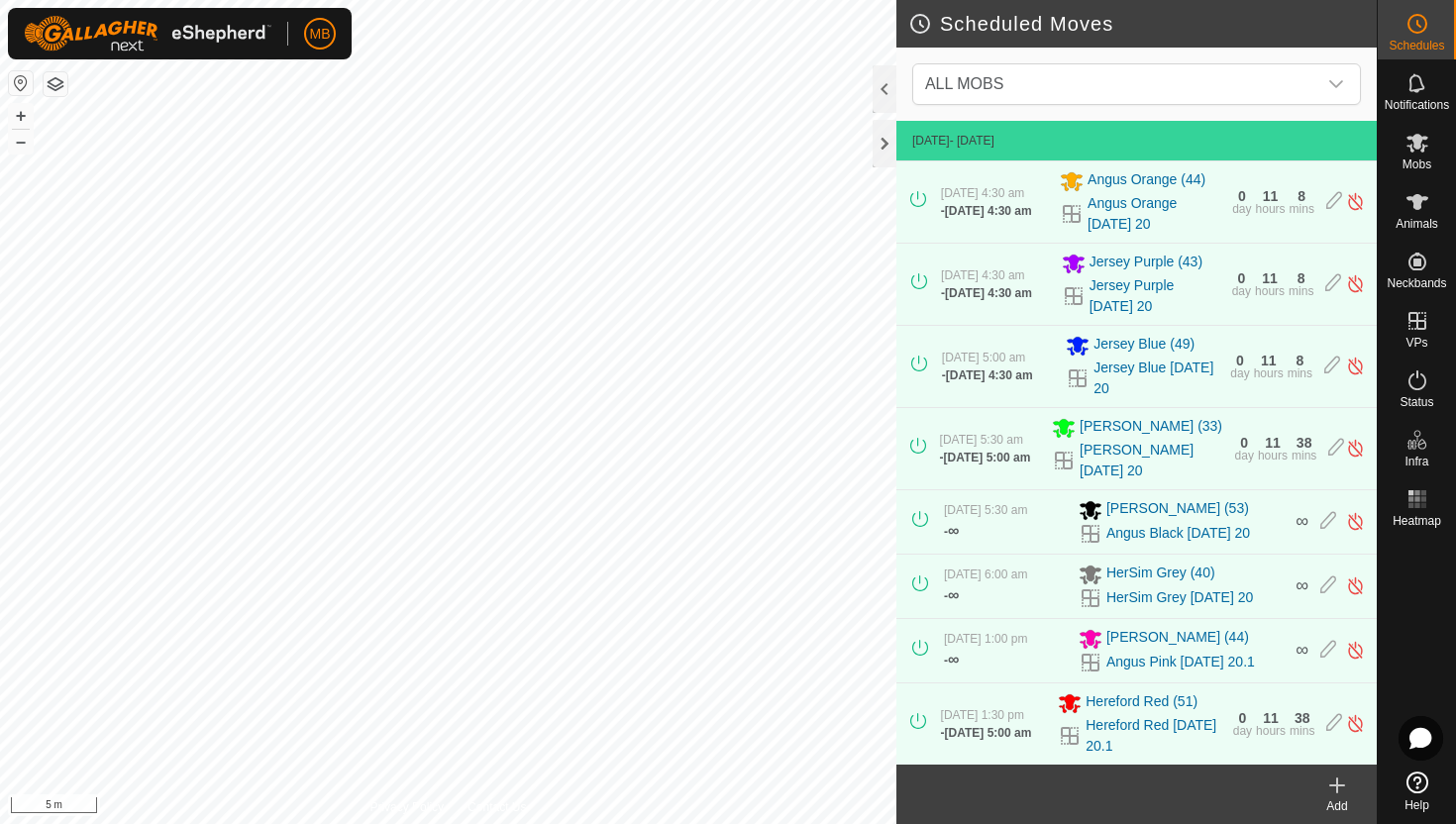 scroll, scrollTop: 0, scrollLeft: 0, axis: both 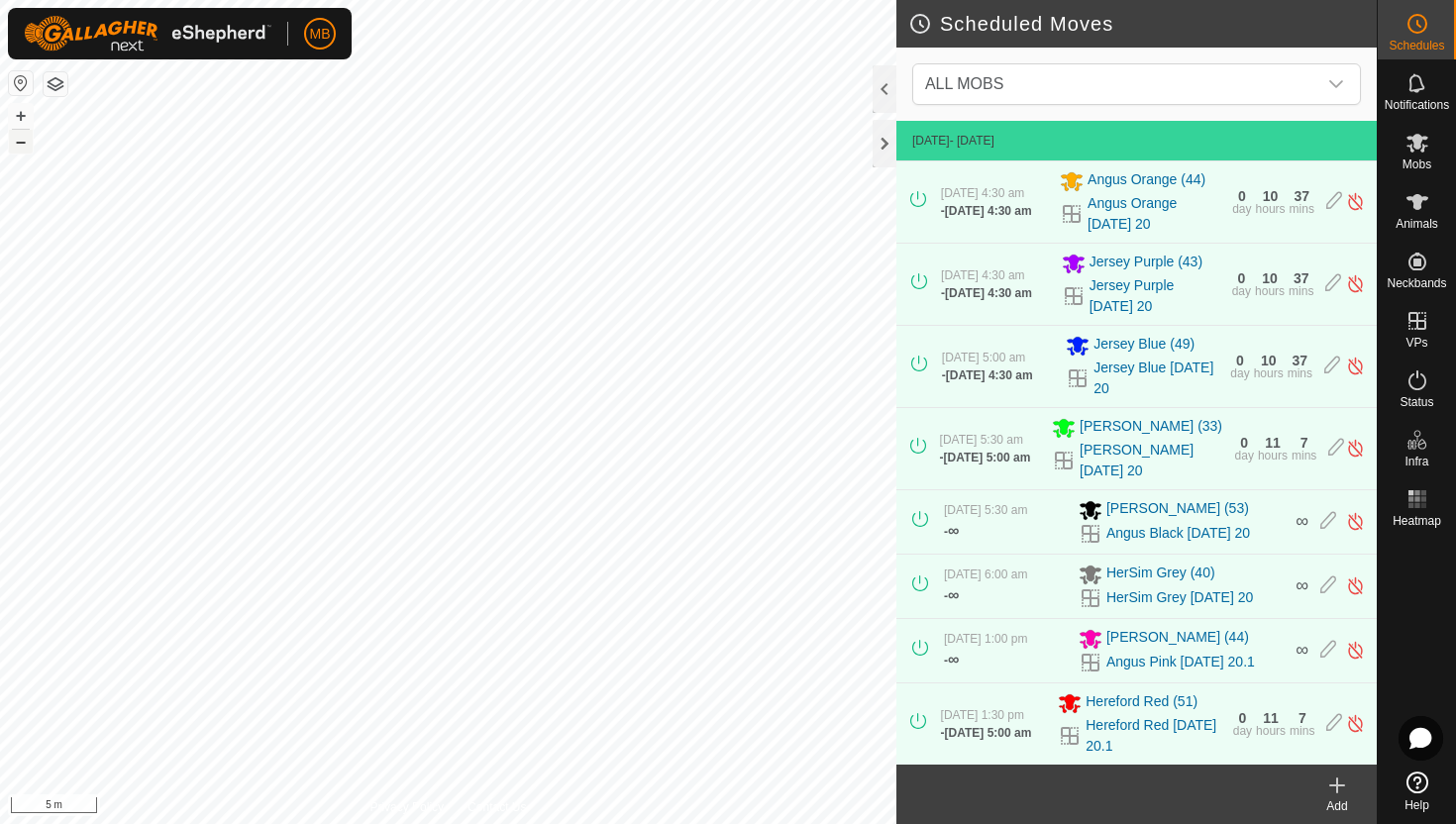 click on "–" at bounding box center [21, 142] 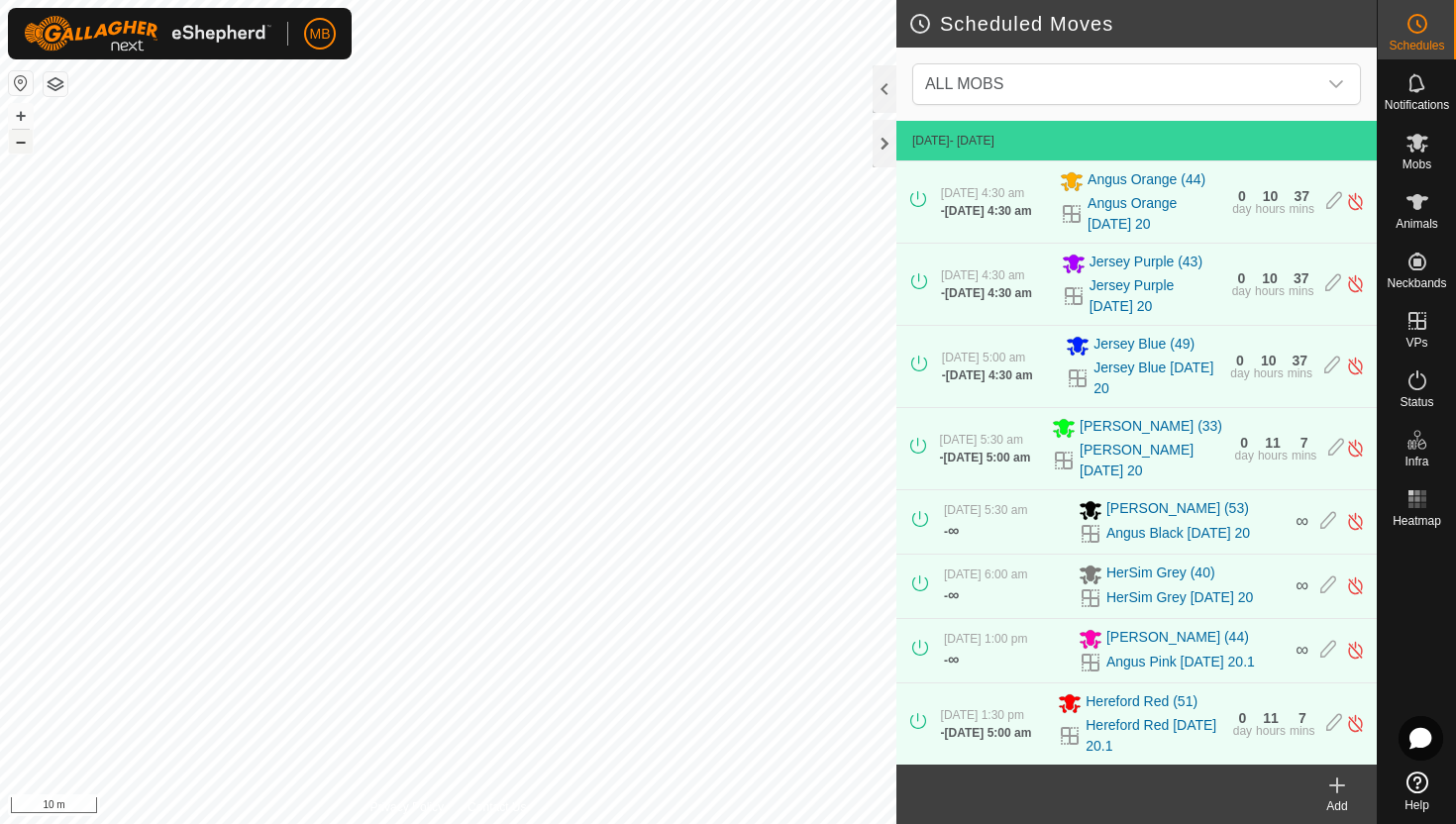 click on "–" at bounding box center [21, 142] 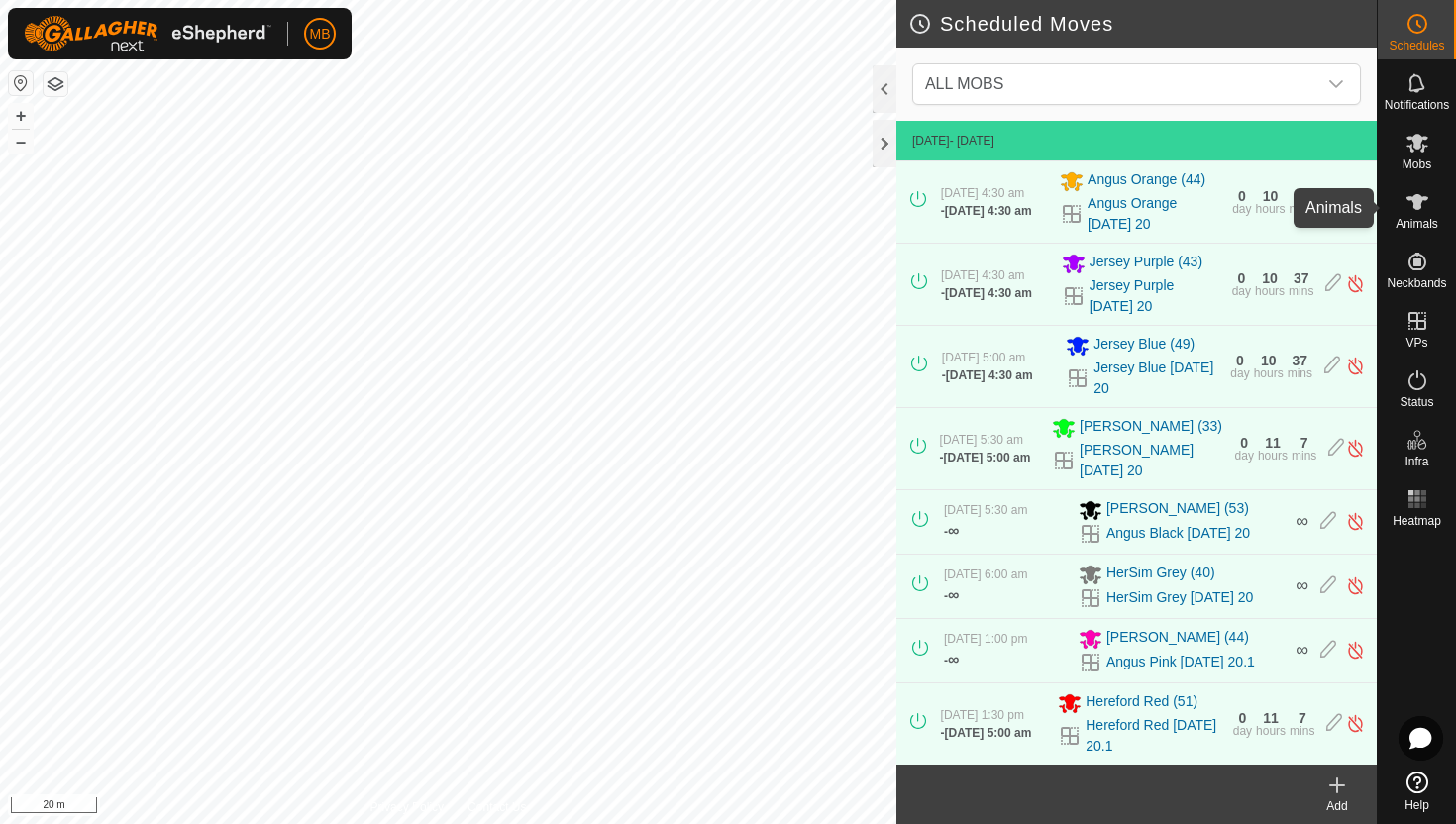 click 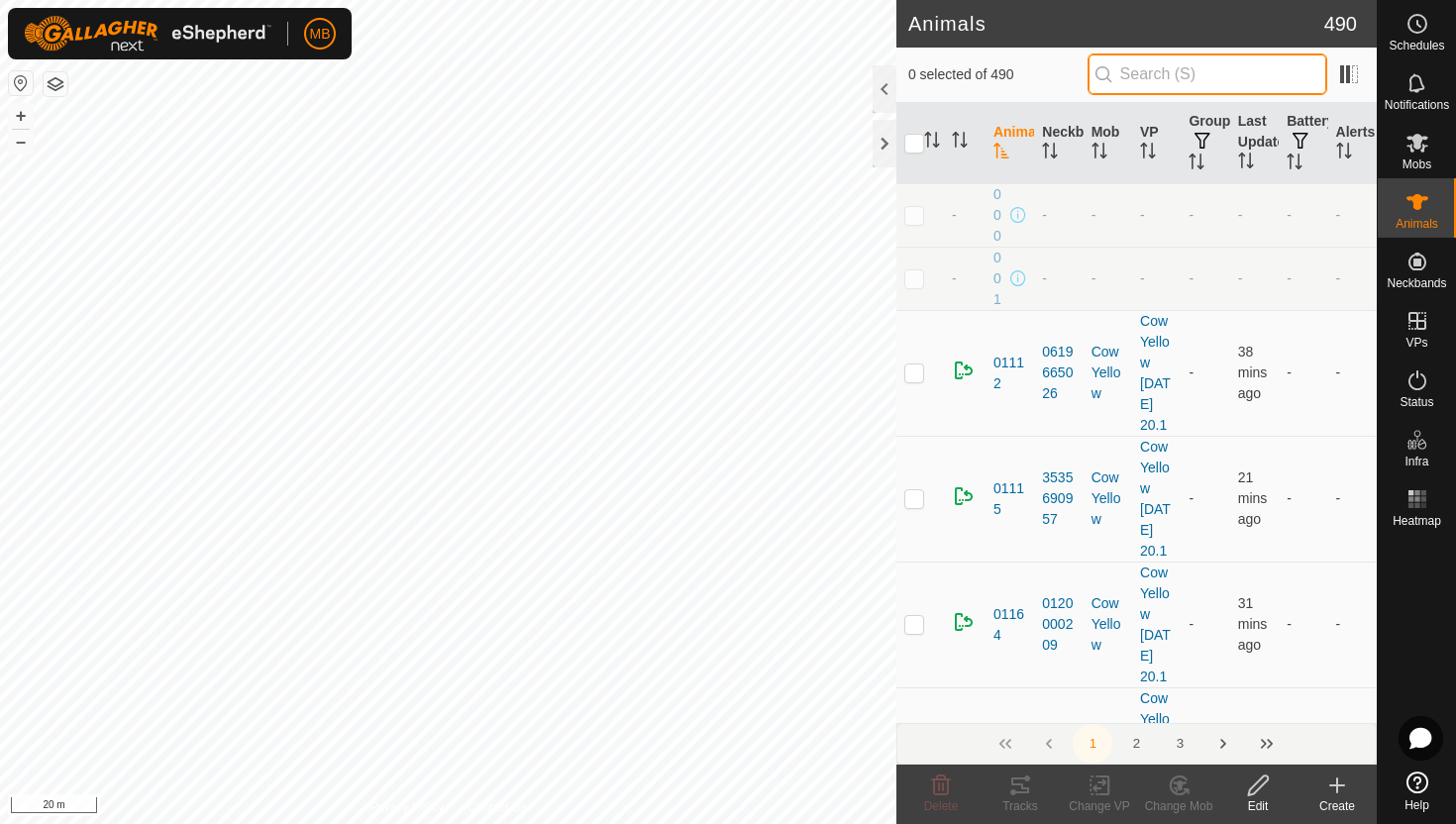 click at bounding box center (1207, 74) 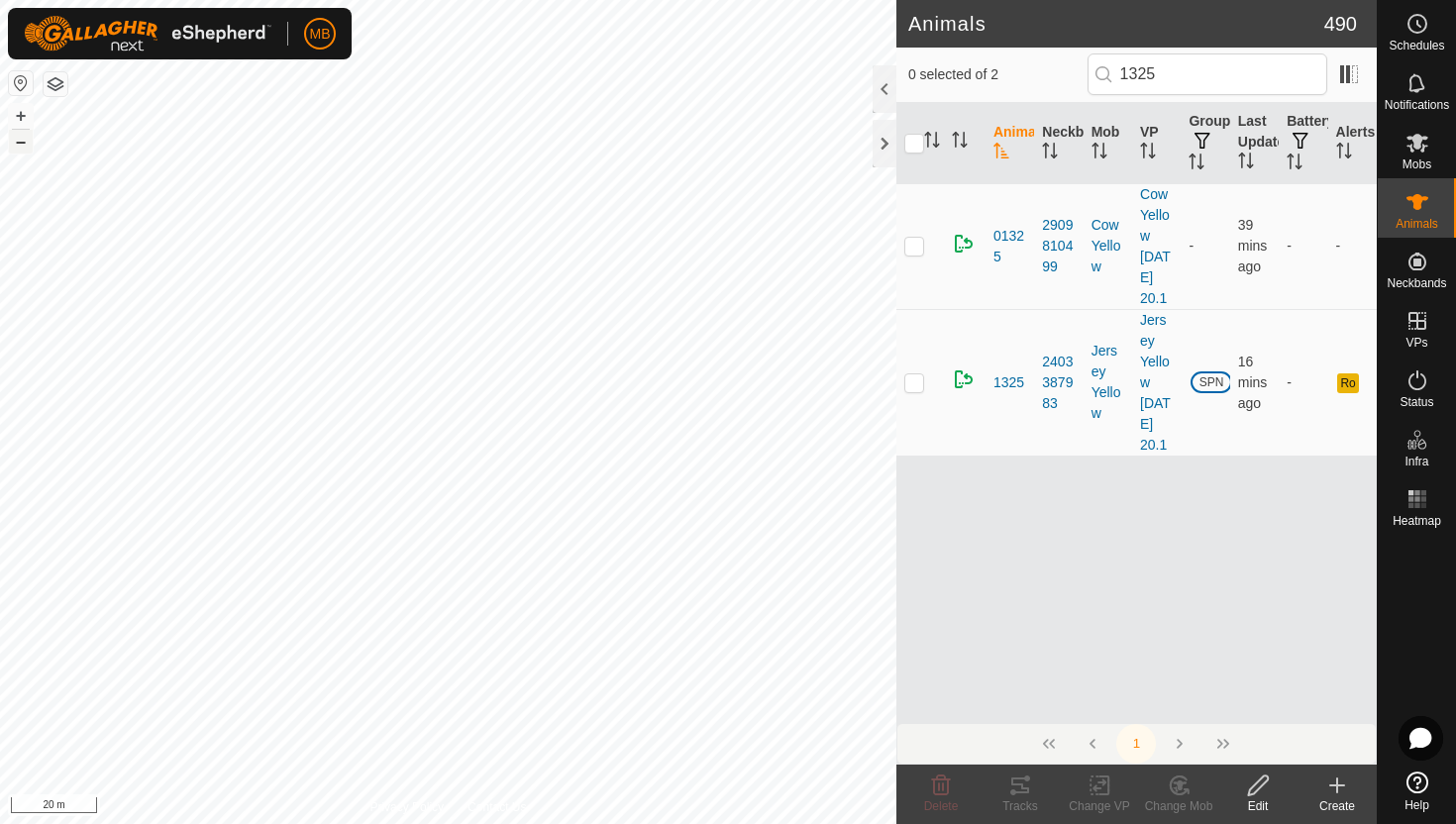 click on "–" at bounding box center (21, 142) 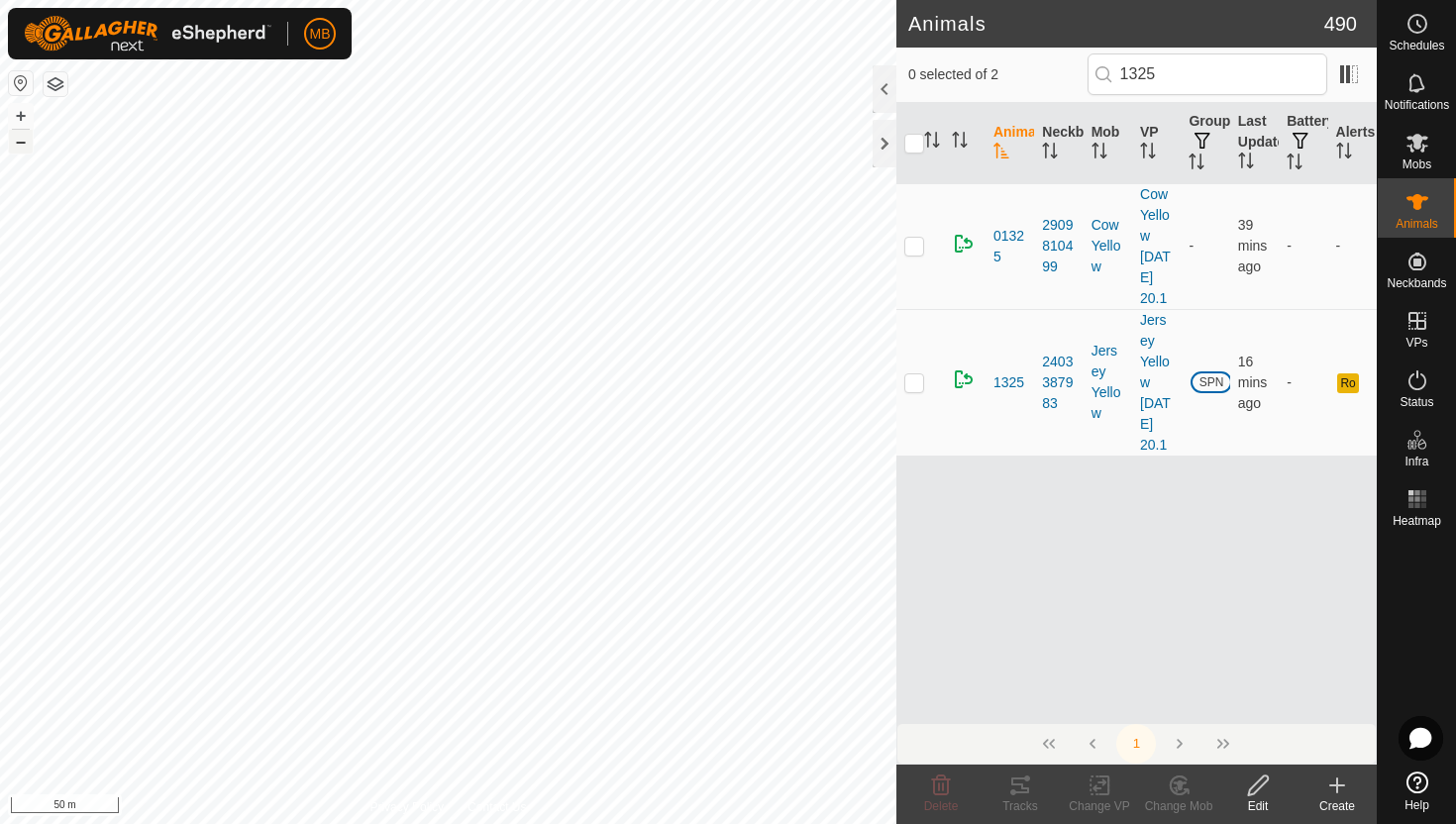 click on "–" at bounding box center [21, 142] 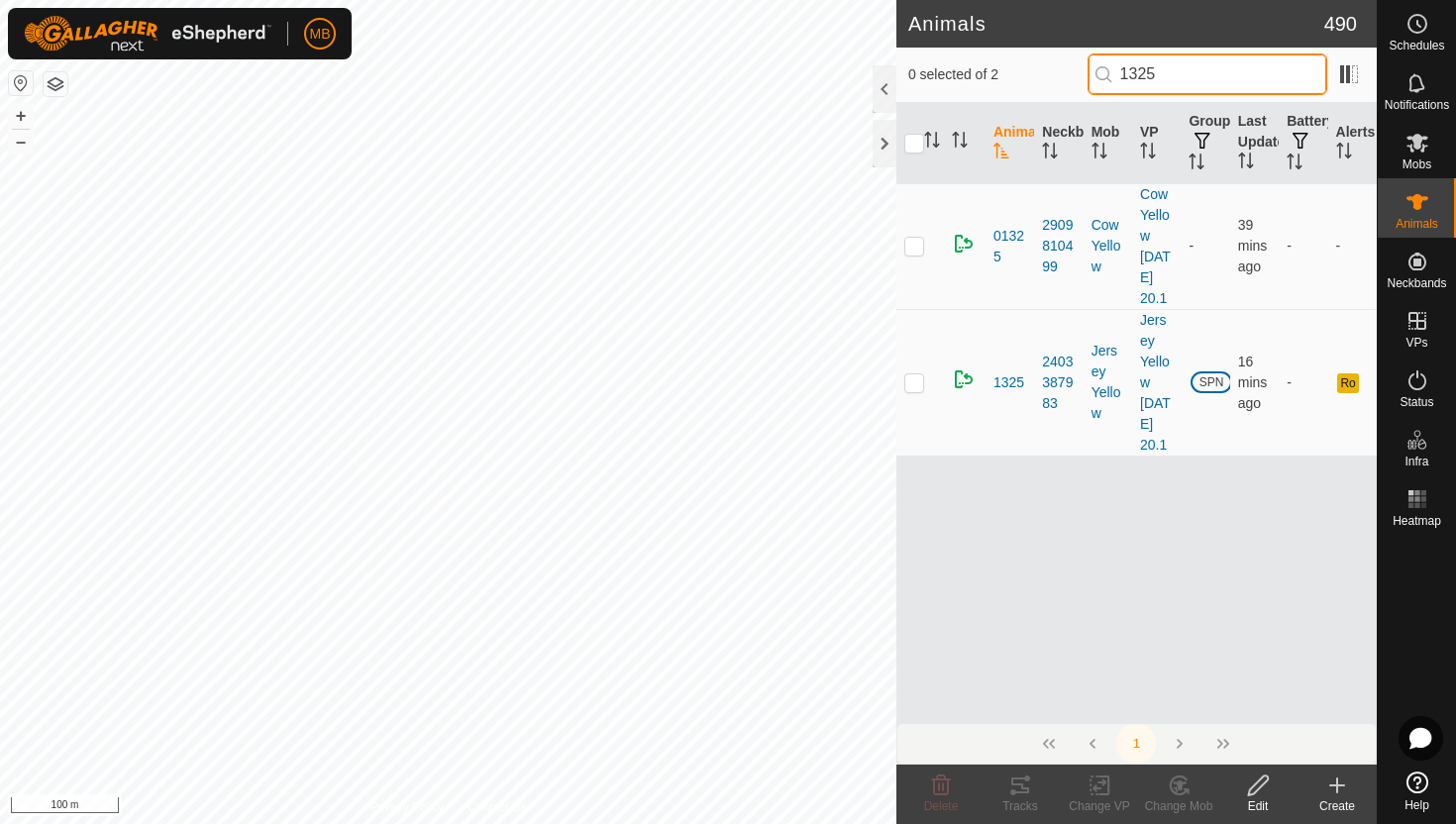 click on "1325" at bounding box center (1207, 74) 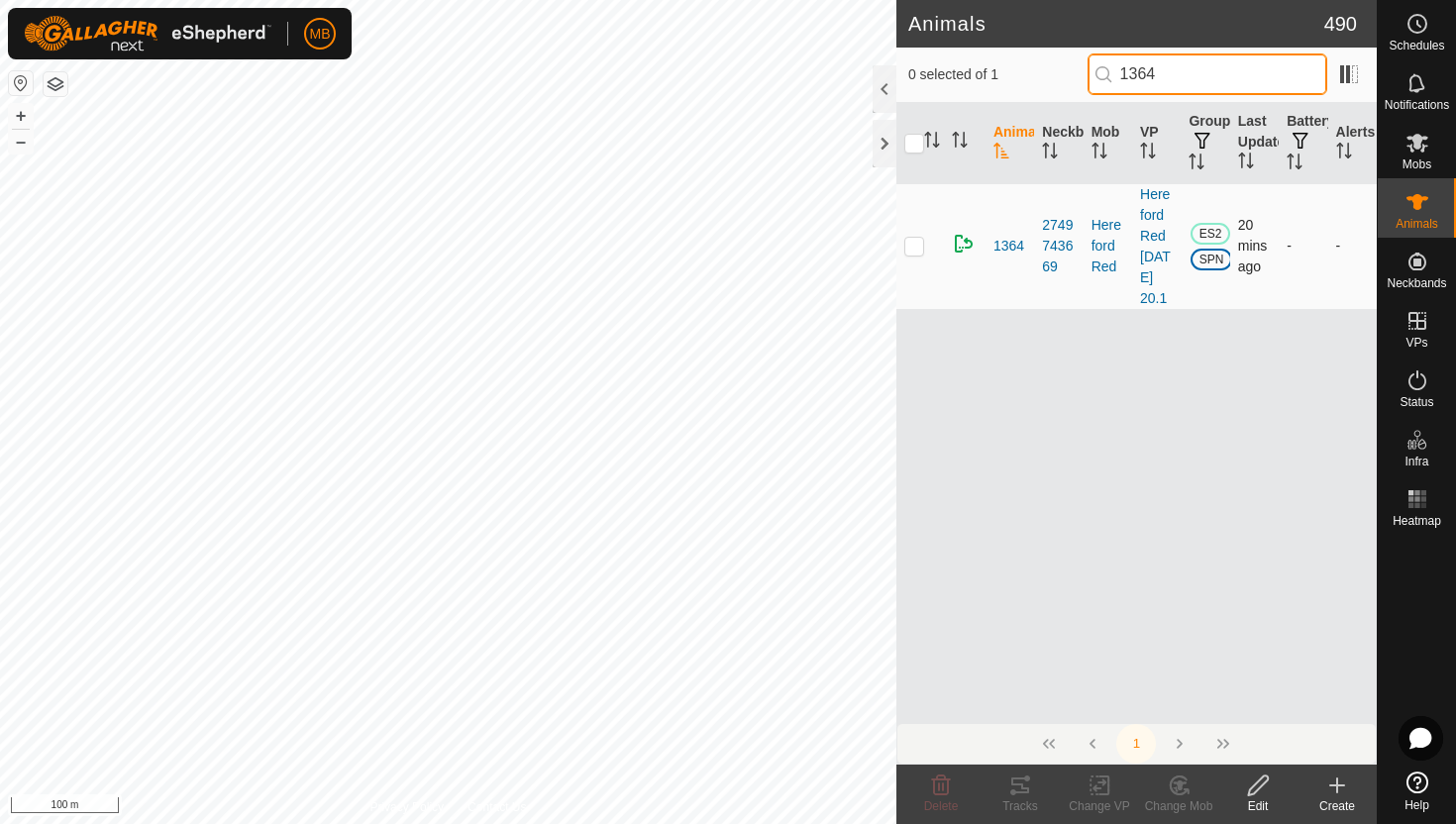 type on "1364" 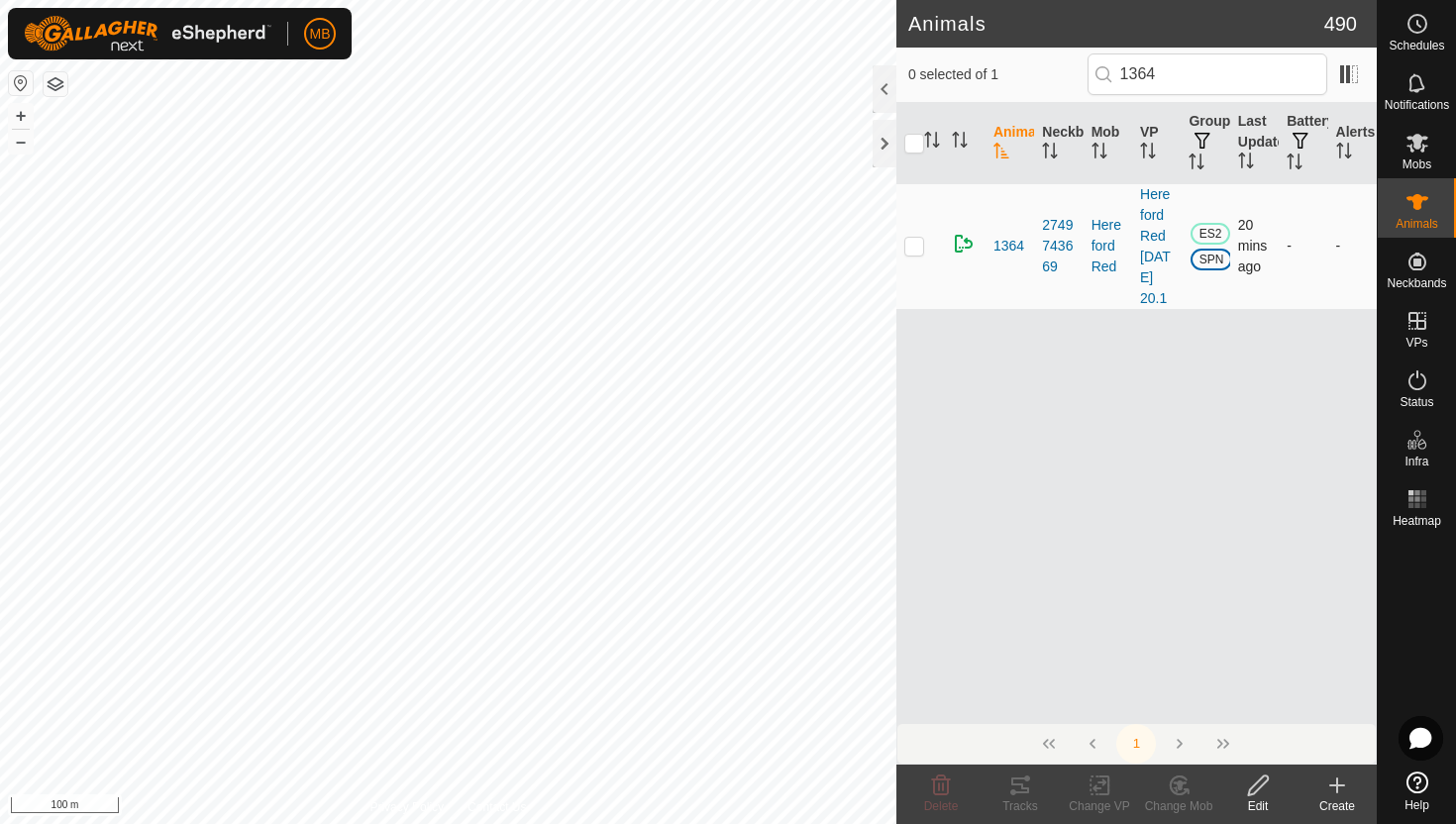 click at bounding box center (914, 246) 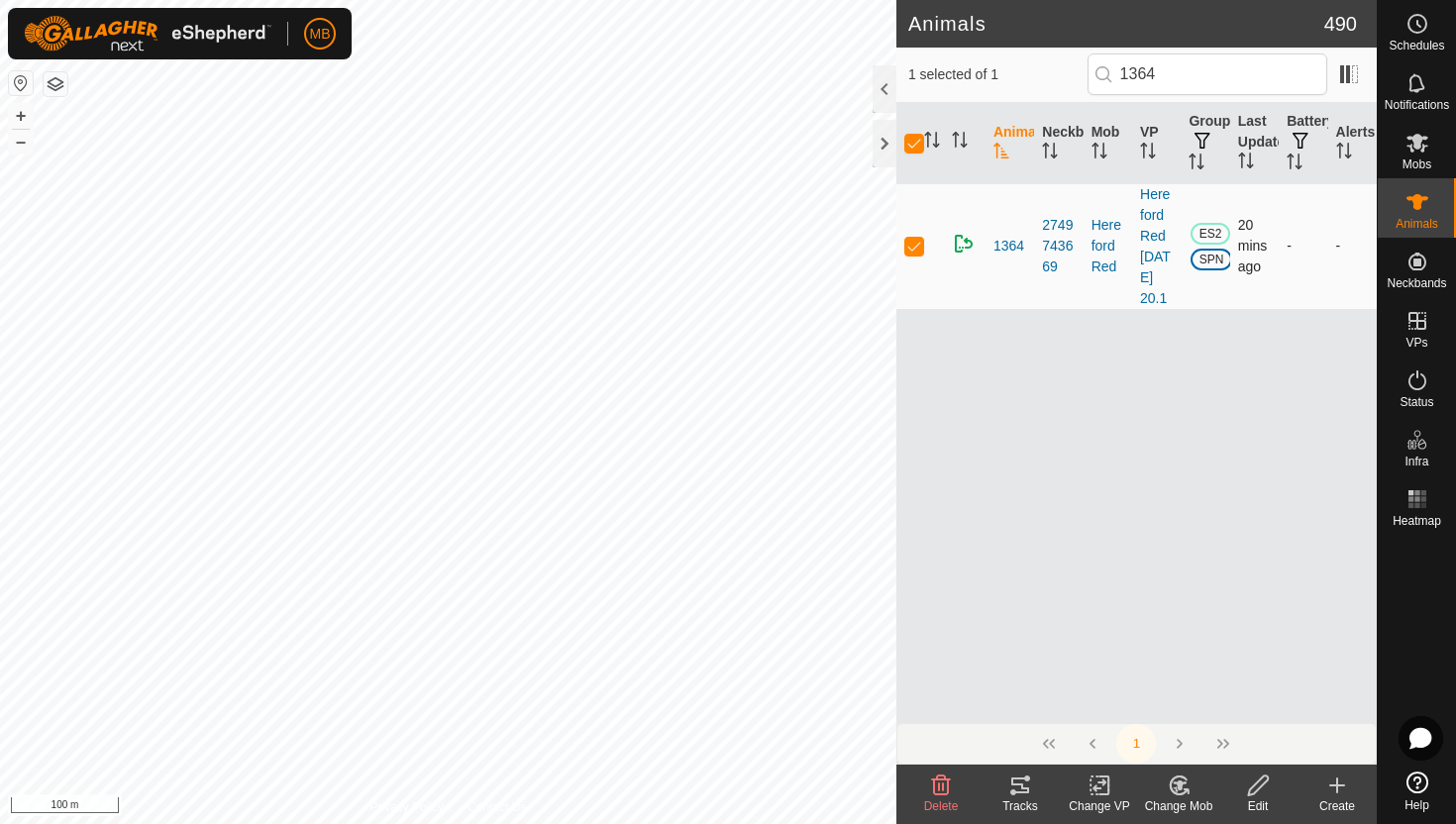 click at bounding box center [914, 246] 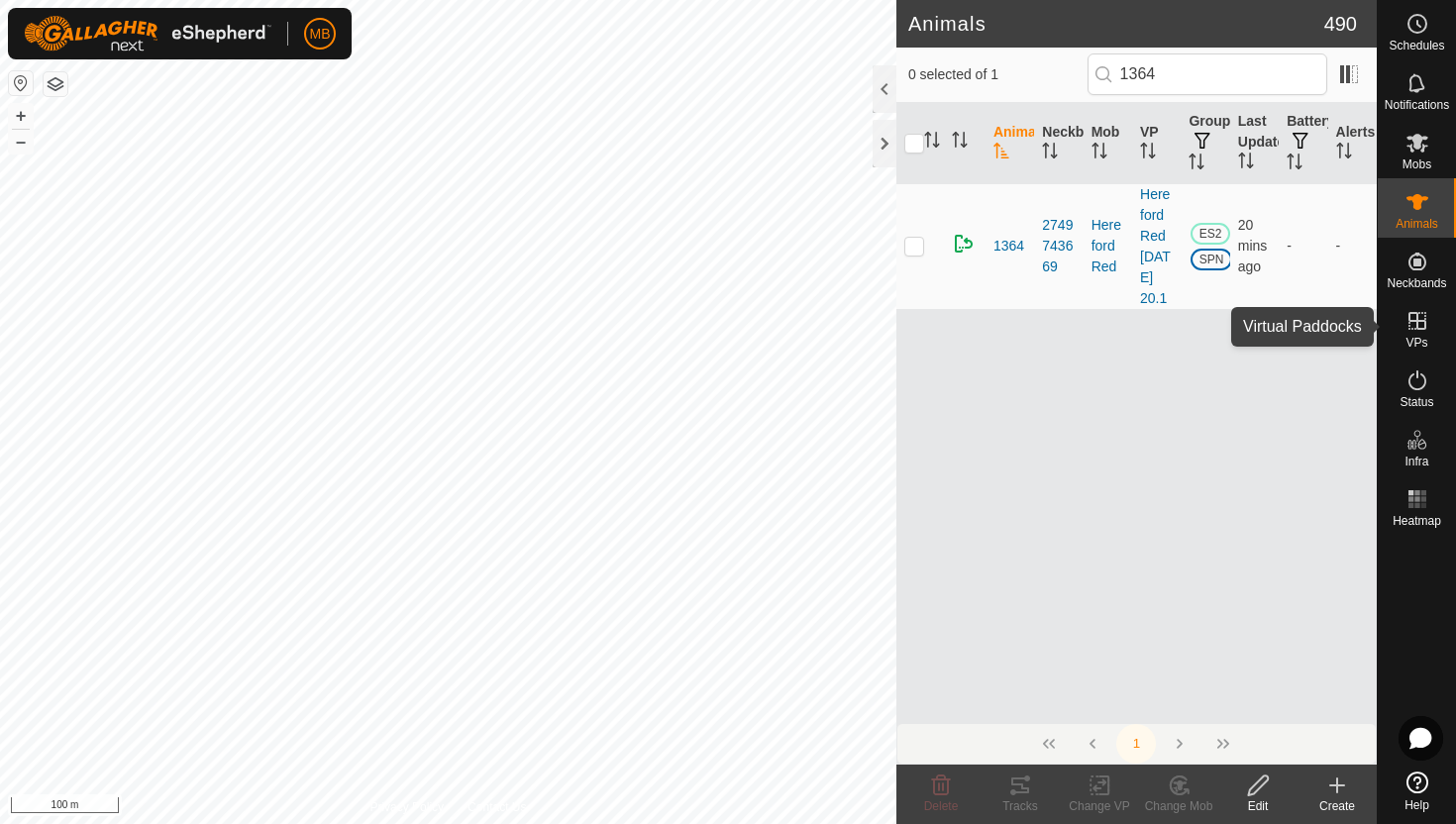 click 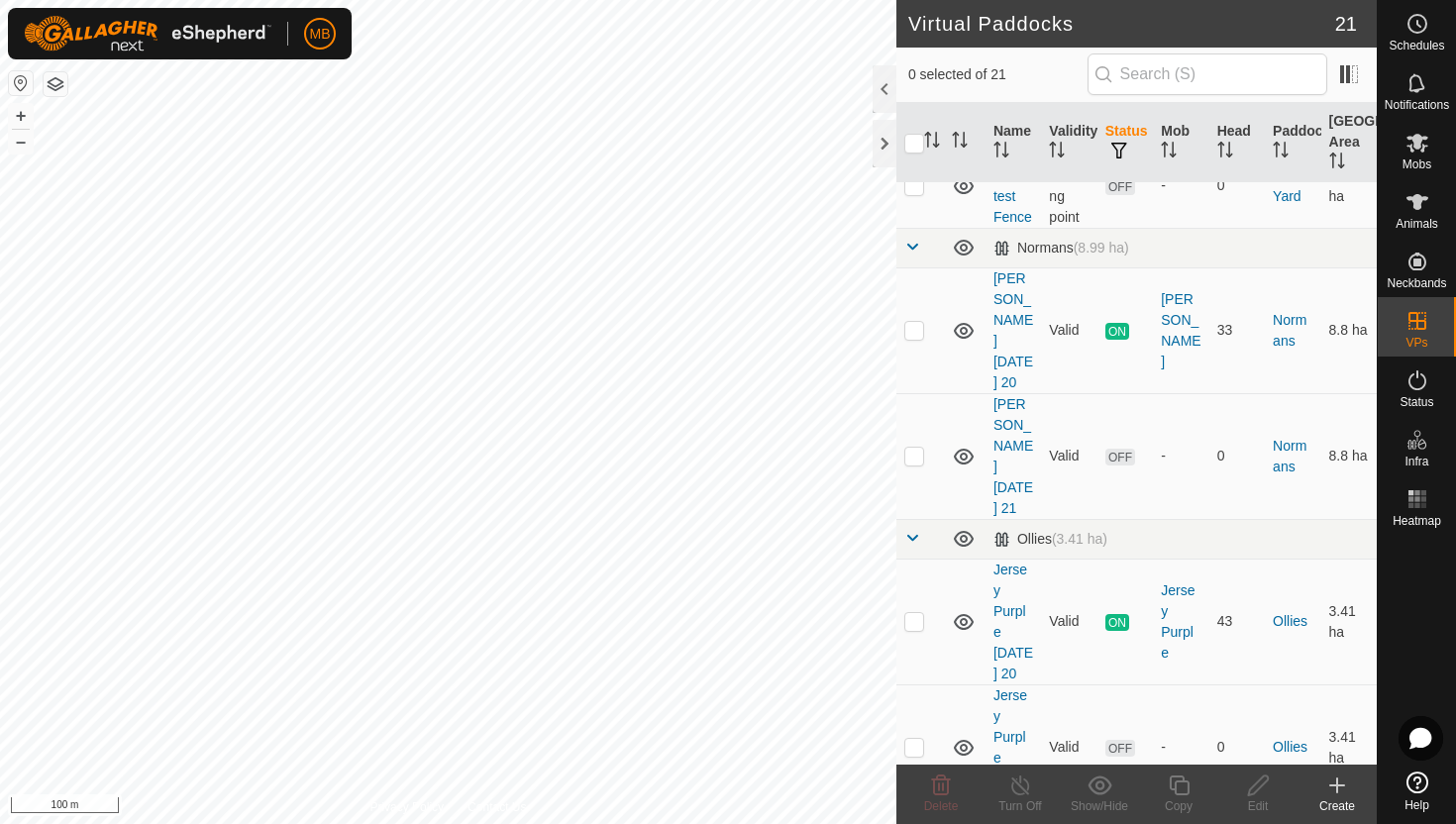 scroll, scrollTop: 627, scrollLeft: 0, axis: vertical 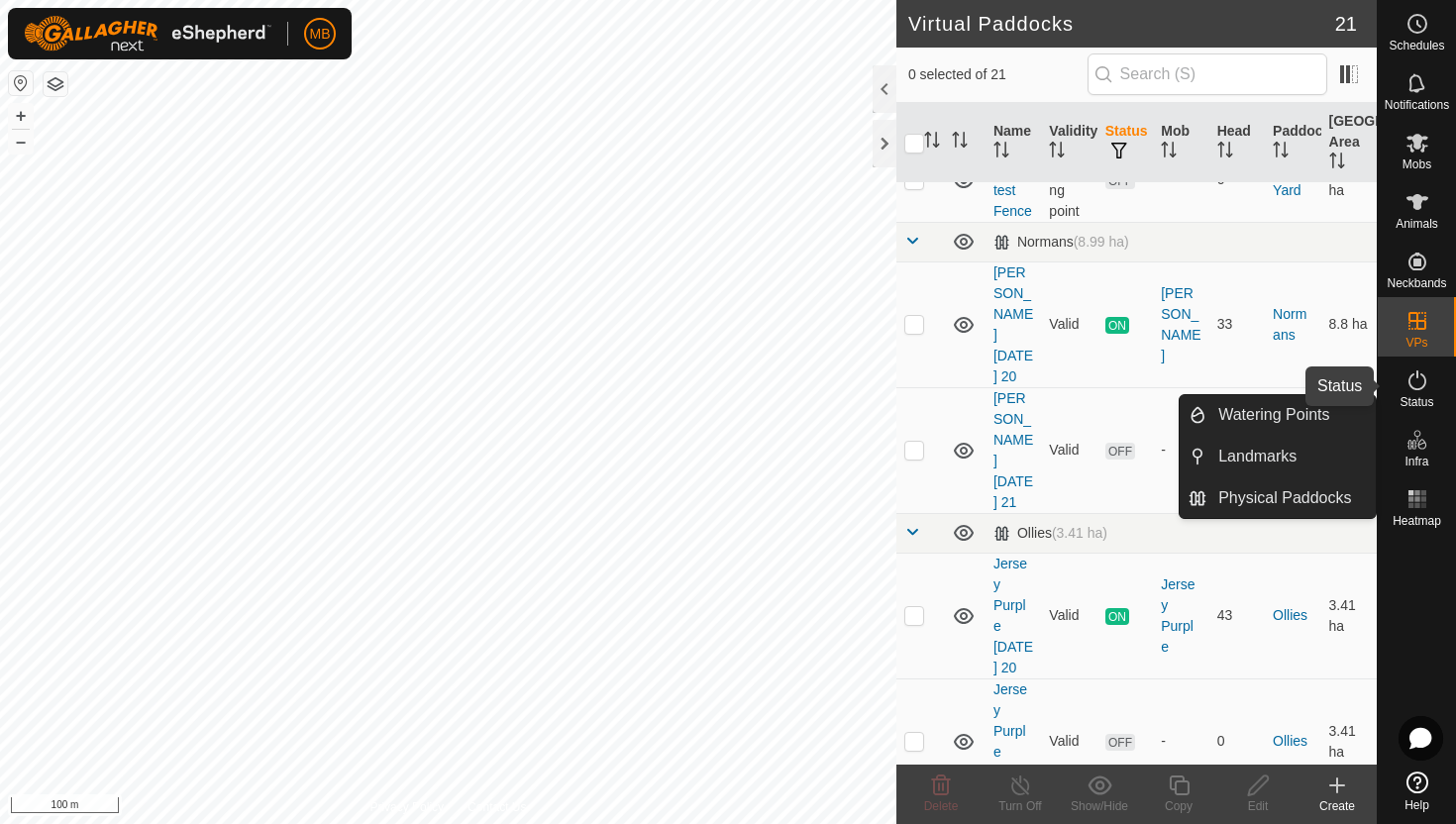 click 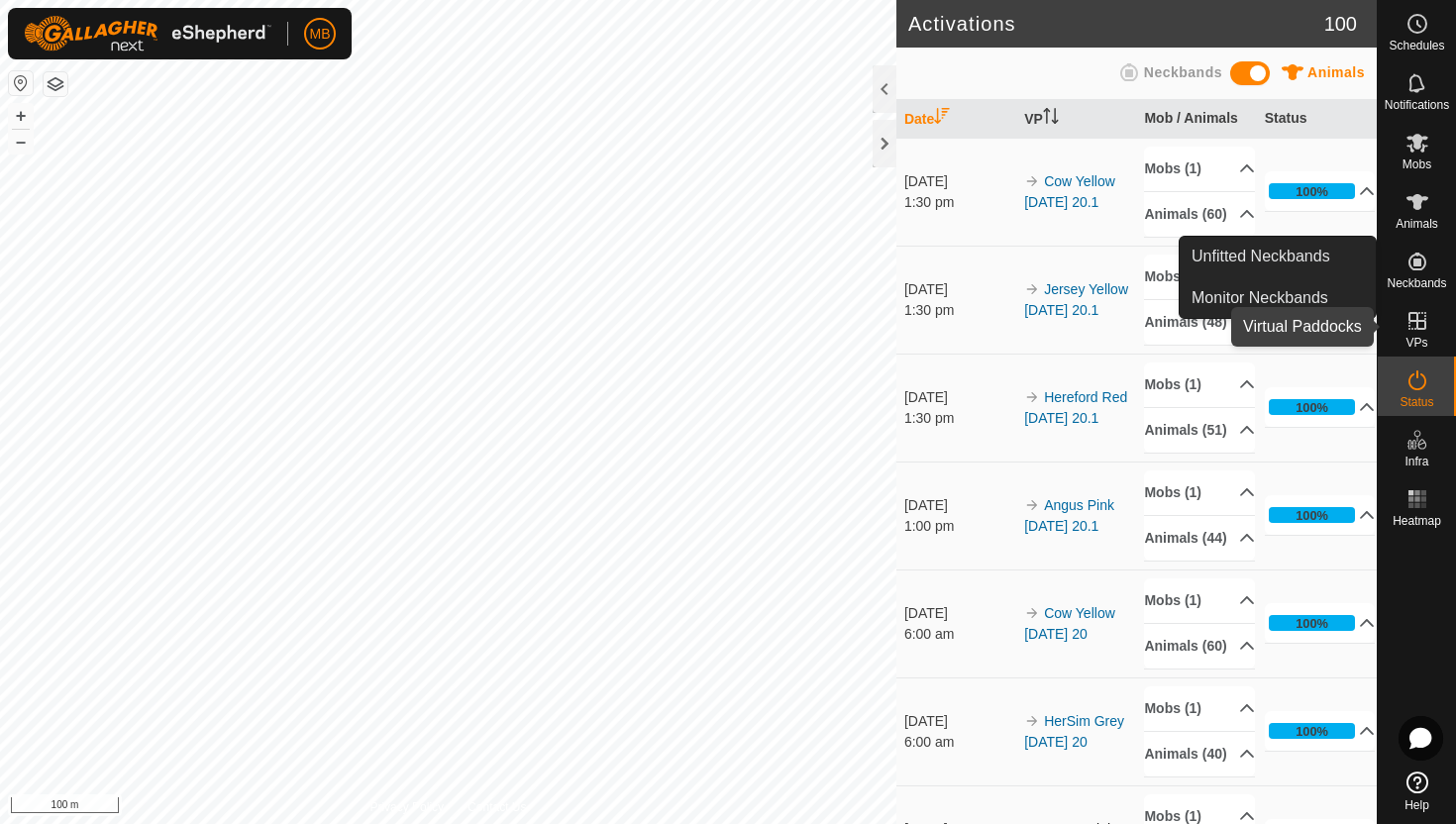 click 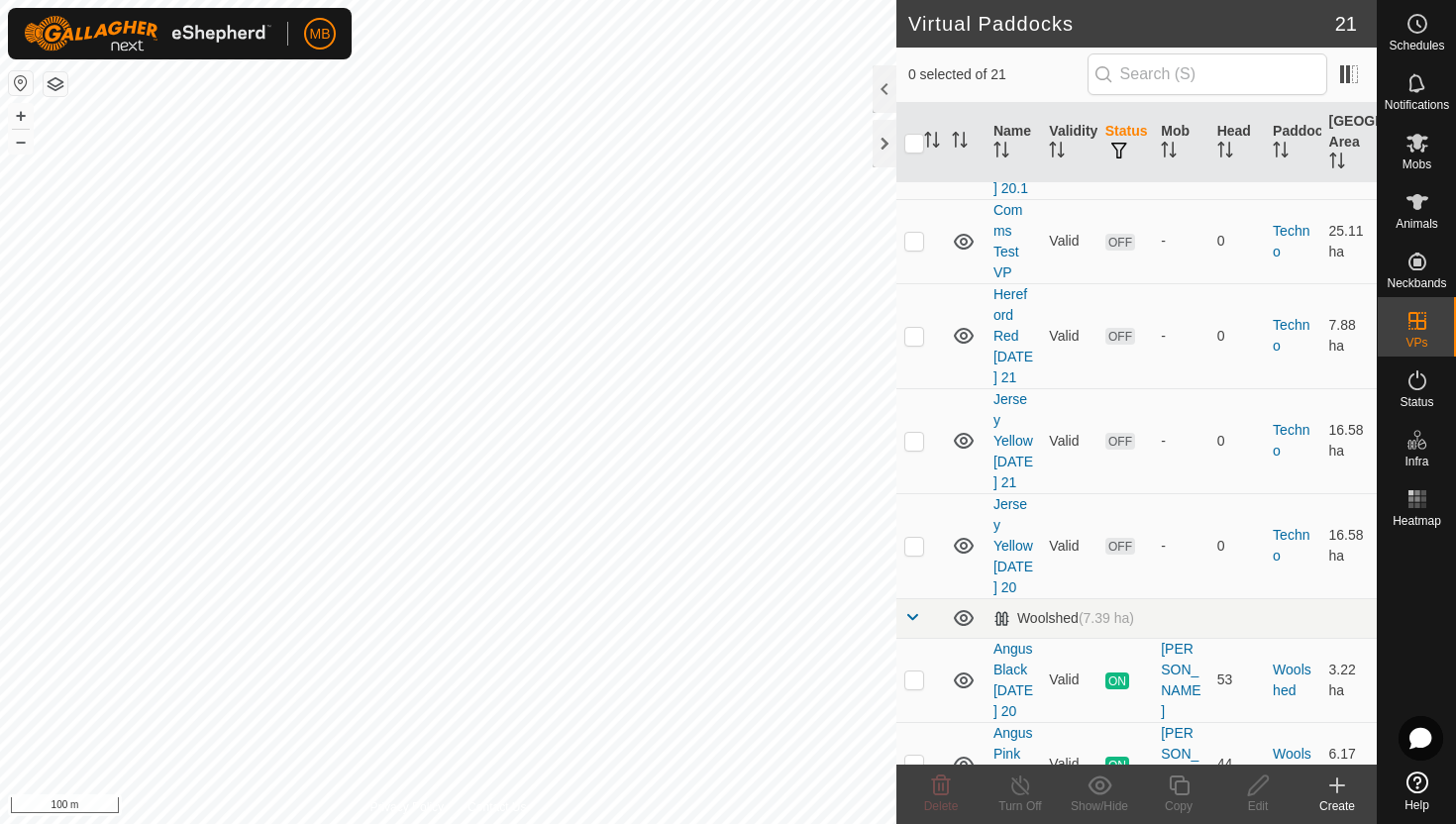 scroll, scrollTop: 1596, scrollLeft: 0, axis: vertical 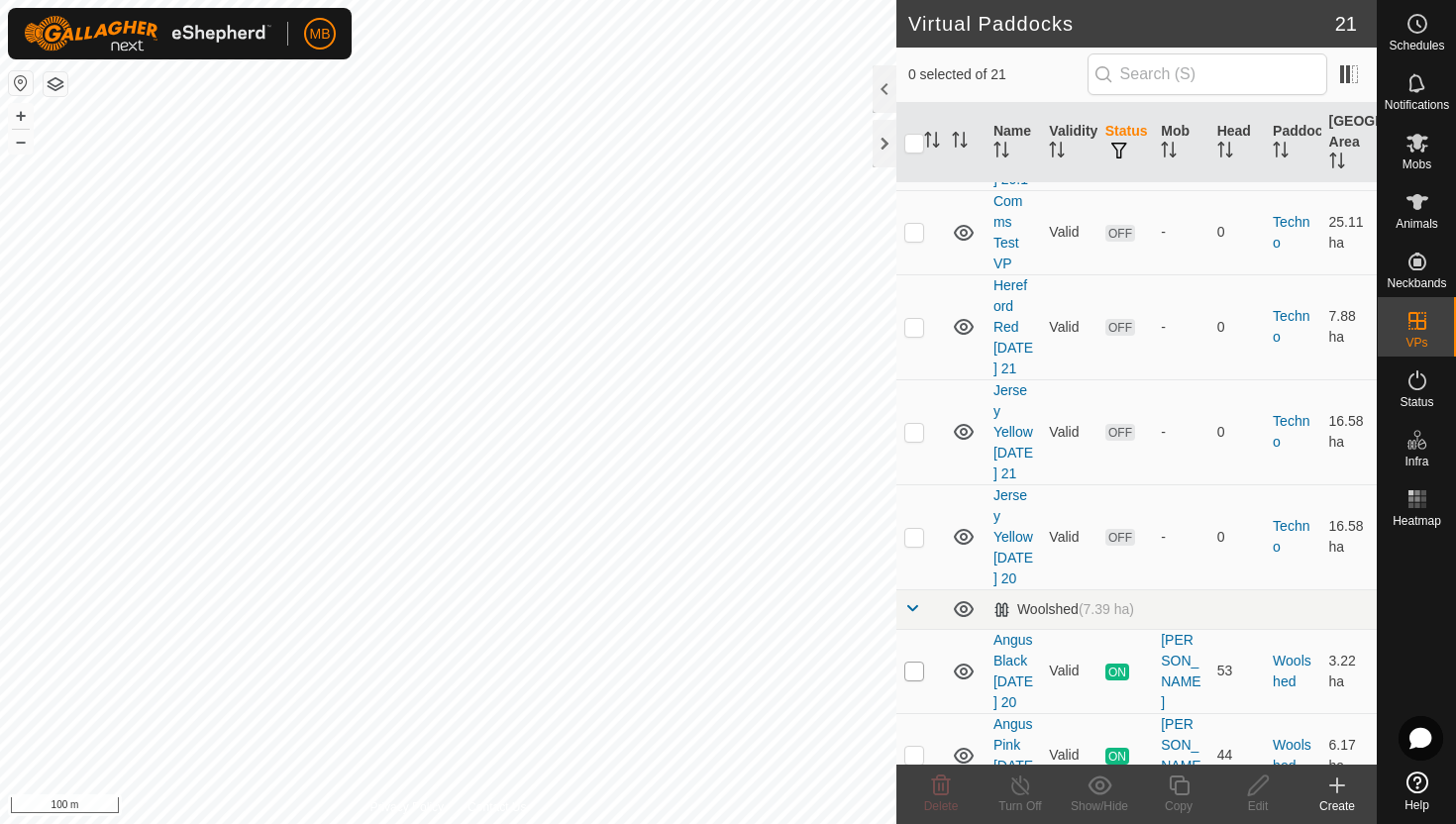 click at bounding box center [914, 671] 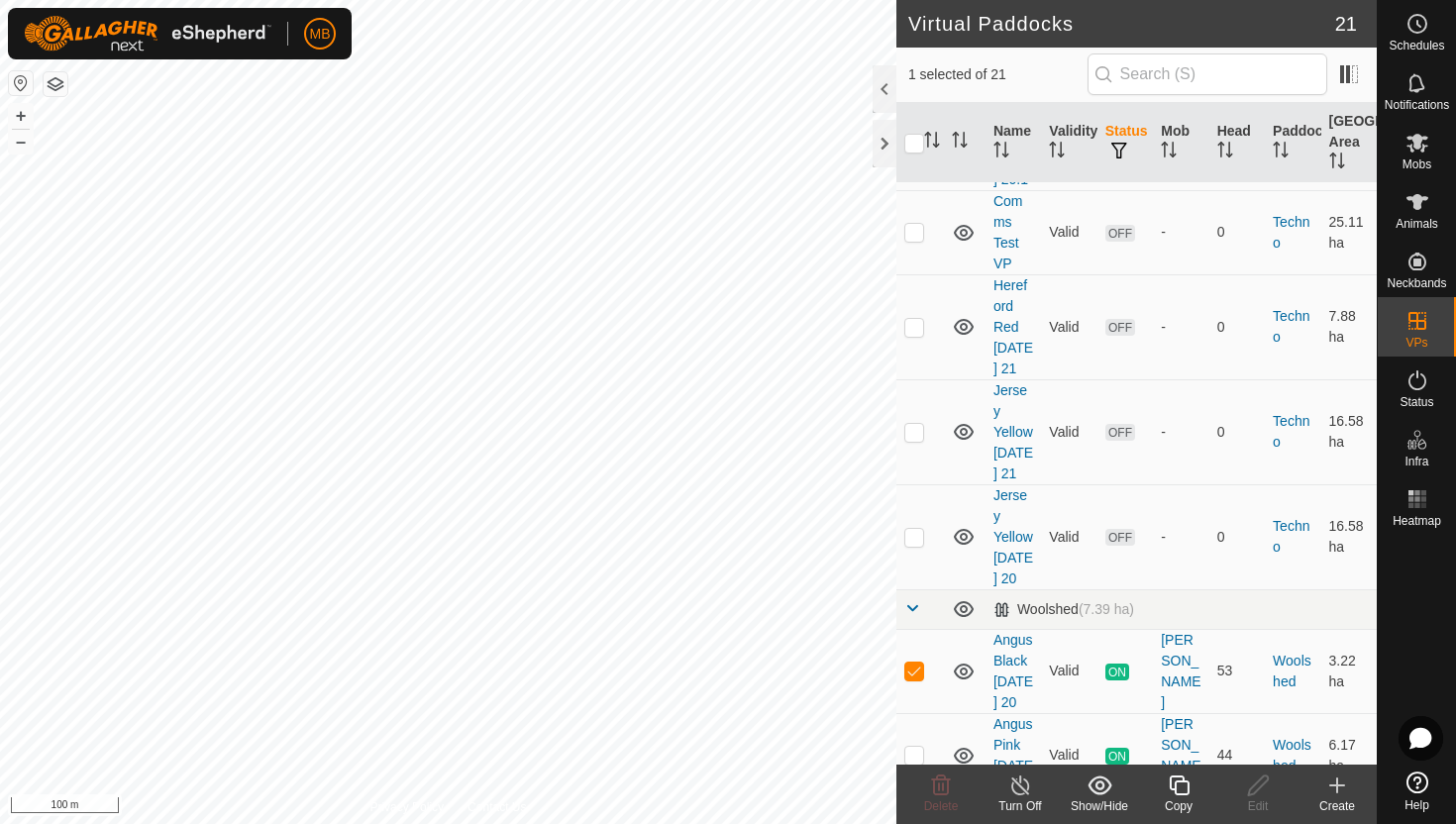 click 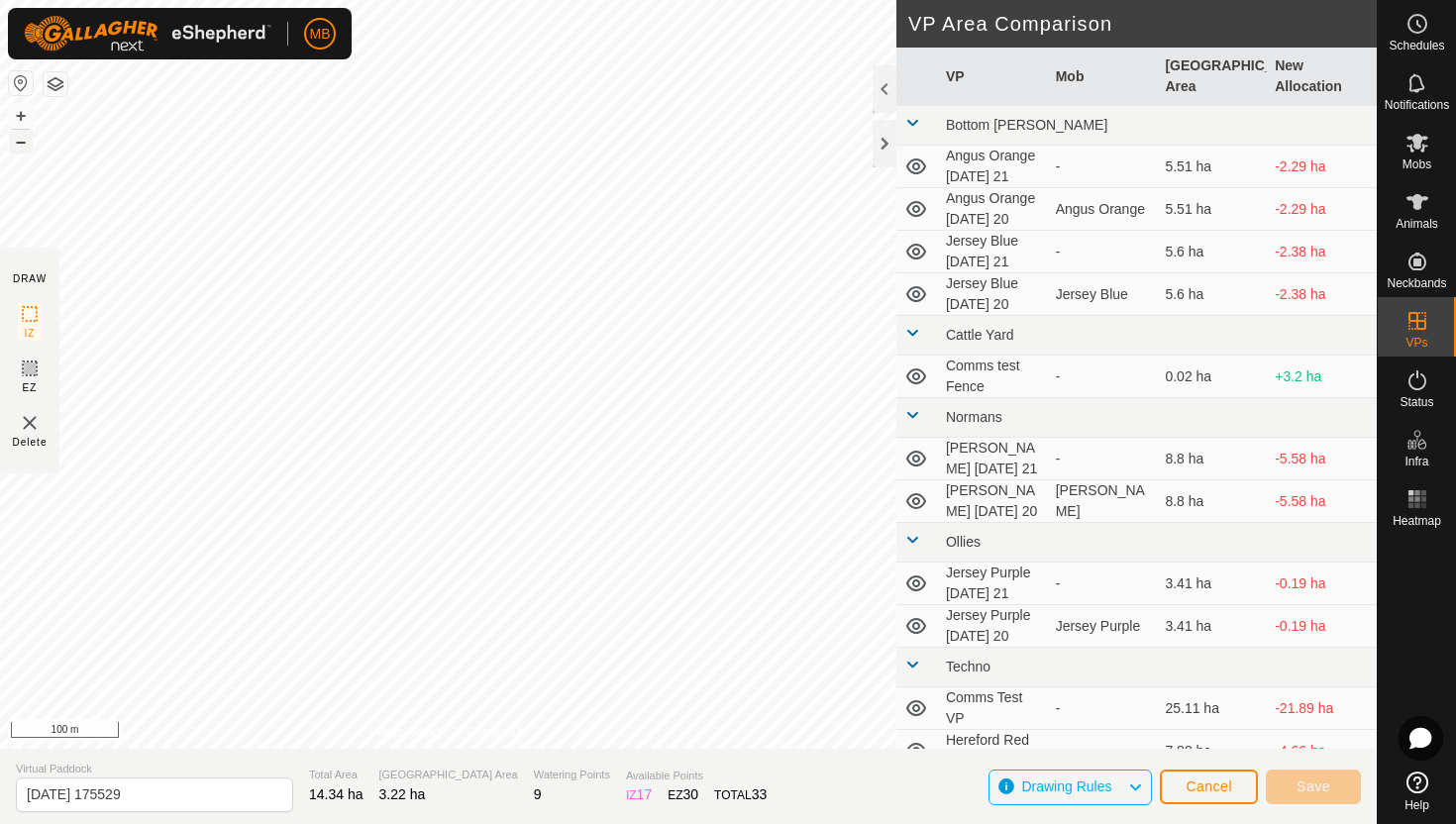 click on "–" at bounding box center [21, 142] 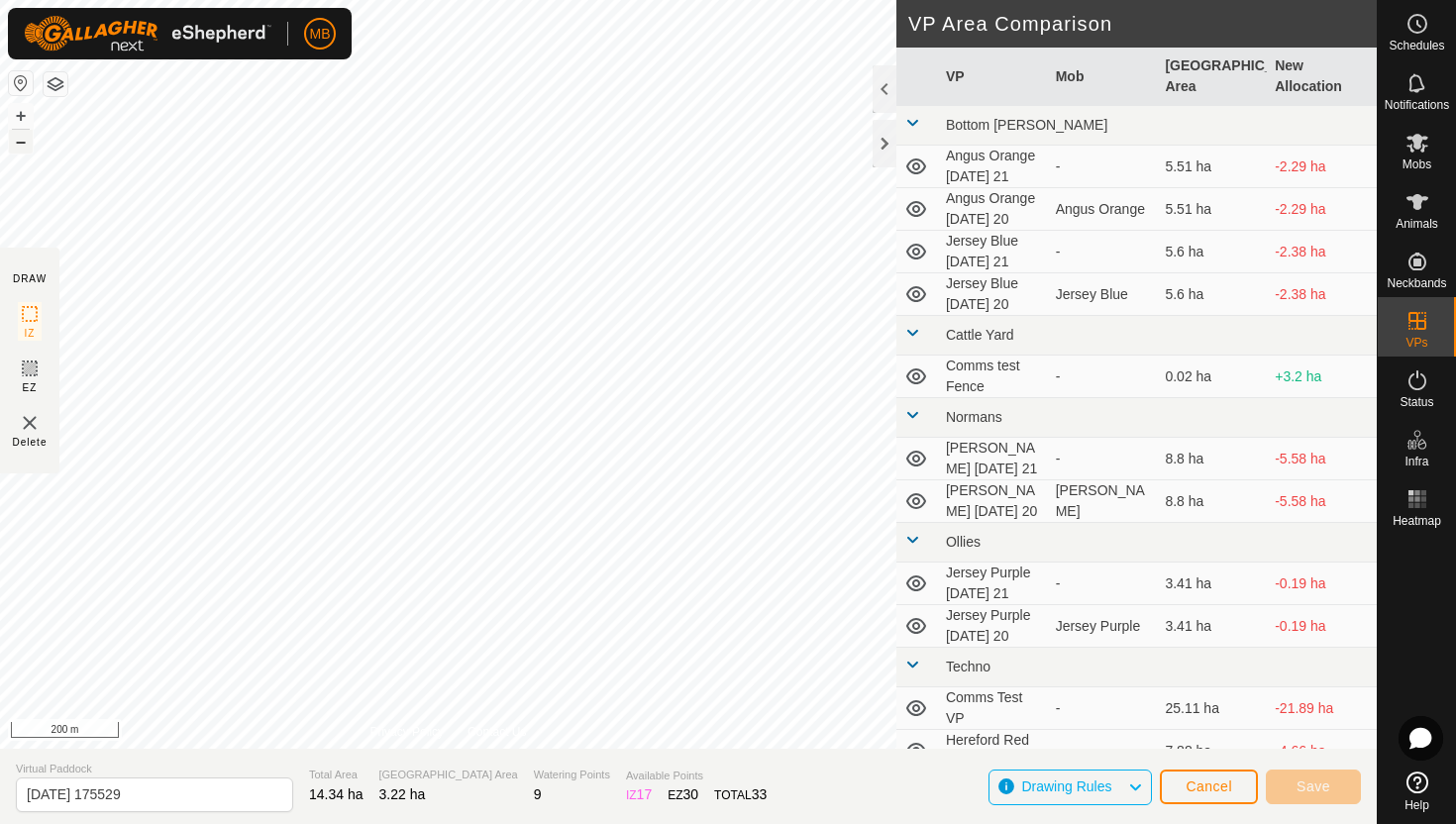 click on "–" at bounding box center [21, 142] 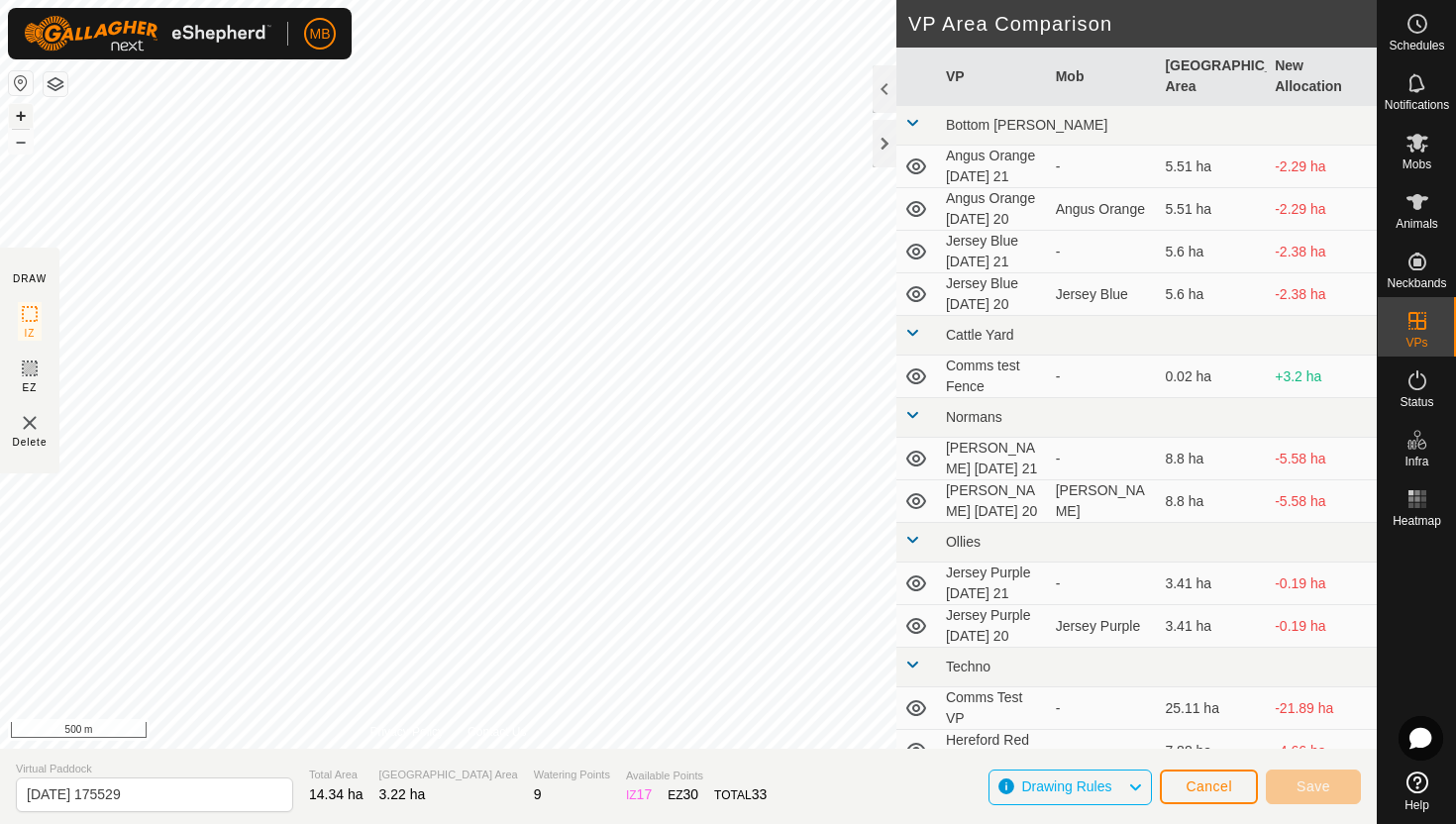 click on "+" at bounding box center [21, 116] 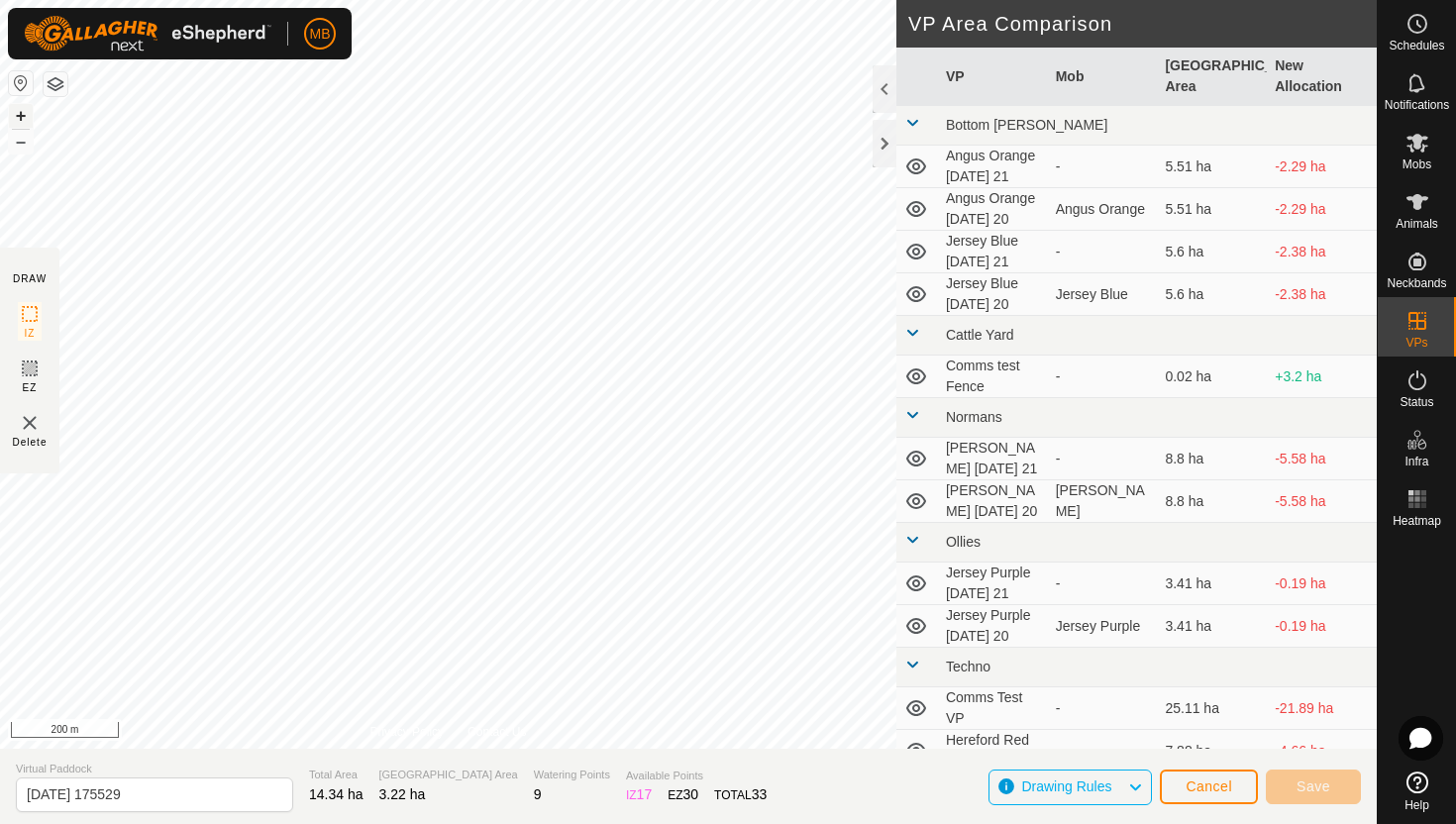 click on "+" at bounding box center (21, 116) 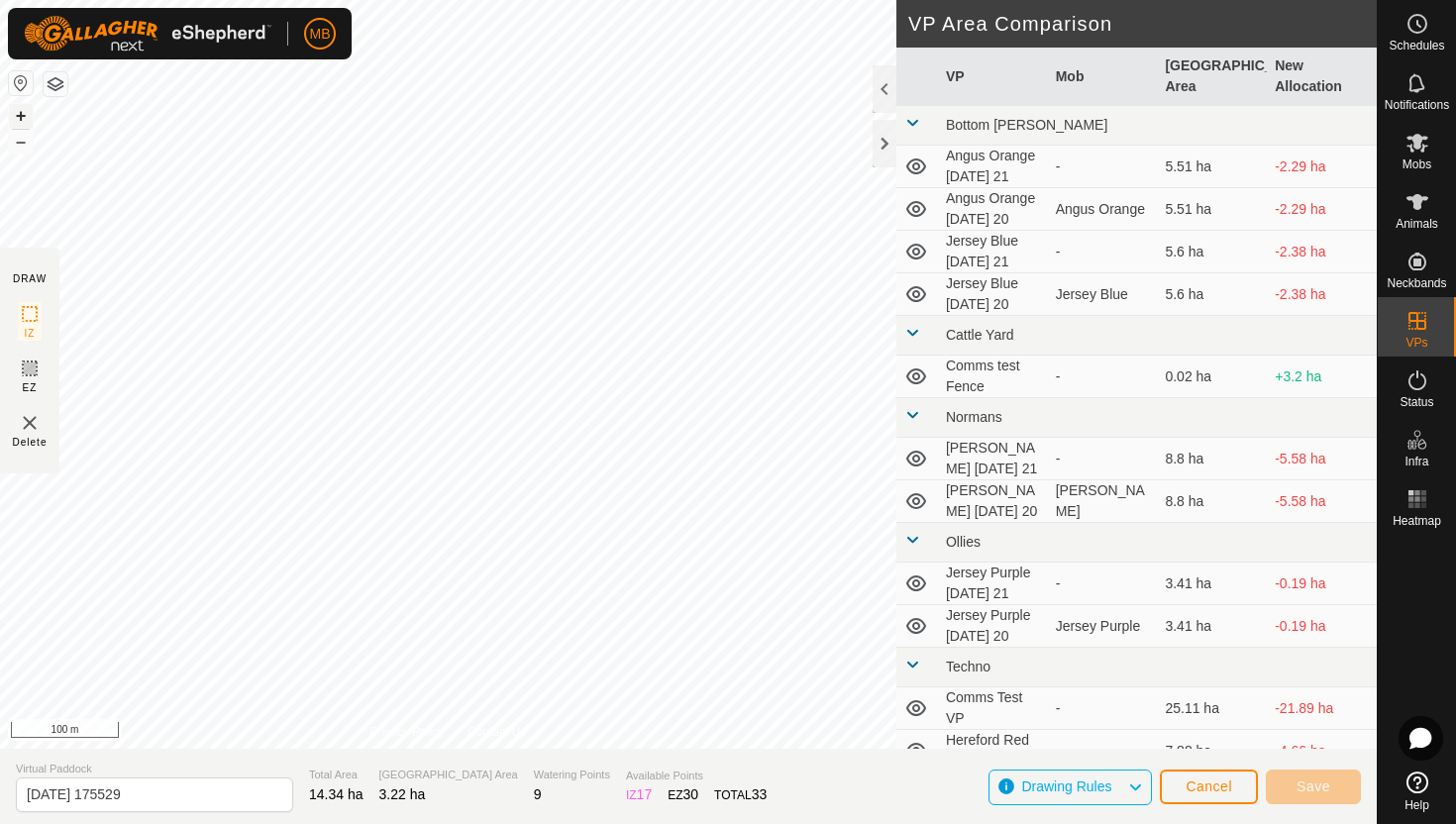 click on "+" at bounding box center (21, 116) 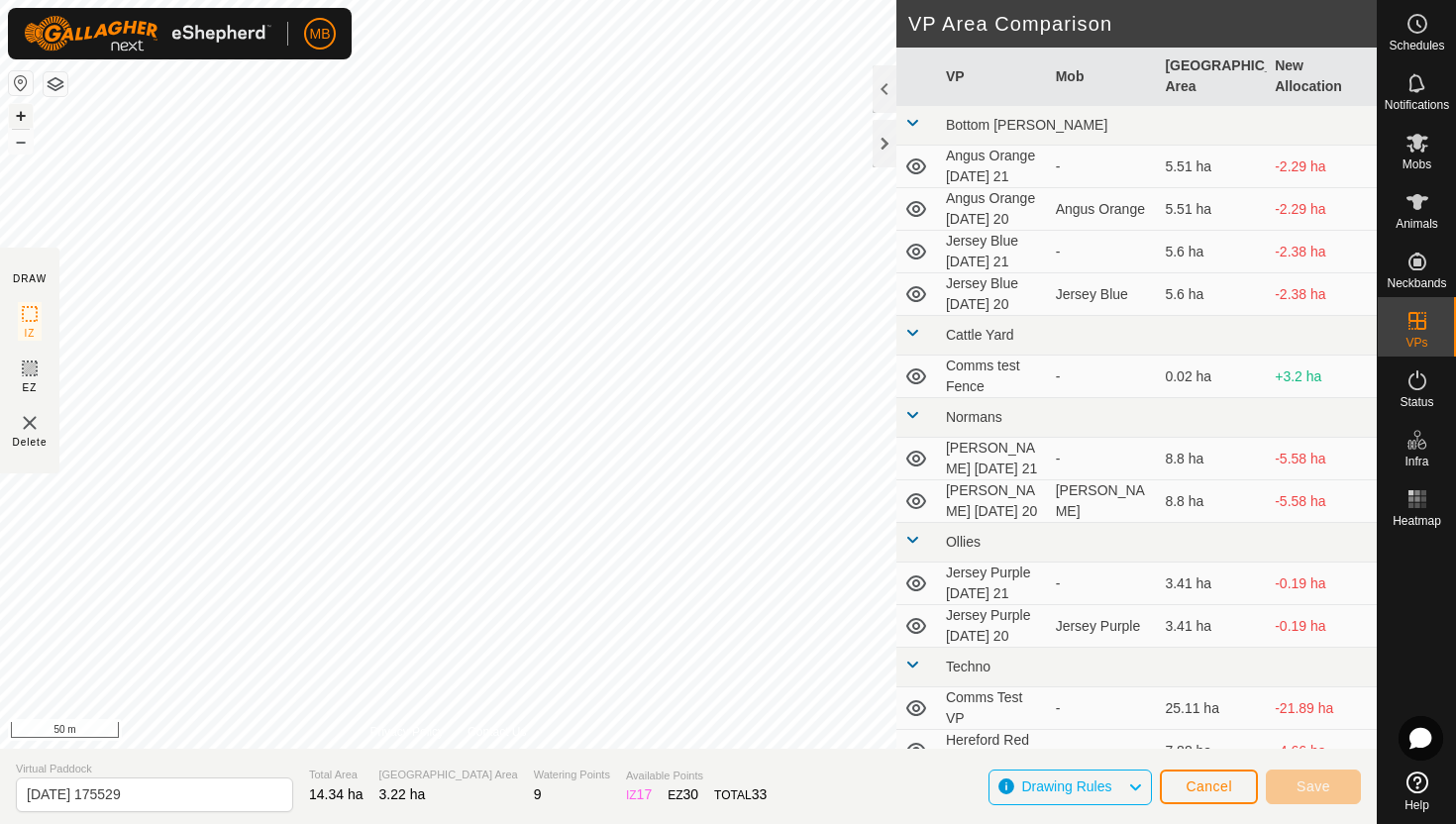 click on "+" at bounding box center [21, 116] 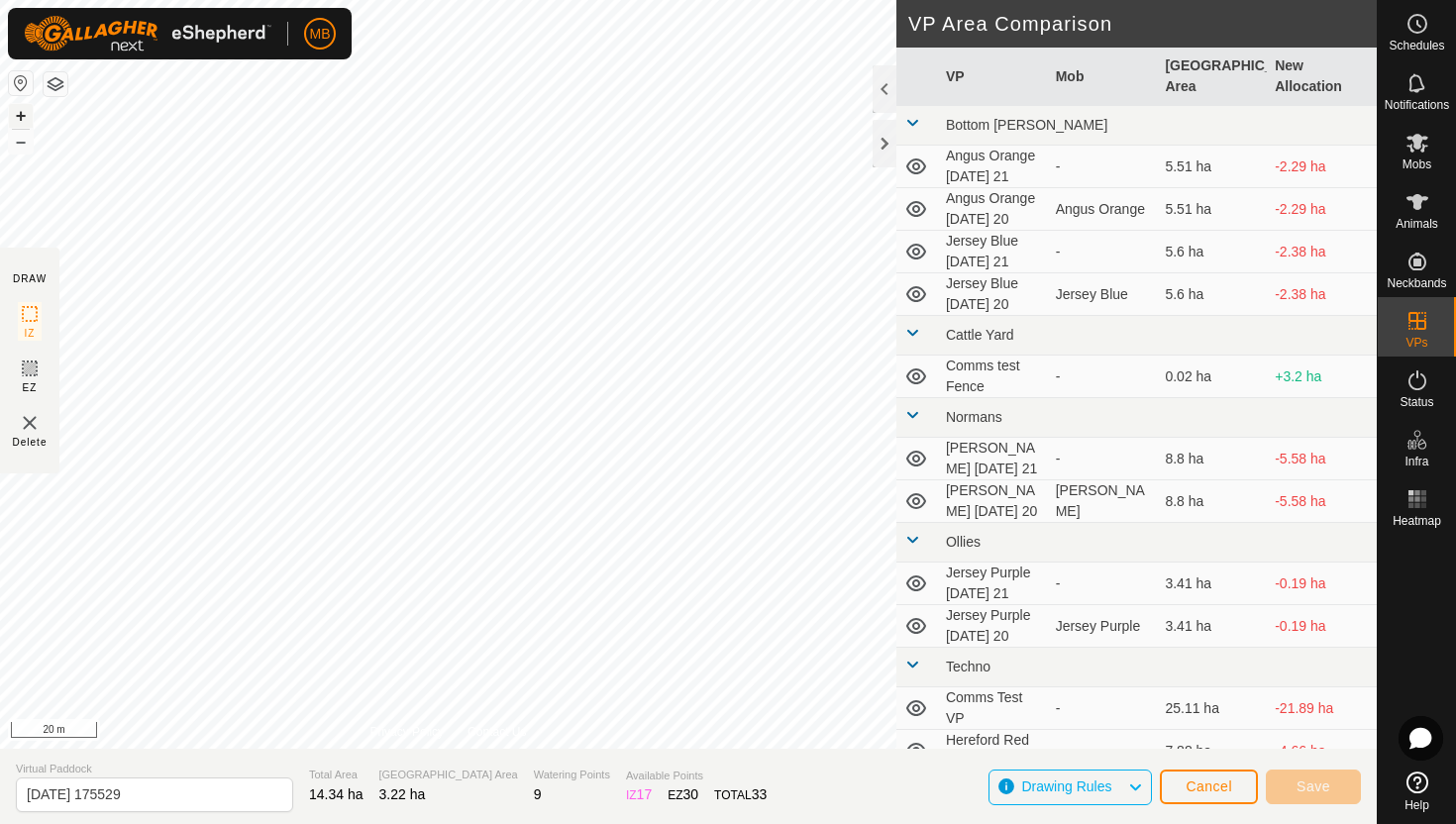click on "+" at bounding box center [21, 116] 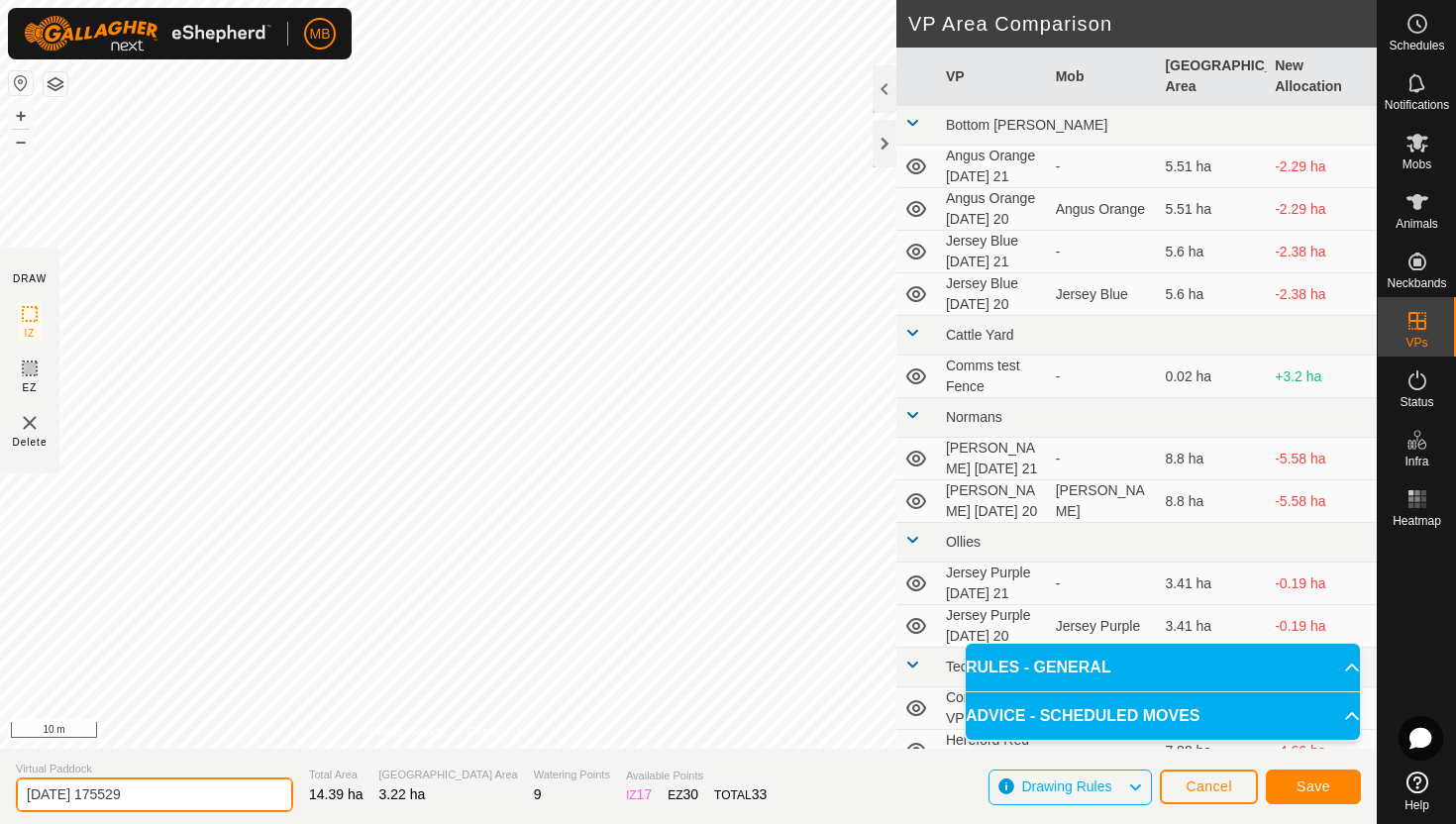 click on "[DATE] 175529" 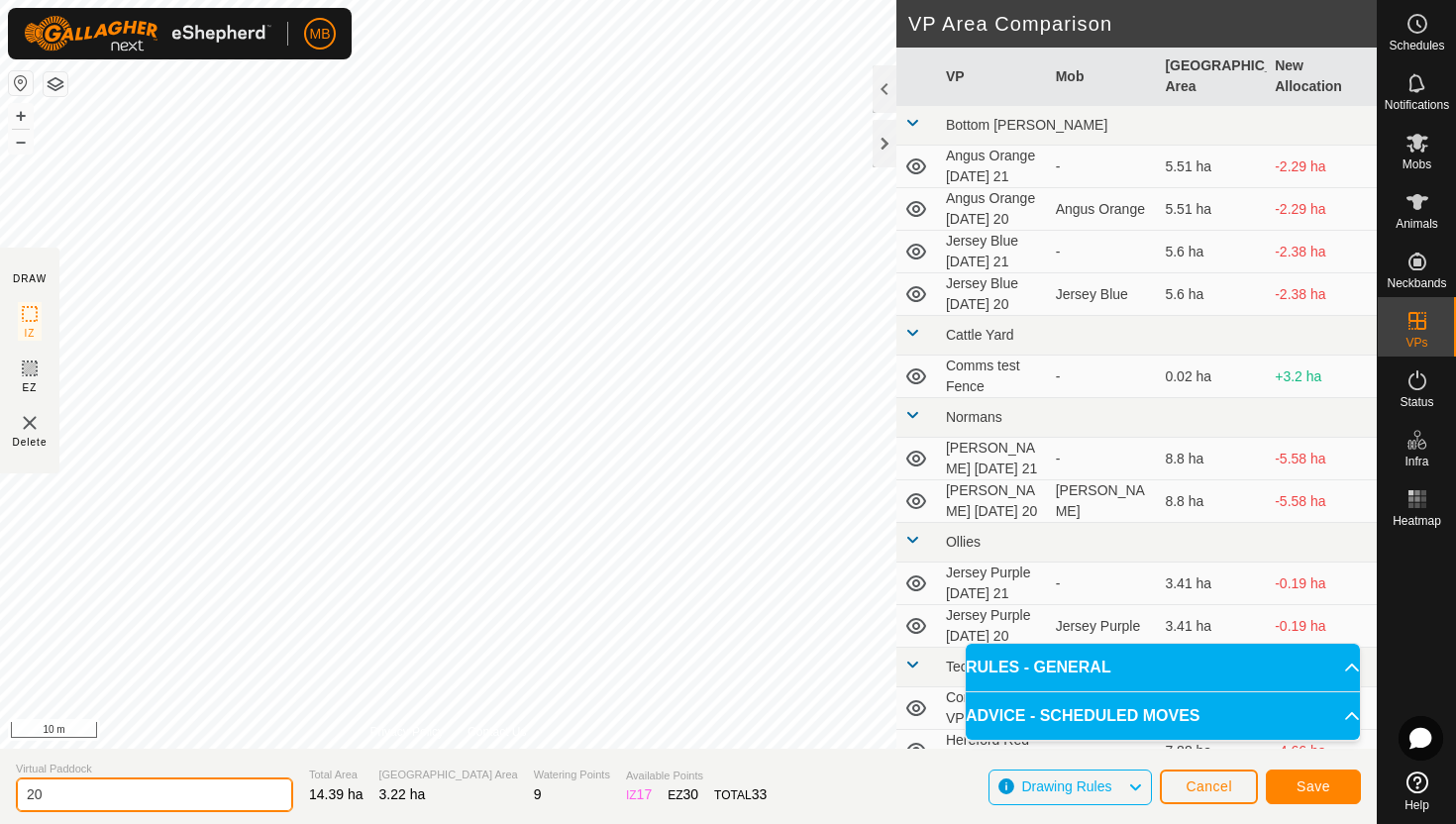 type on "2" 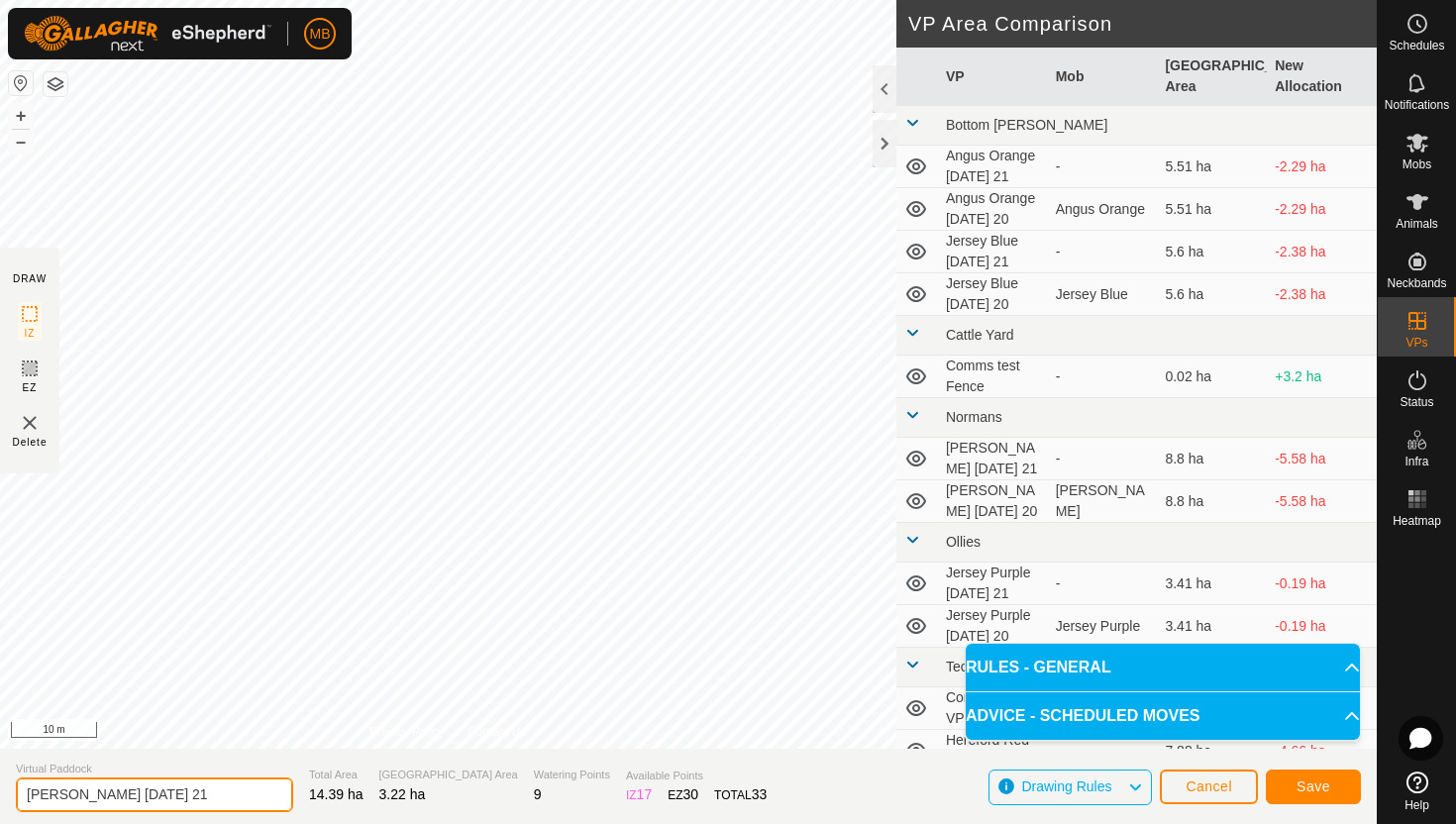 type on "[PERSON_NAME] [DATE] 21" 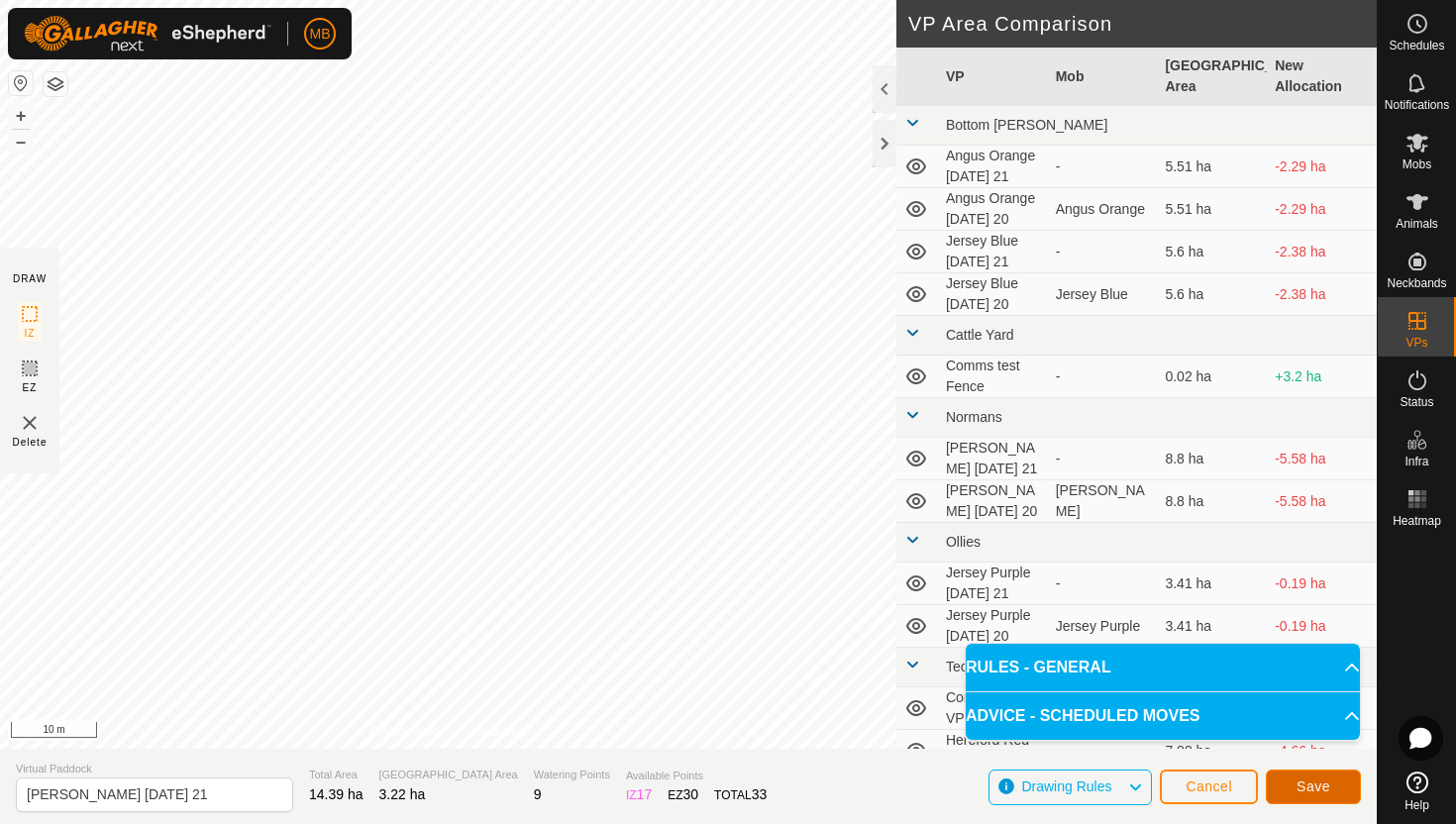 click on "Save" 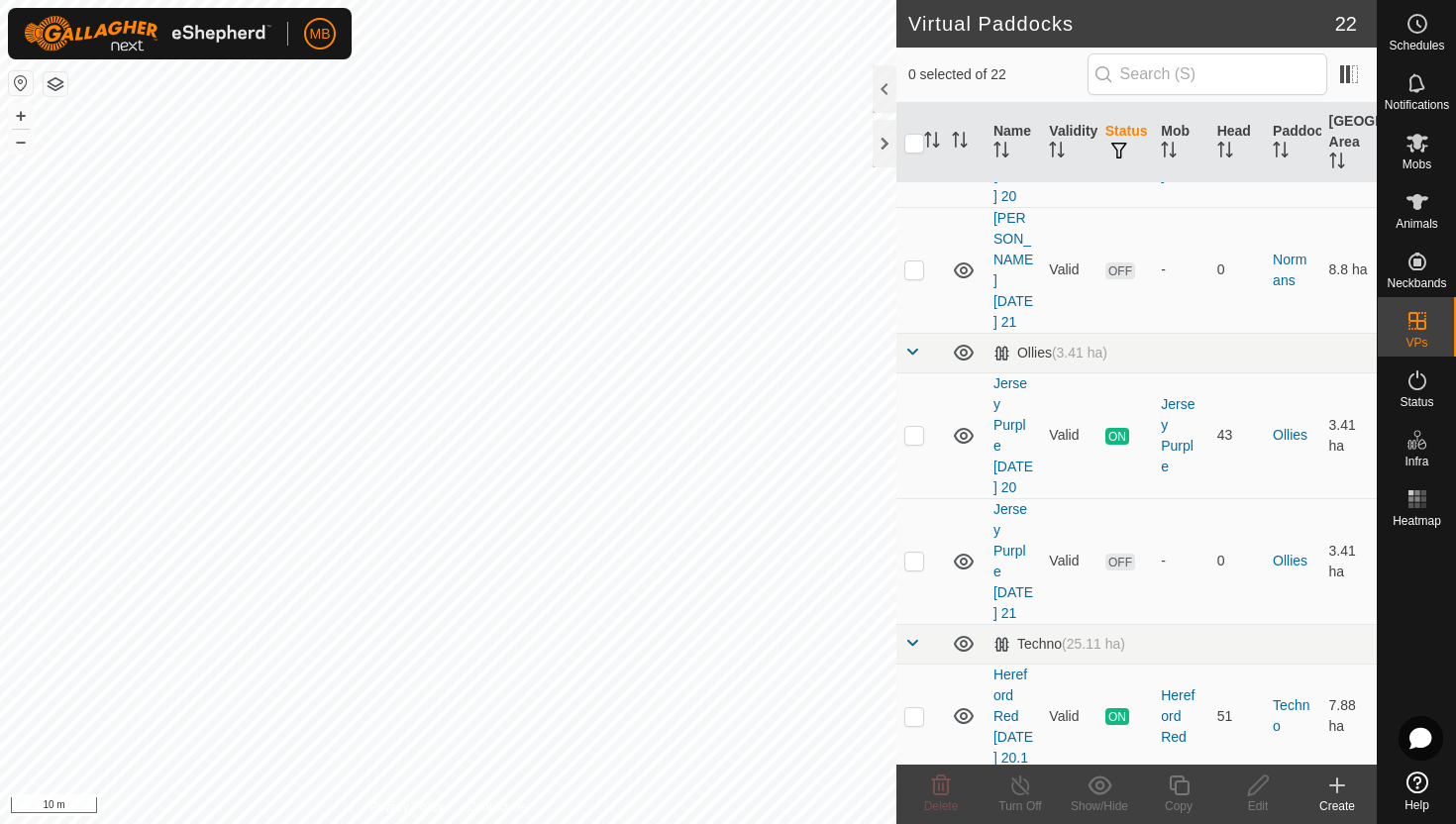 scroll, scrollTop: 820, scrollLeft: 0, axis: vertical 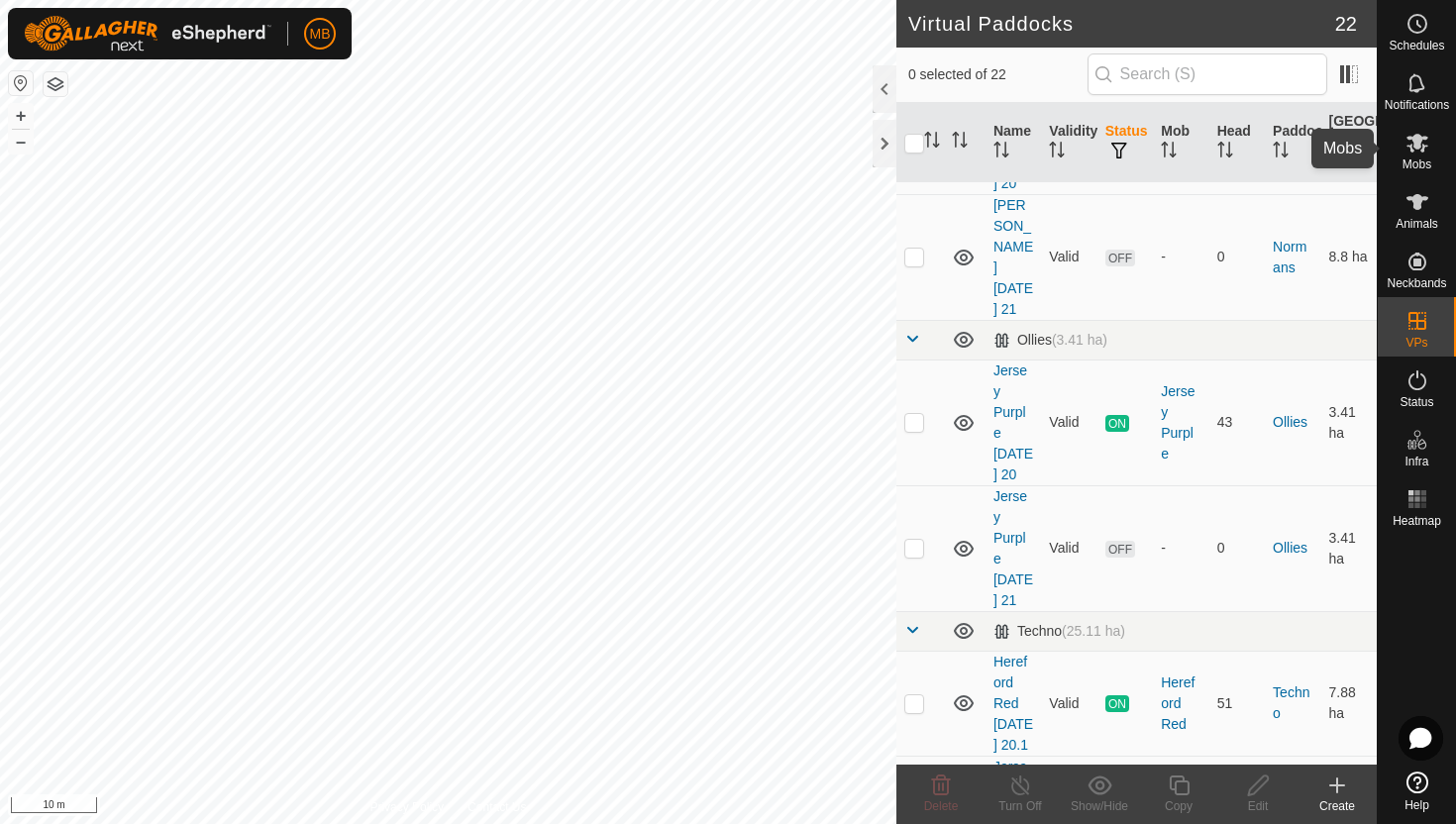 click 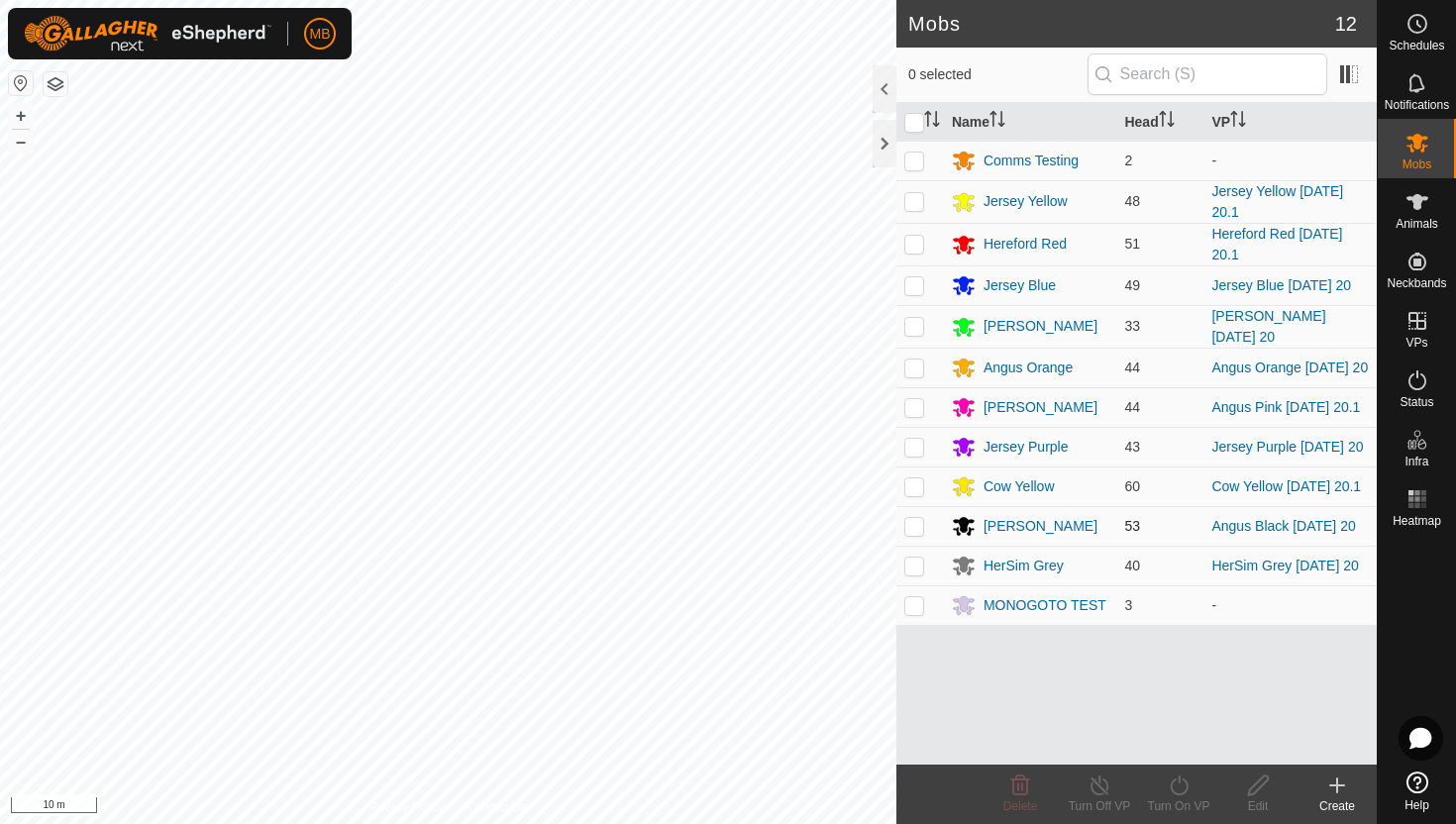 click at bounding box center [914, 526] 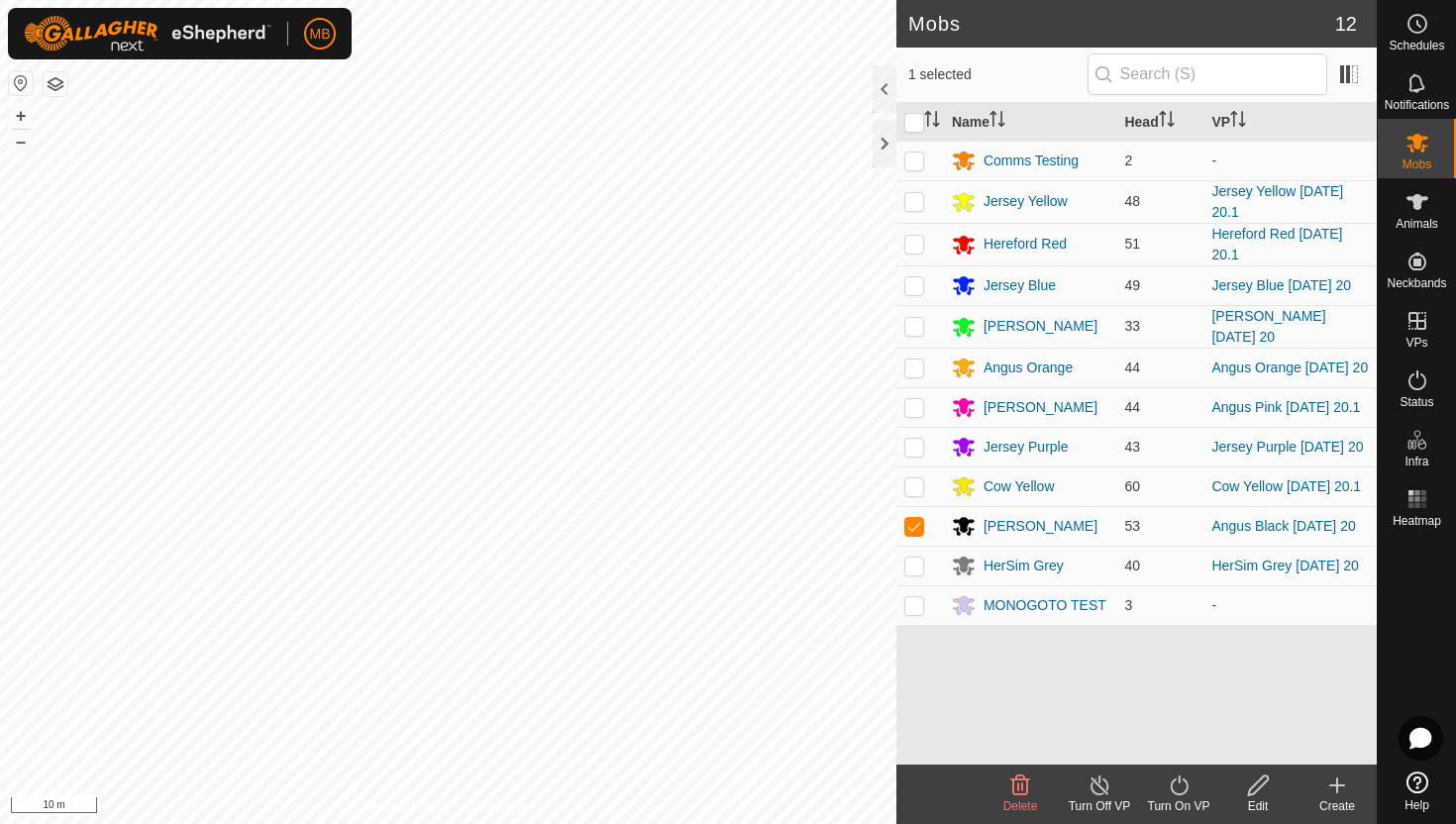 click 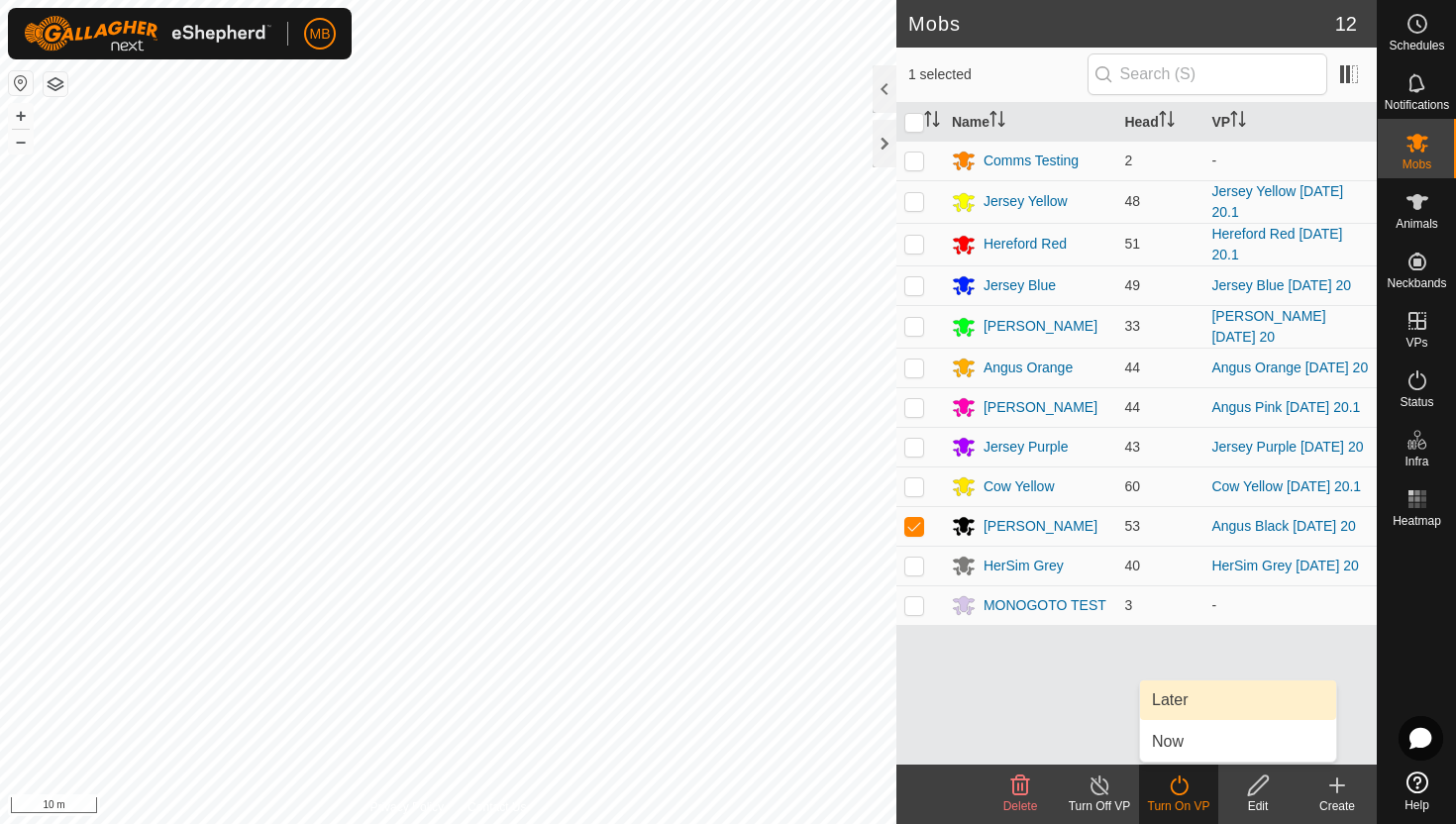 click on "Later" at bounding box center [1238, 700] 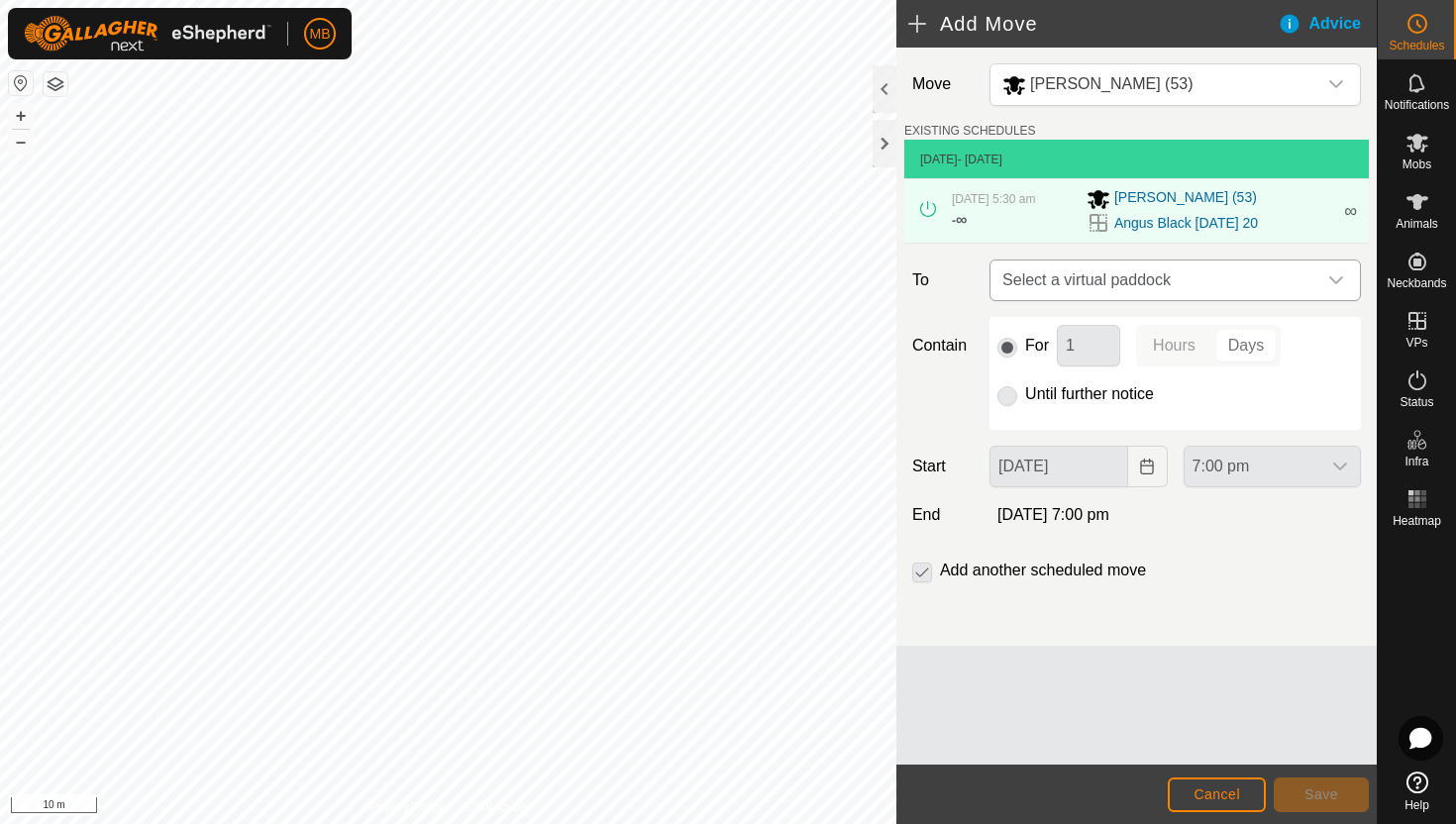 click 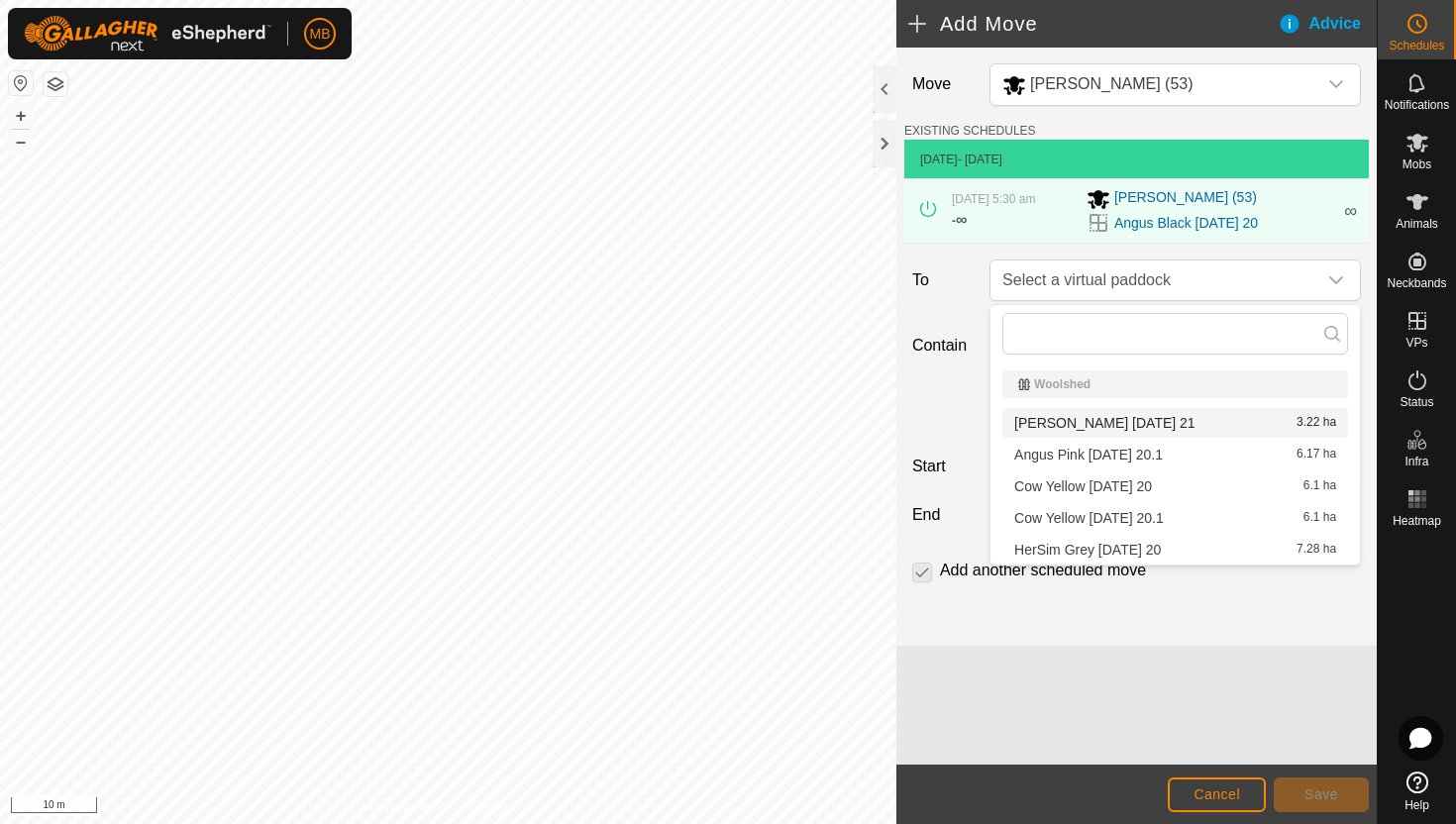 click on "Angus Black [DATE] 21  3.22 ha" at bounding box center (1175, 423) 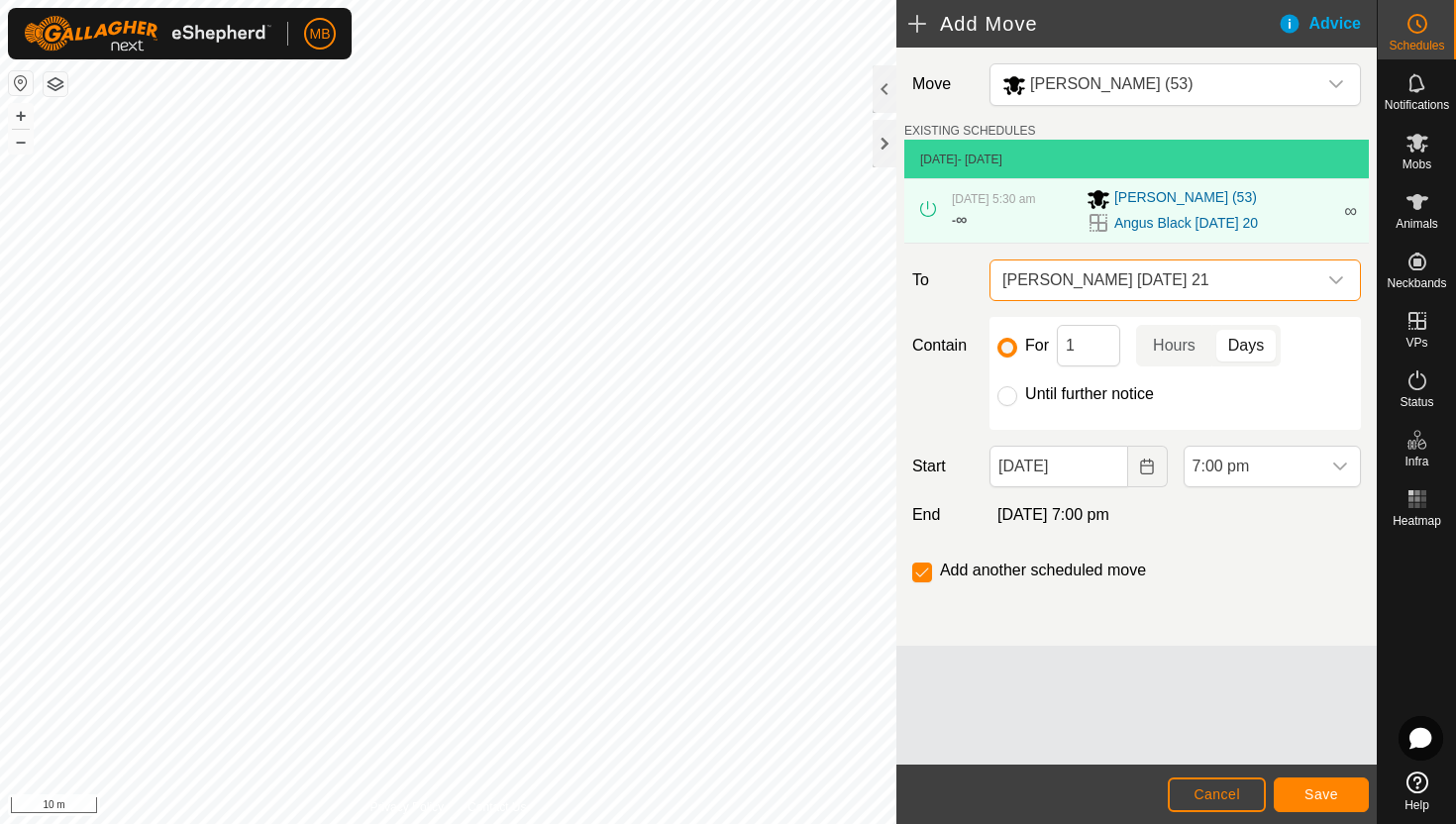 click on "Until further notice" 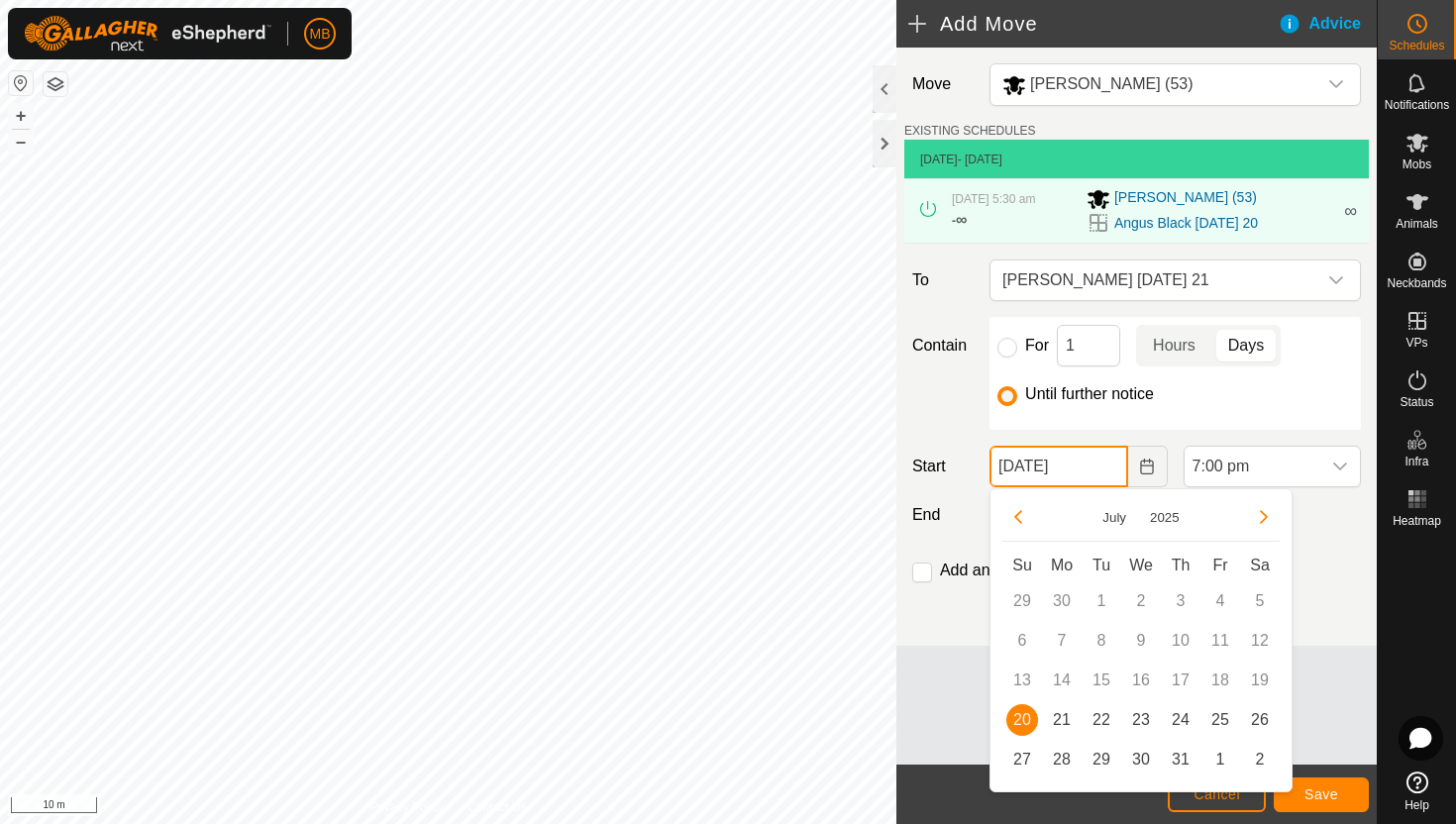 click on "[DATE]" 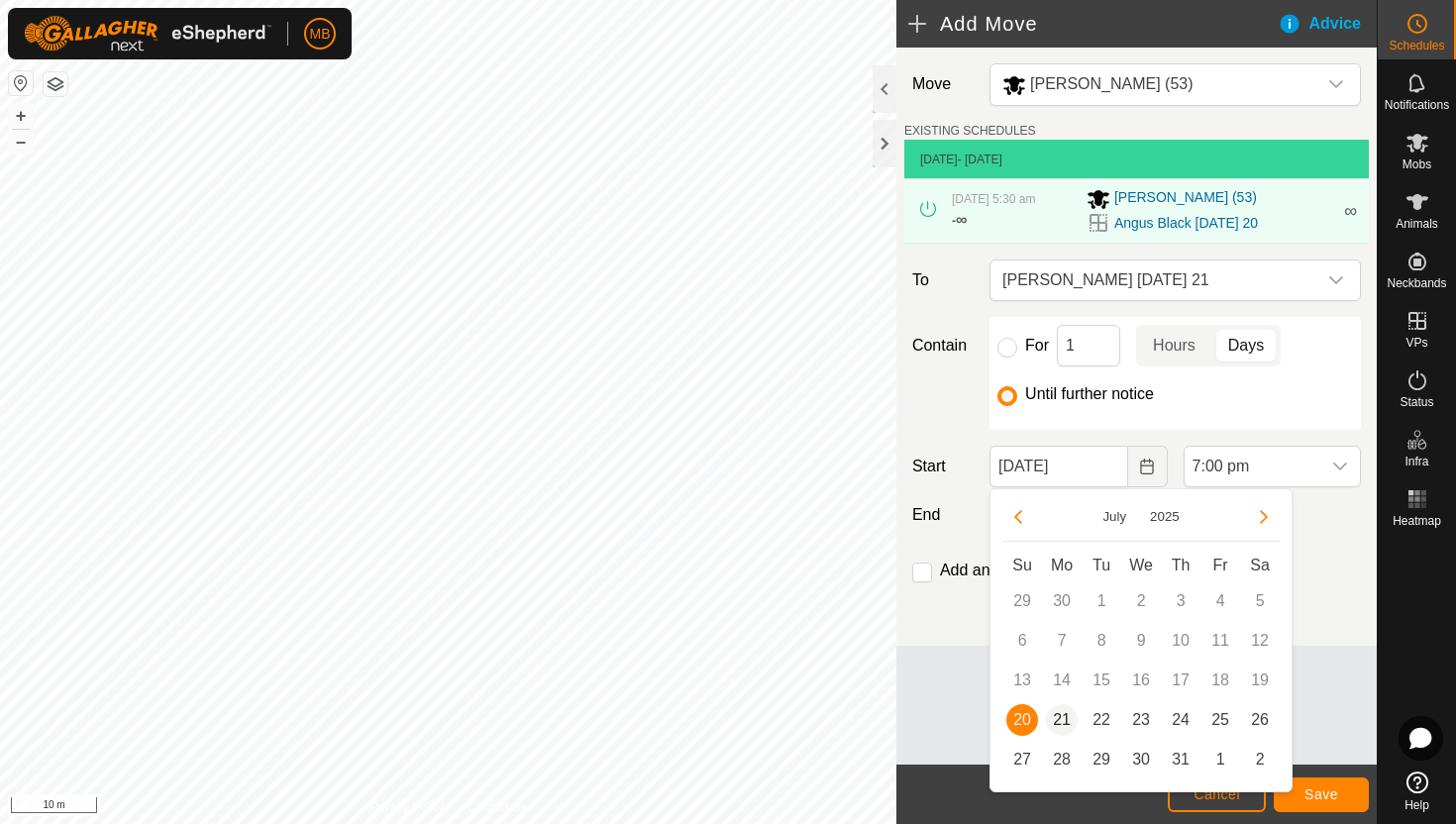 click on "21" at bounding box center (1062, 720) 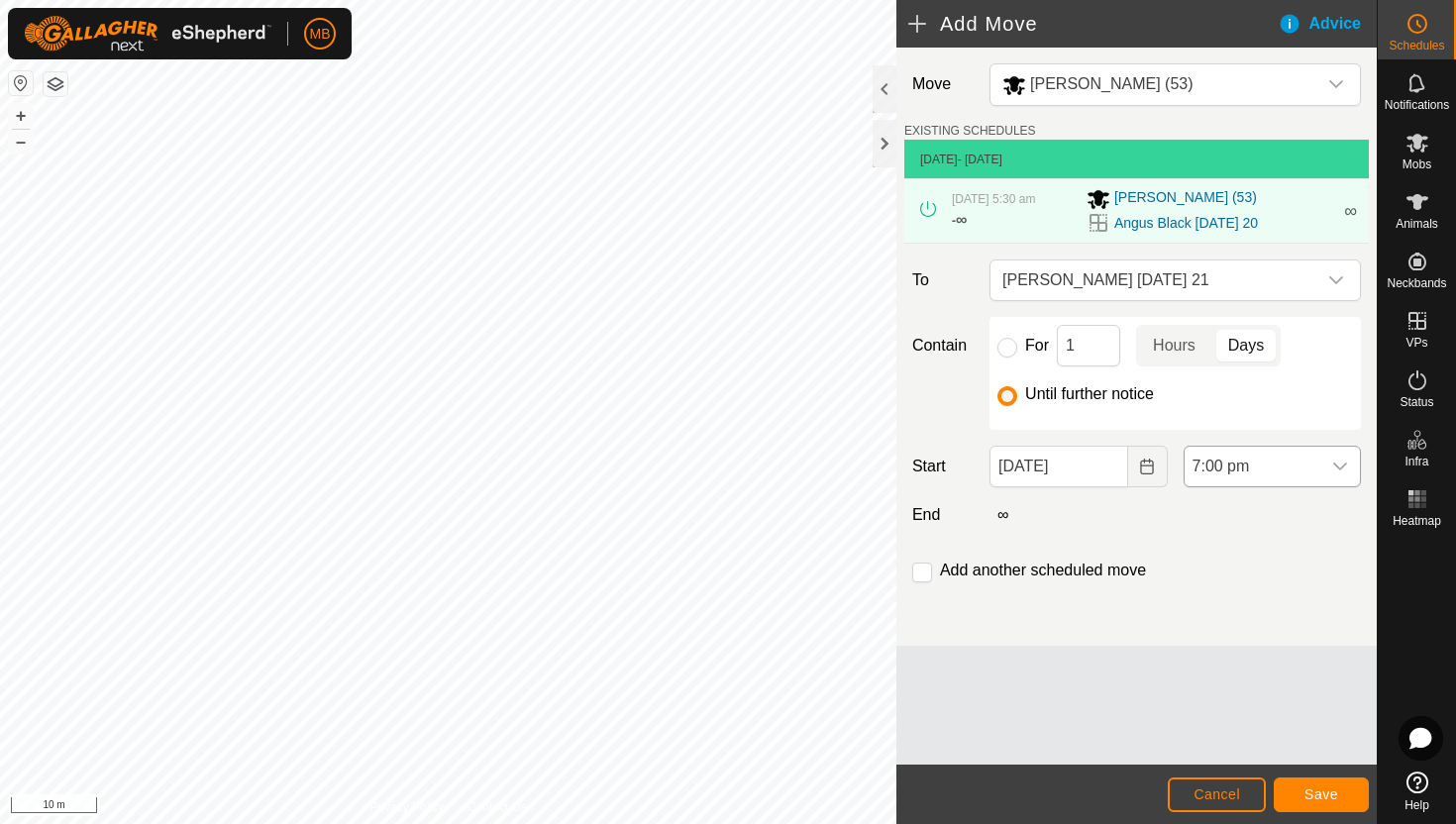 click on "7:00 pm" at bounding box center [1252, 466] 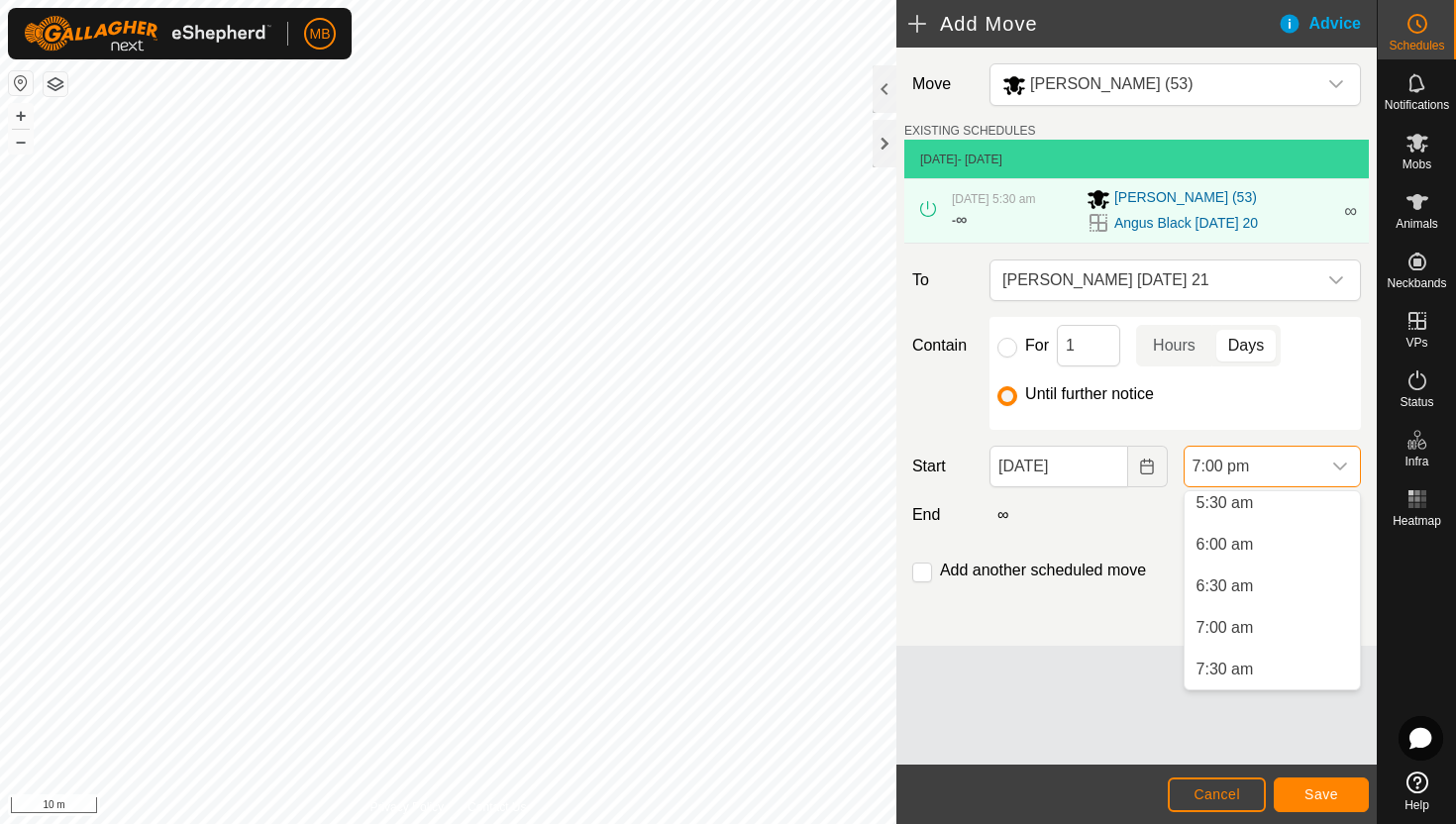 scroll, scrollTop: 463, scrollLeft: 0, axis: vertical 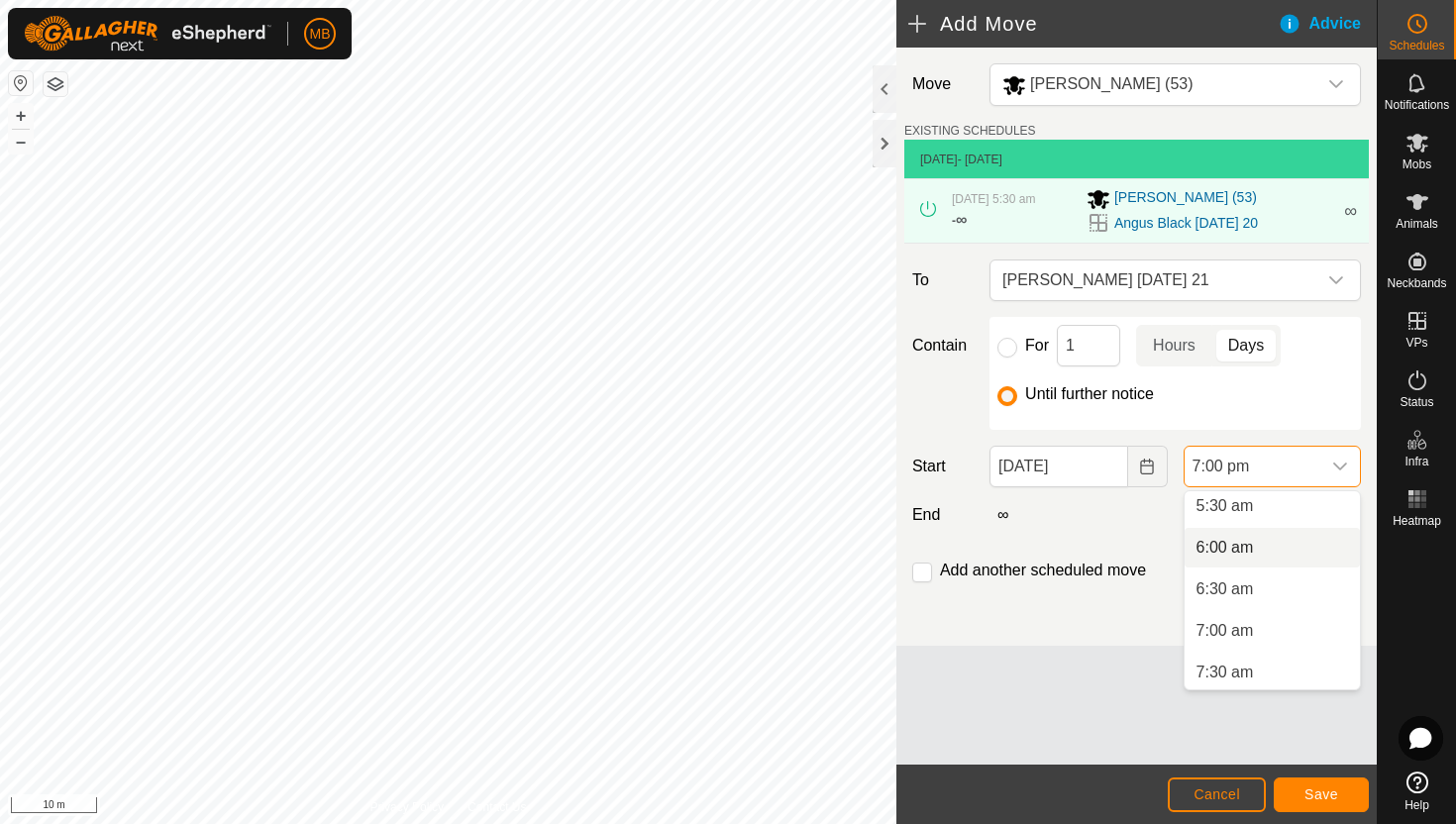 click on "6:00 am" at bounding box center [1272, 548] 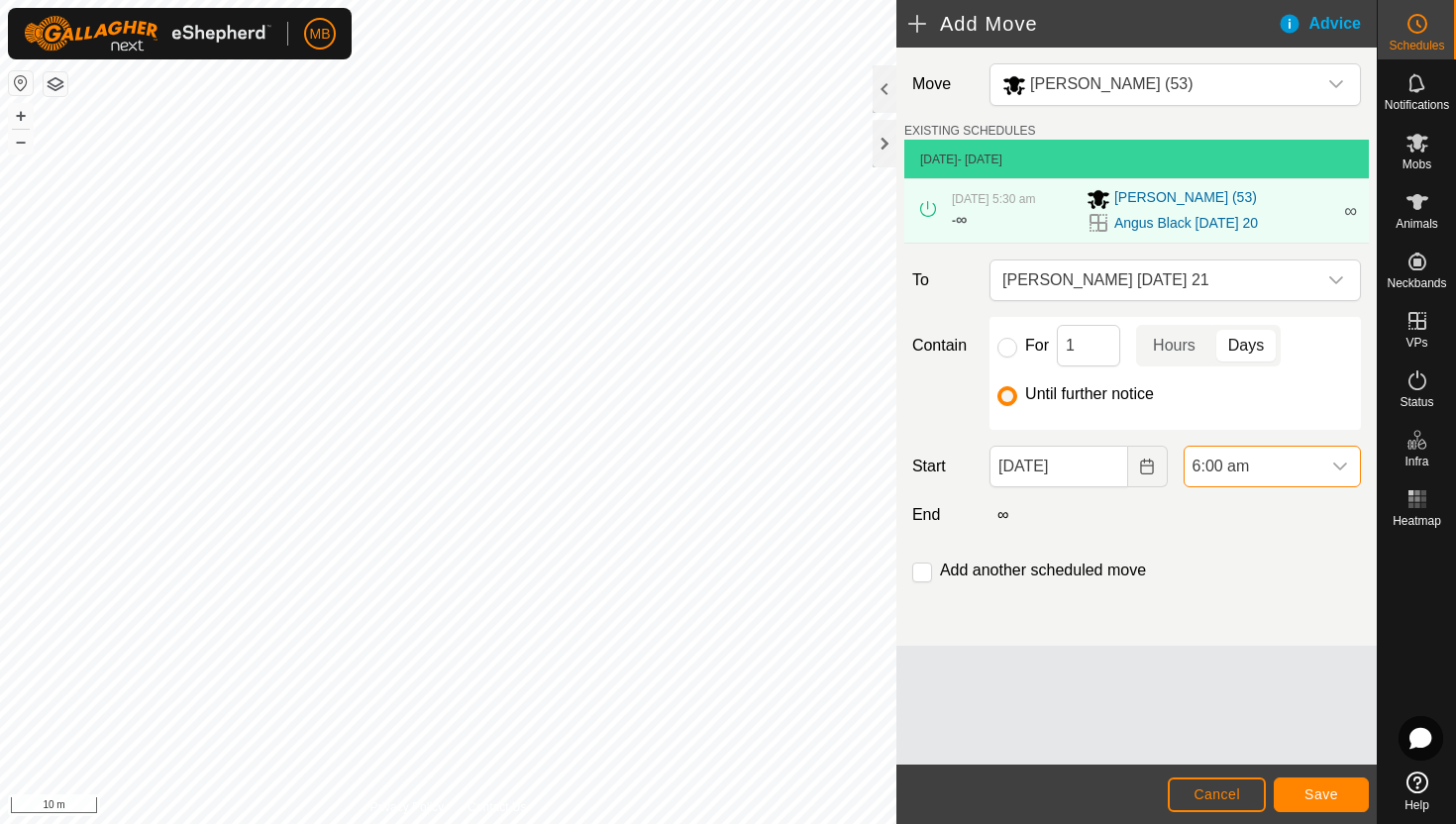 scroll, scrollTop: 1422, scrollLeft: 0, axis: vertical 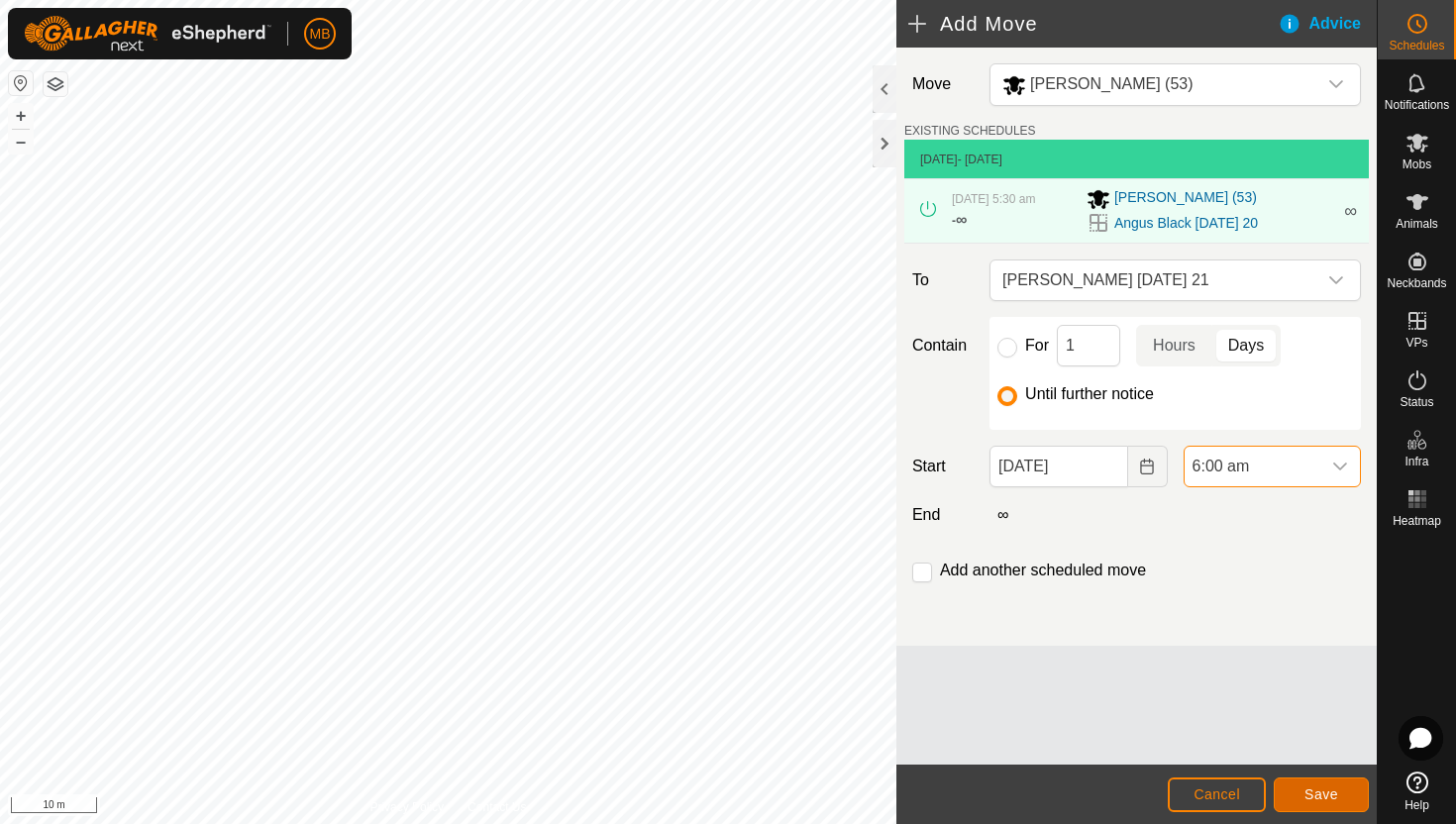 click on "Save" 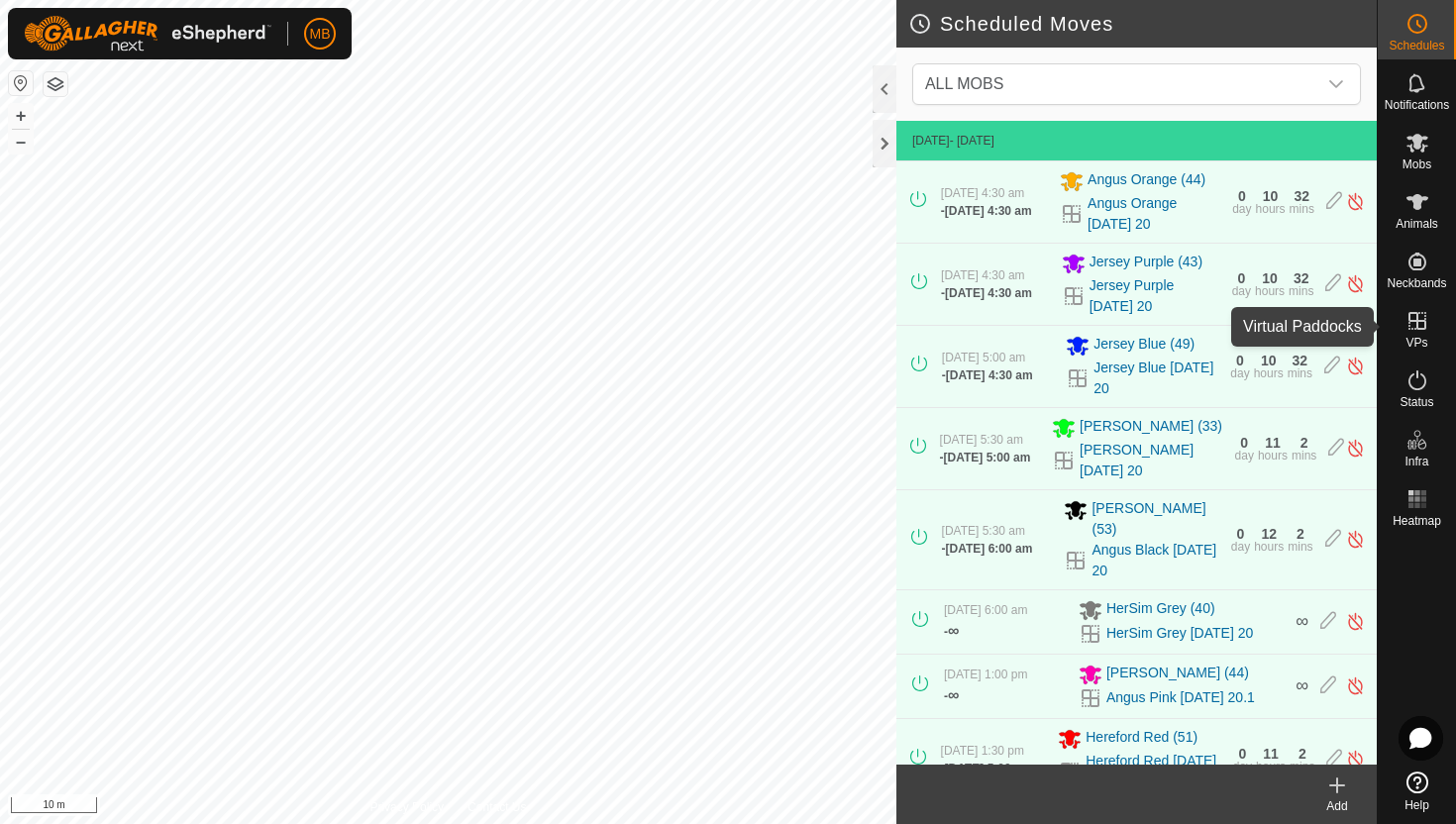 click 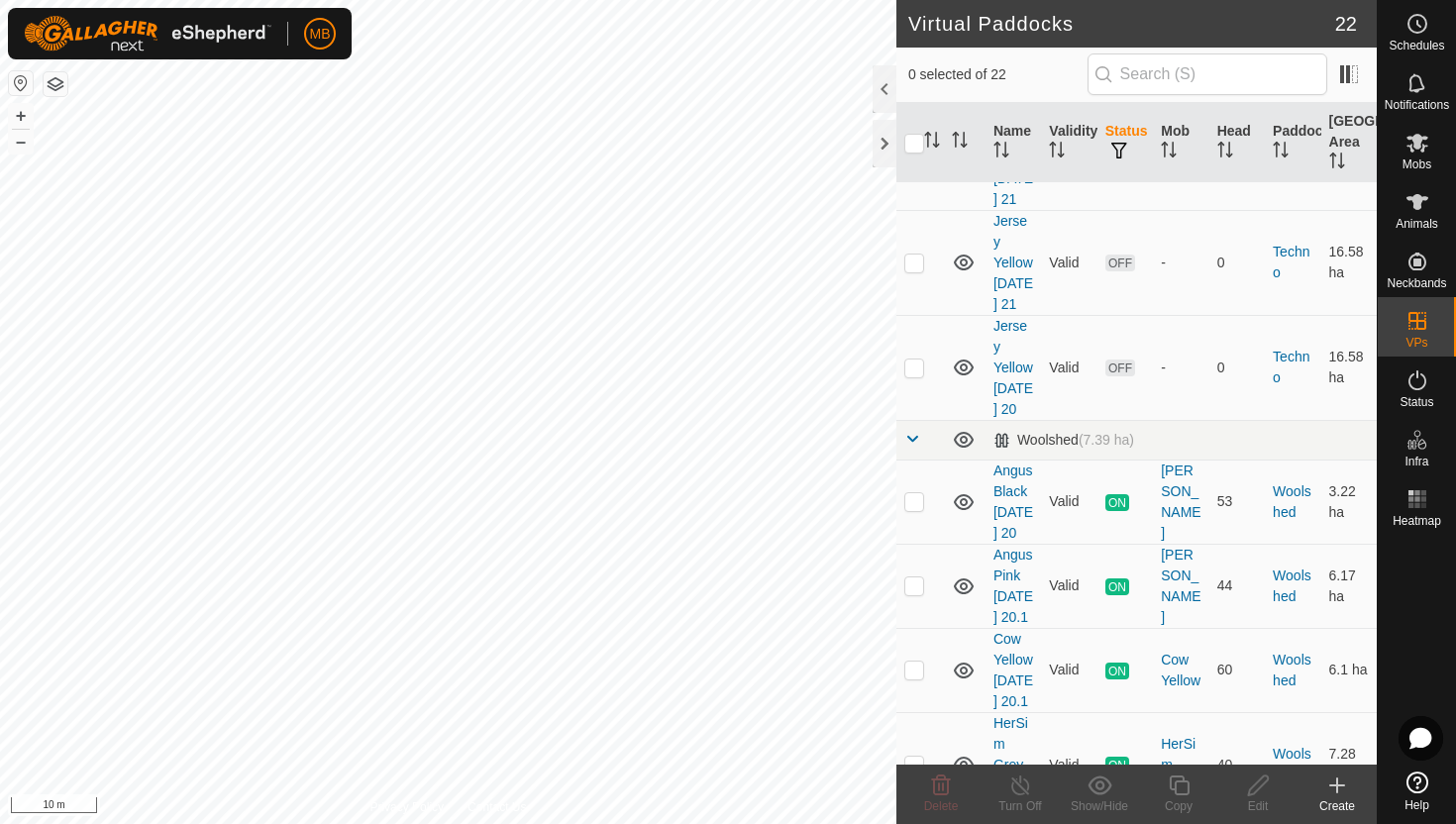 scroll, scrollTop: 1769, scrollLeft: 0, axis: vertical 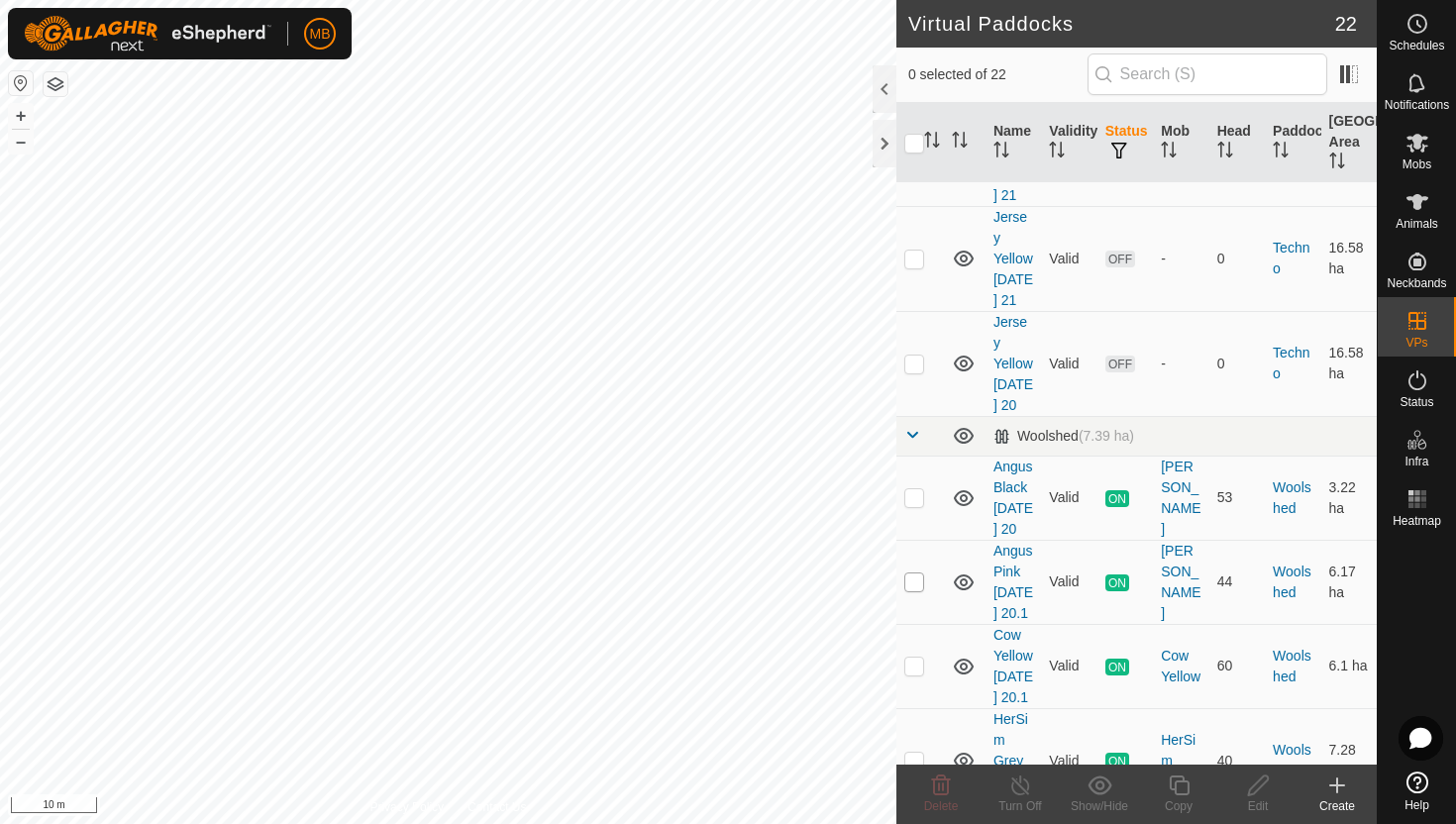 click at bounding box center (914, 582) 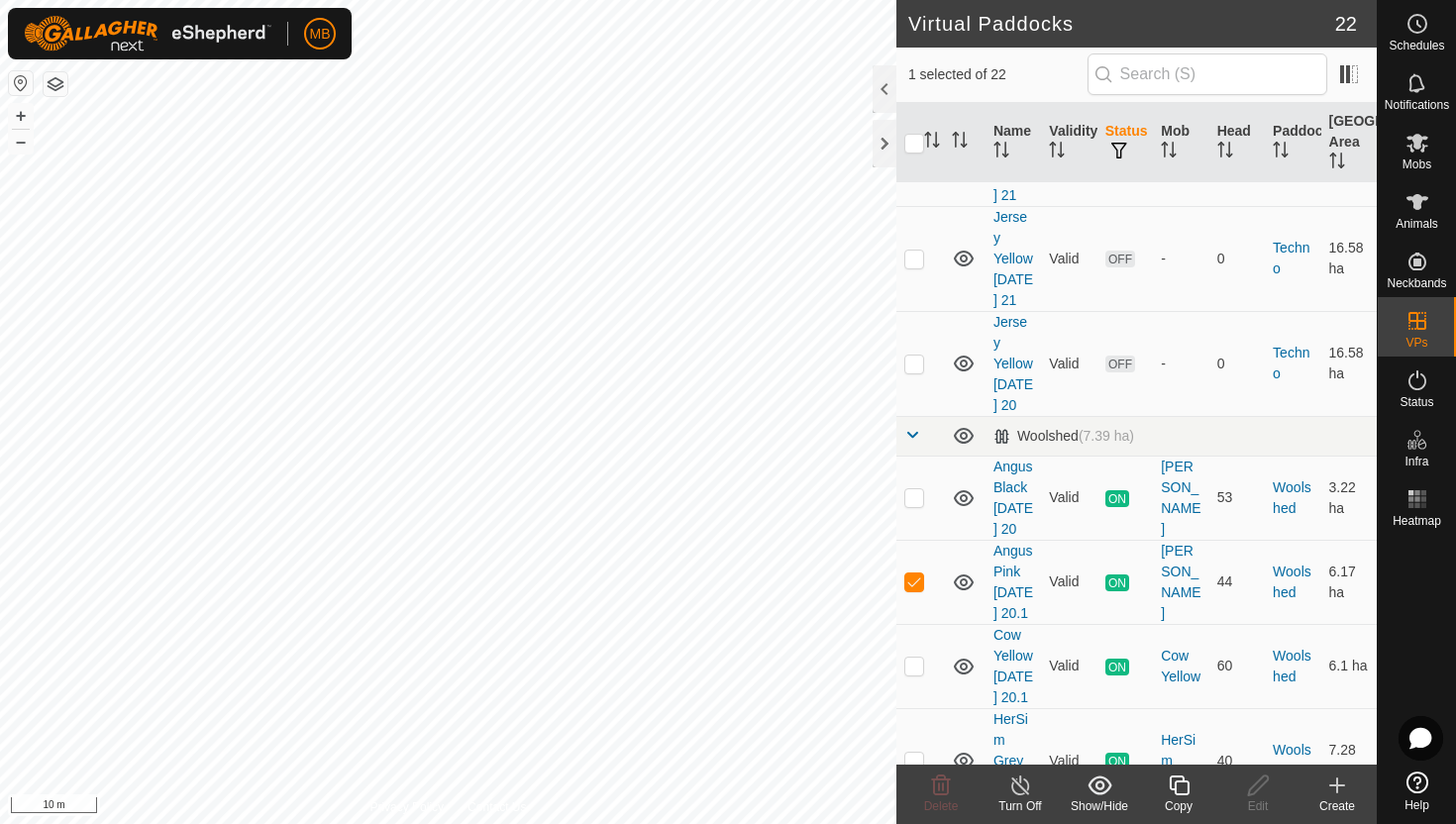 click 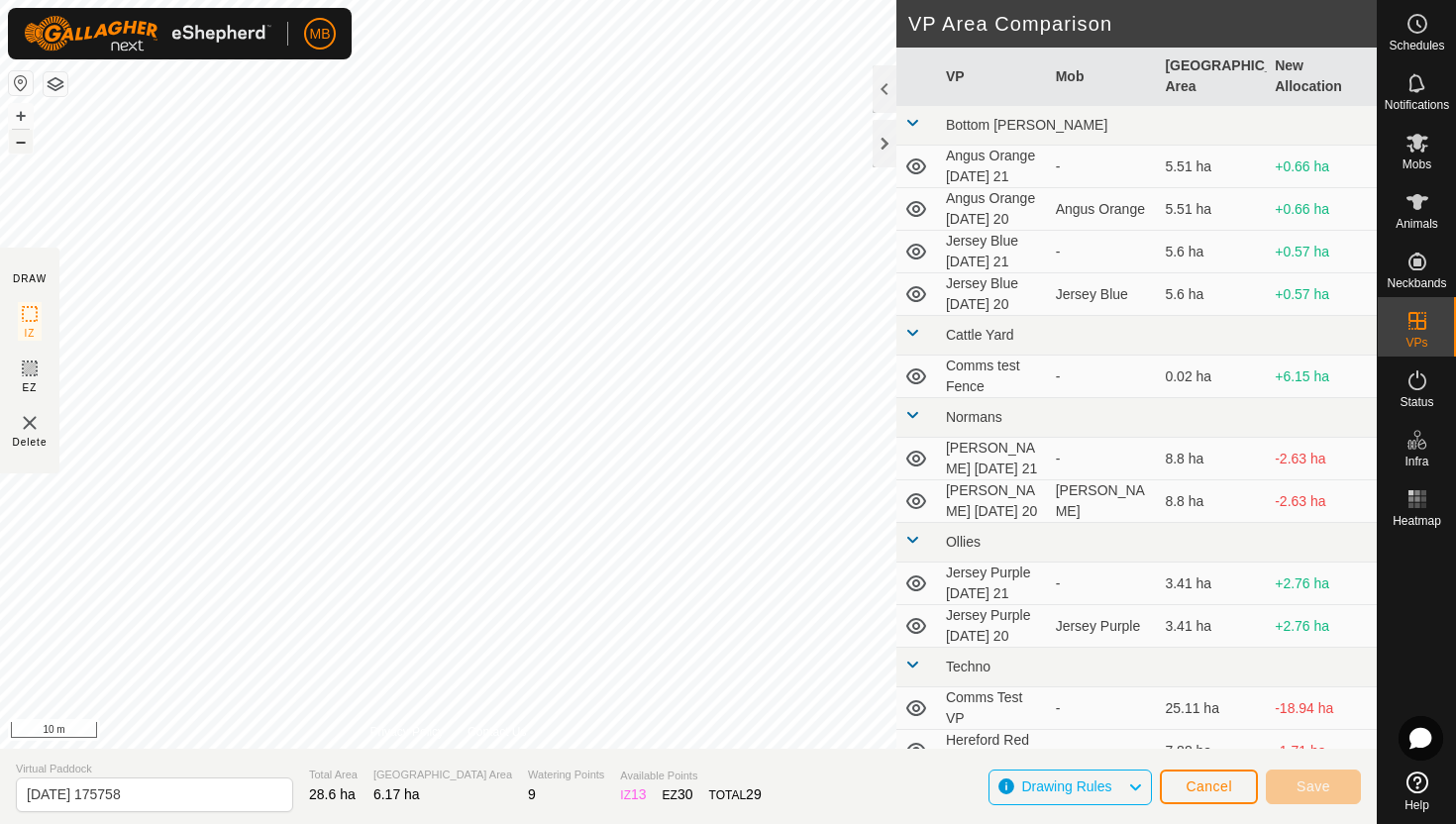 click on "–" at bounding box center [21, 142] 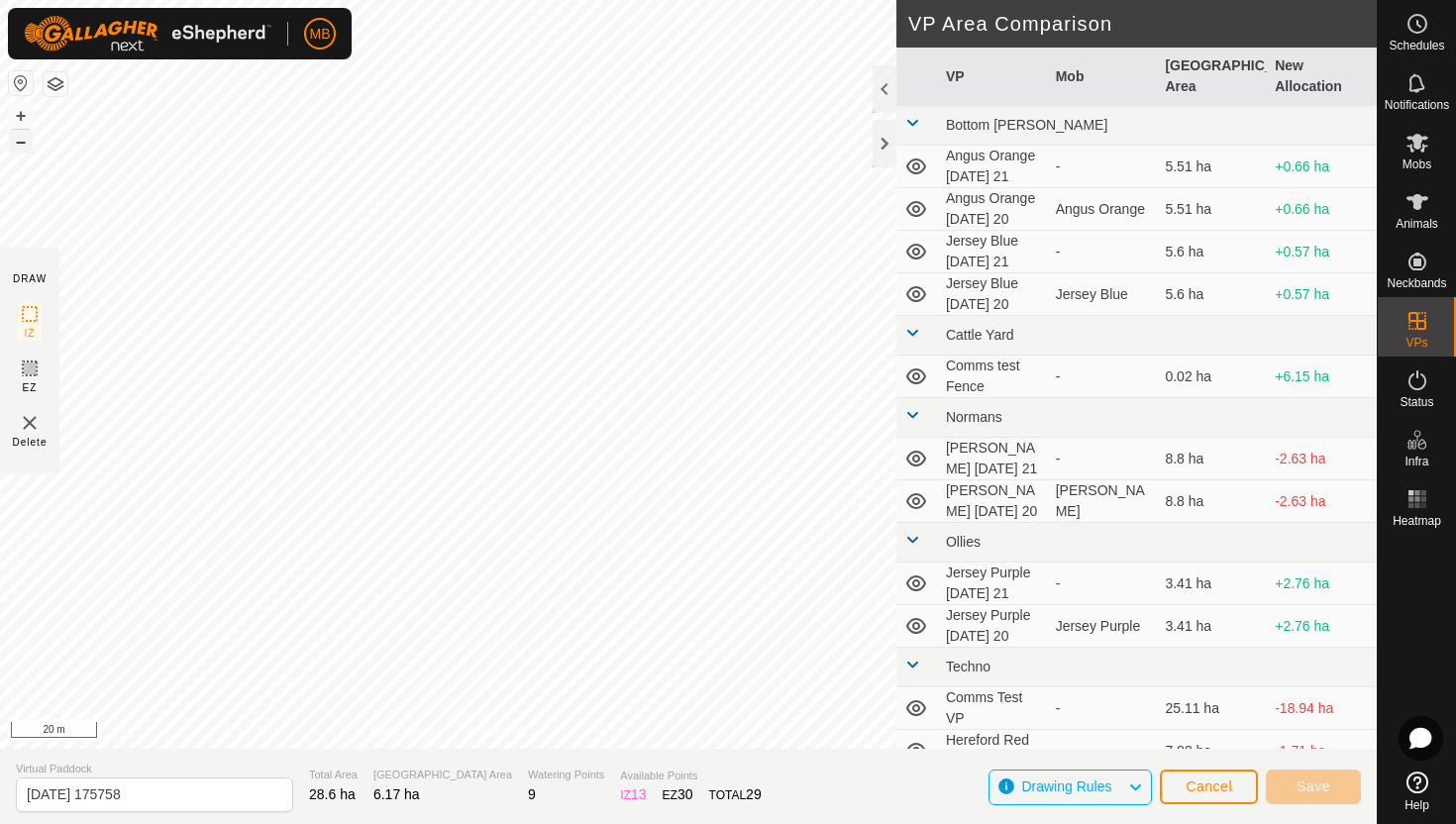 click on "–" at bounding box center (21, 142) 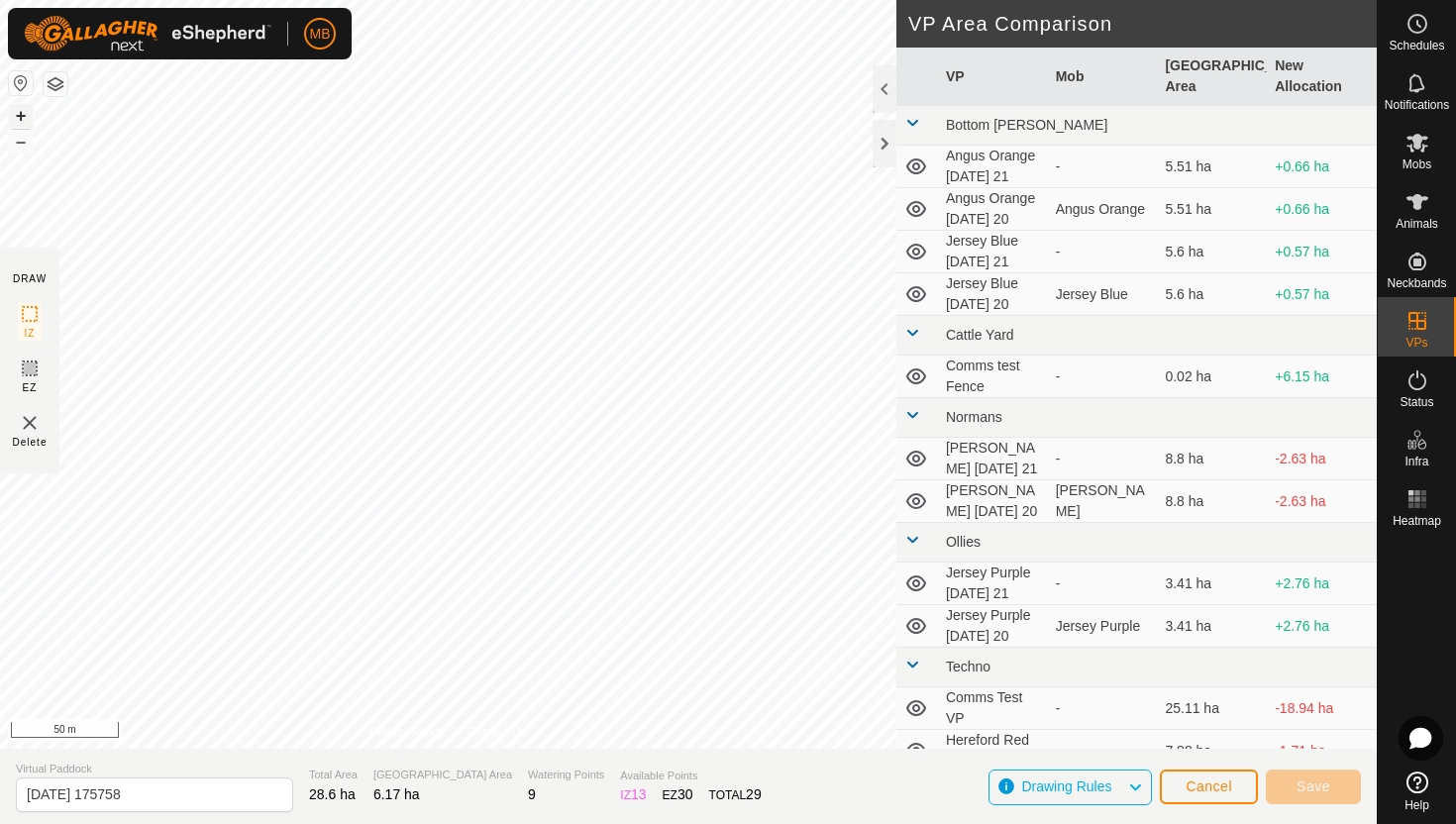 click on "+" at bounding box center [21, 116] 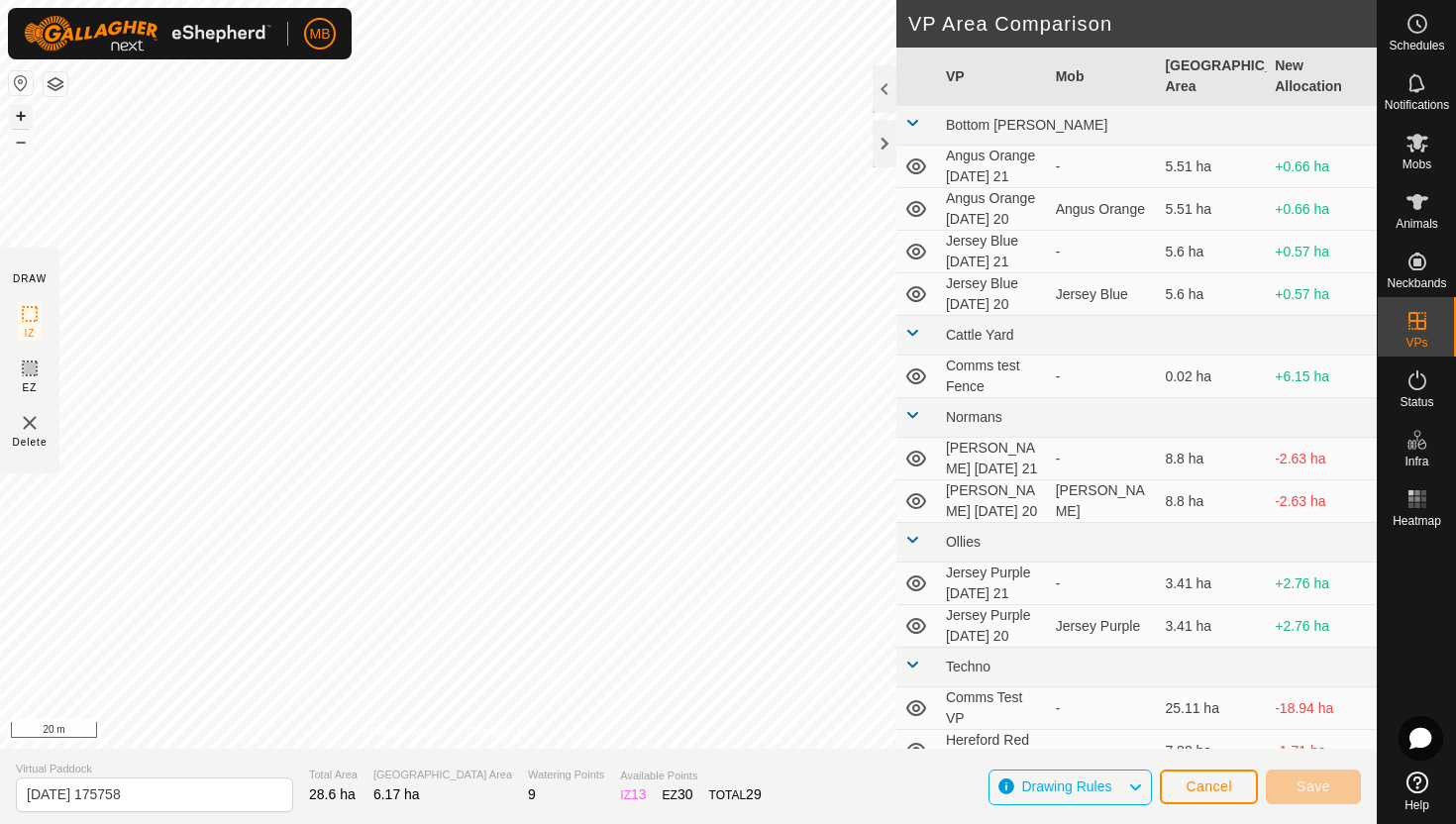 click on "+" at bounding box center [21, 116] 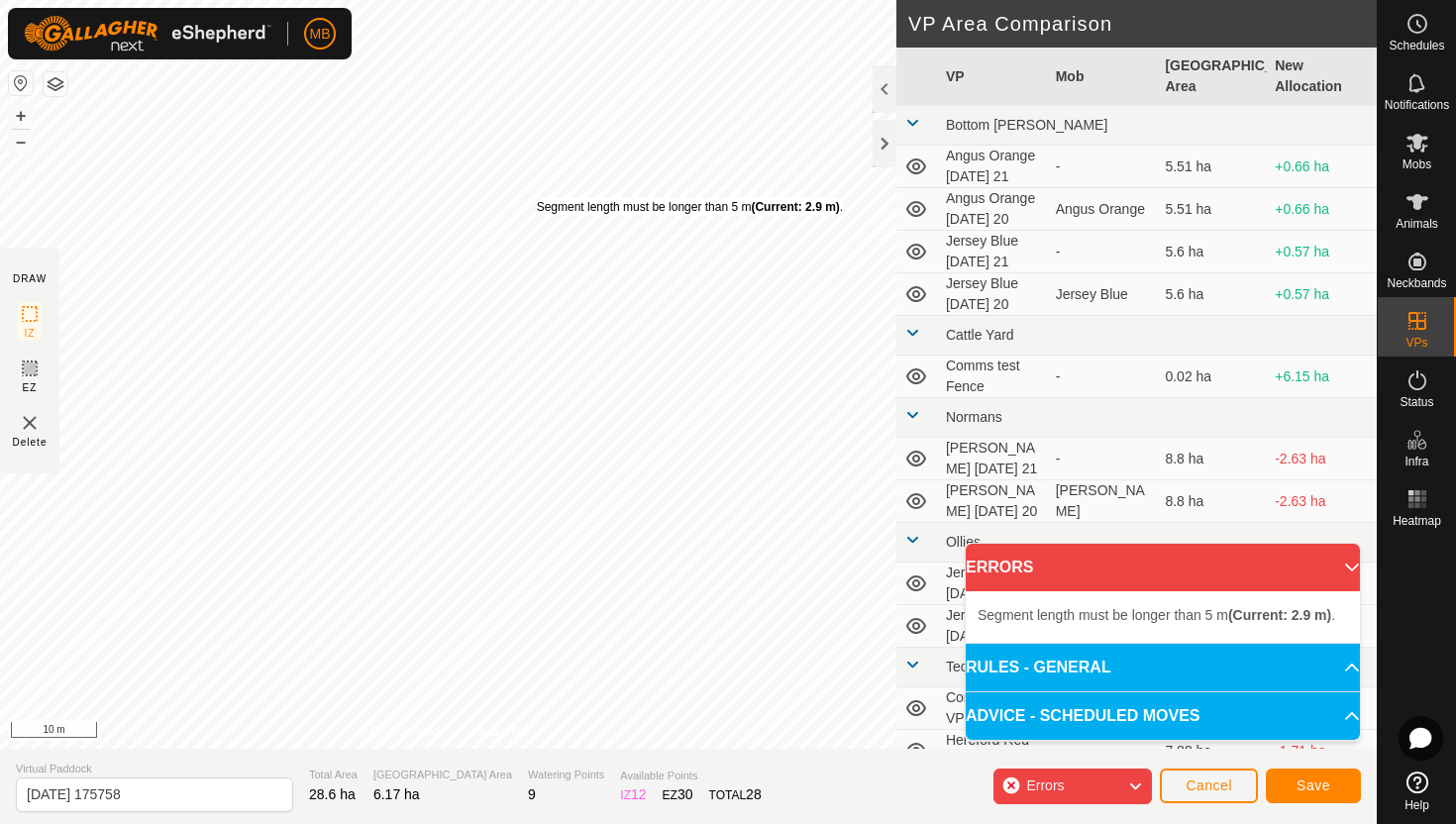 click on "Segment length must be longer than 5 m  (Current: 2.9 m) ." at bounding box center [689, 207] 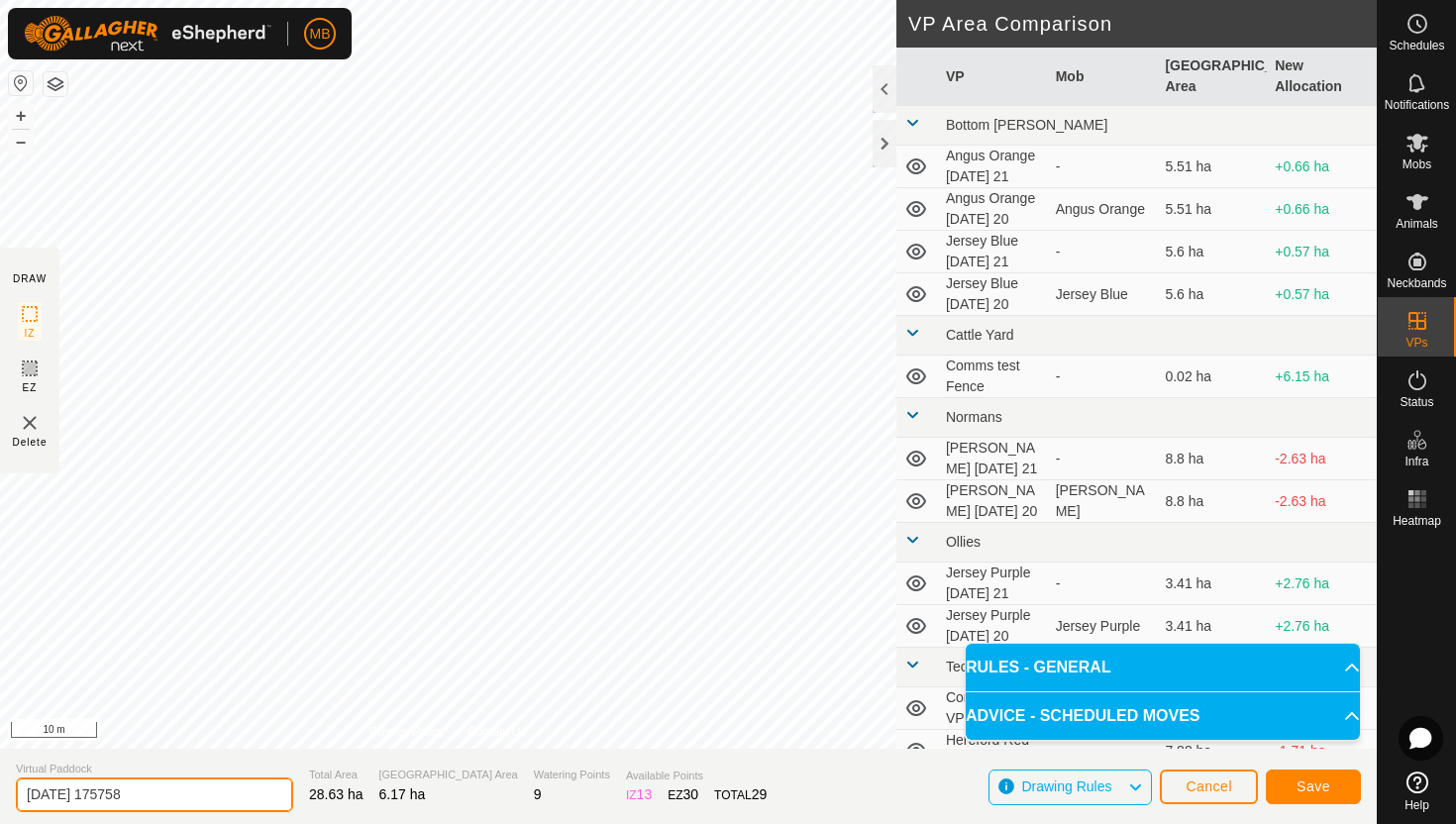 click on "[DATE] 175758" 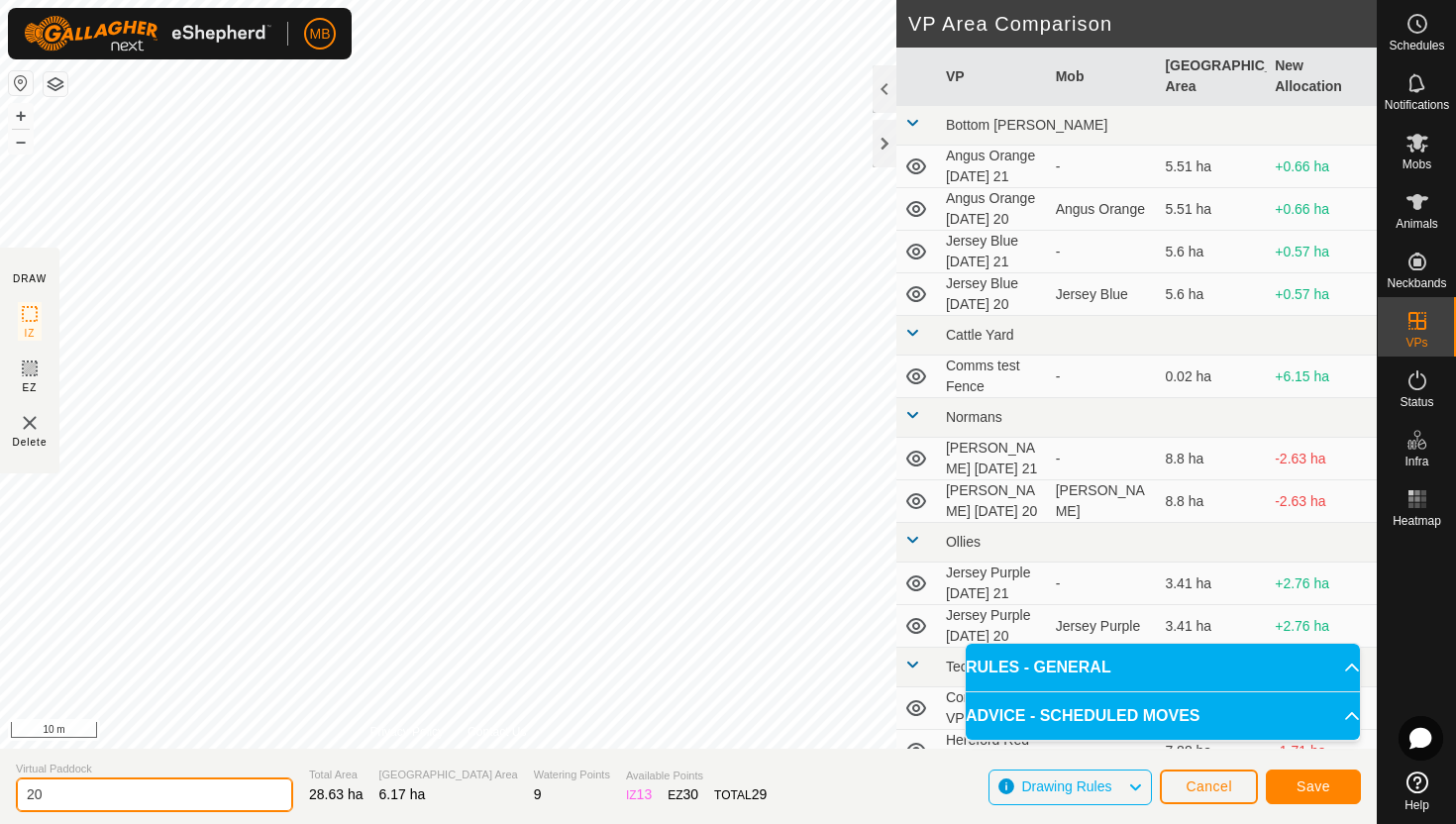 type on "2" 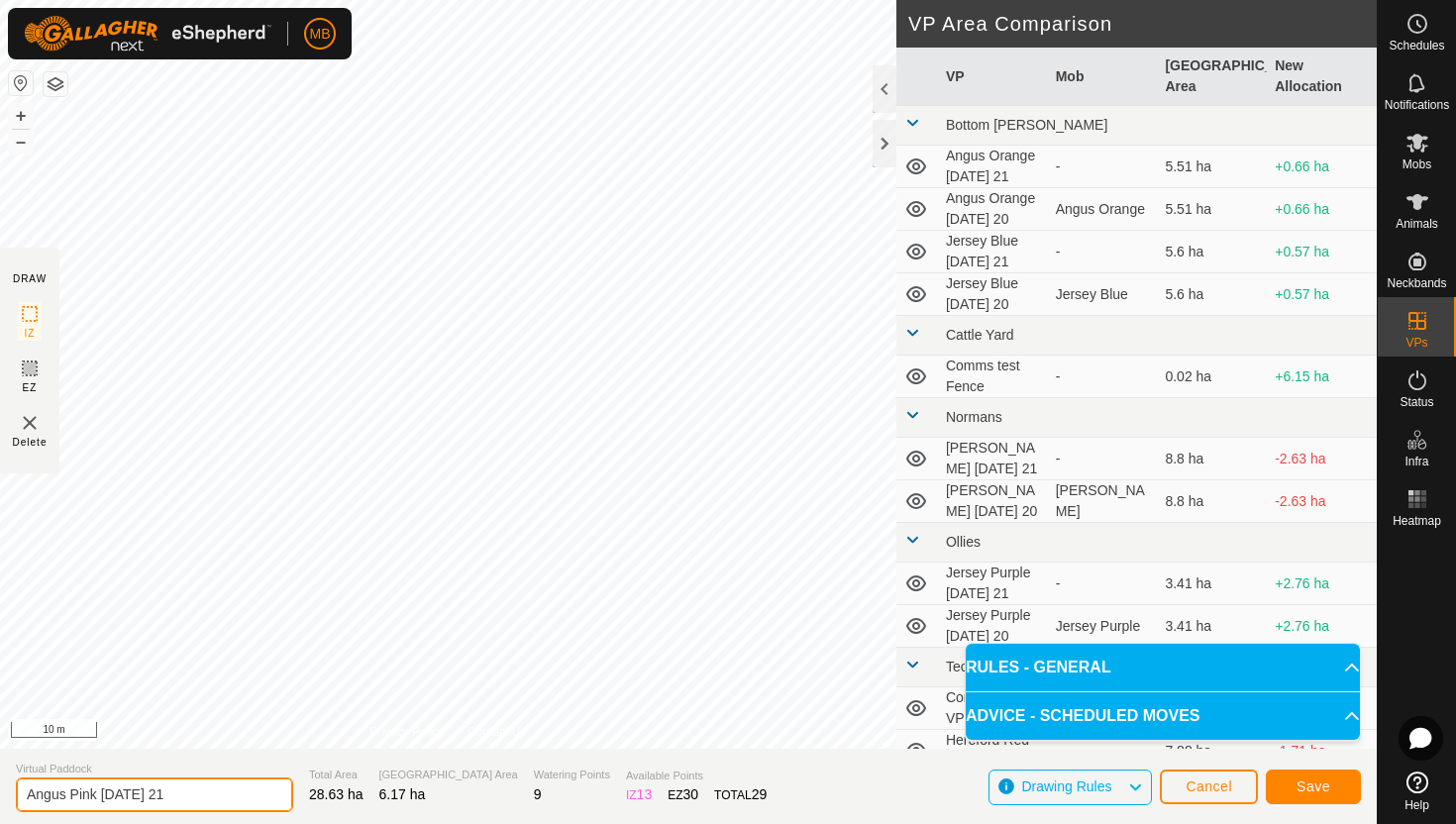 type on "Angus Pink [DATE] 21" 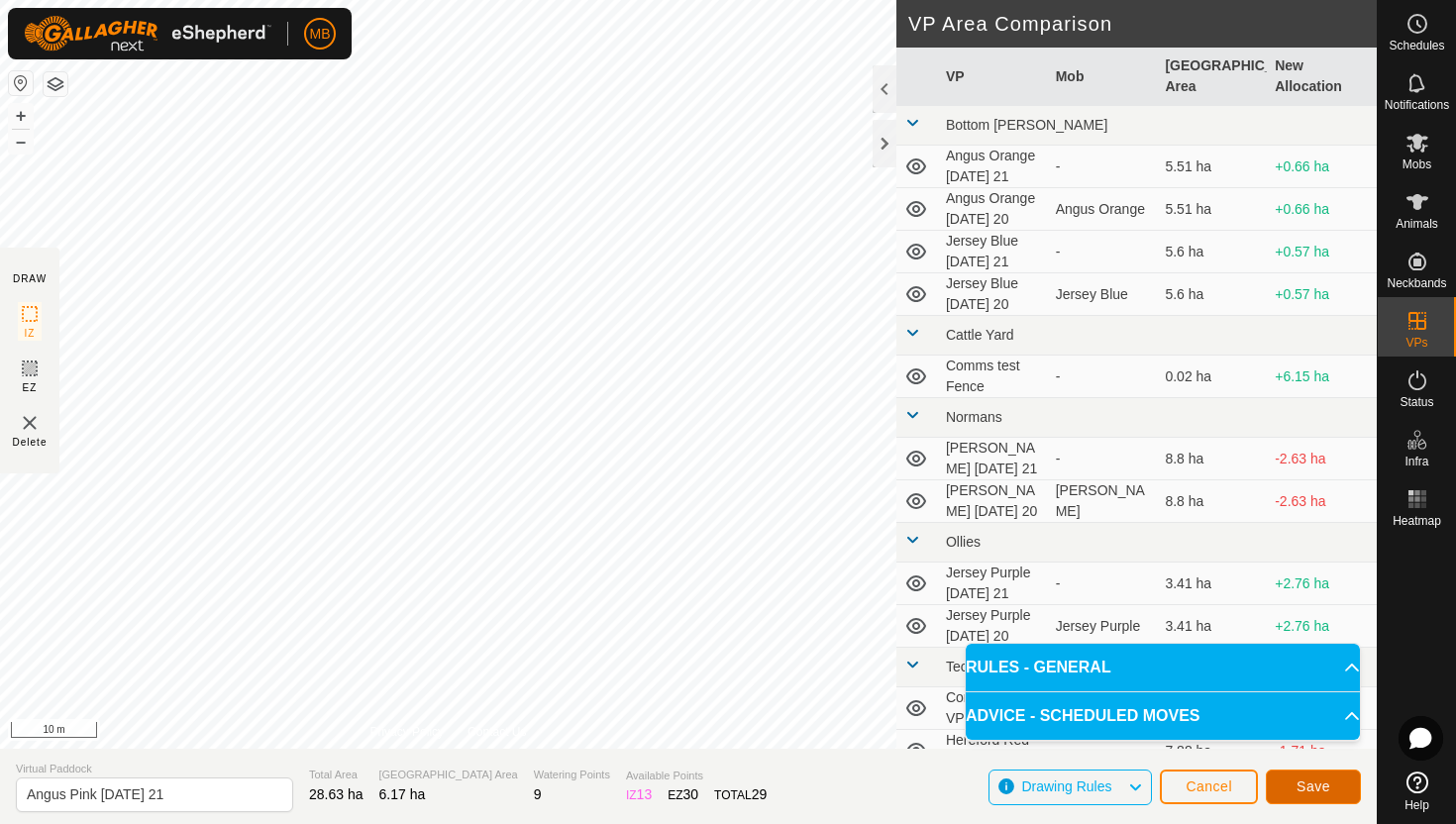 click on "Save" 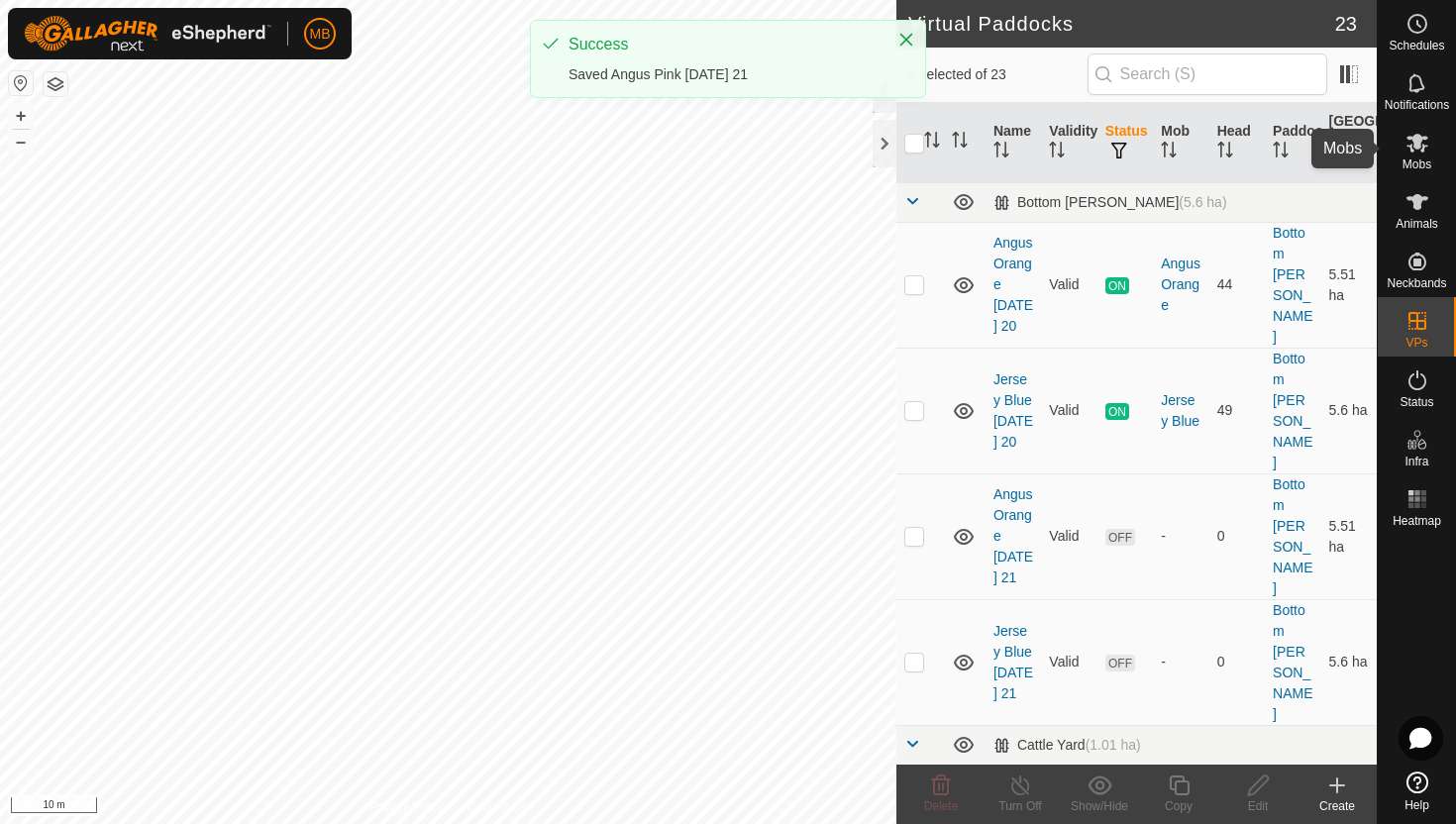 click 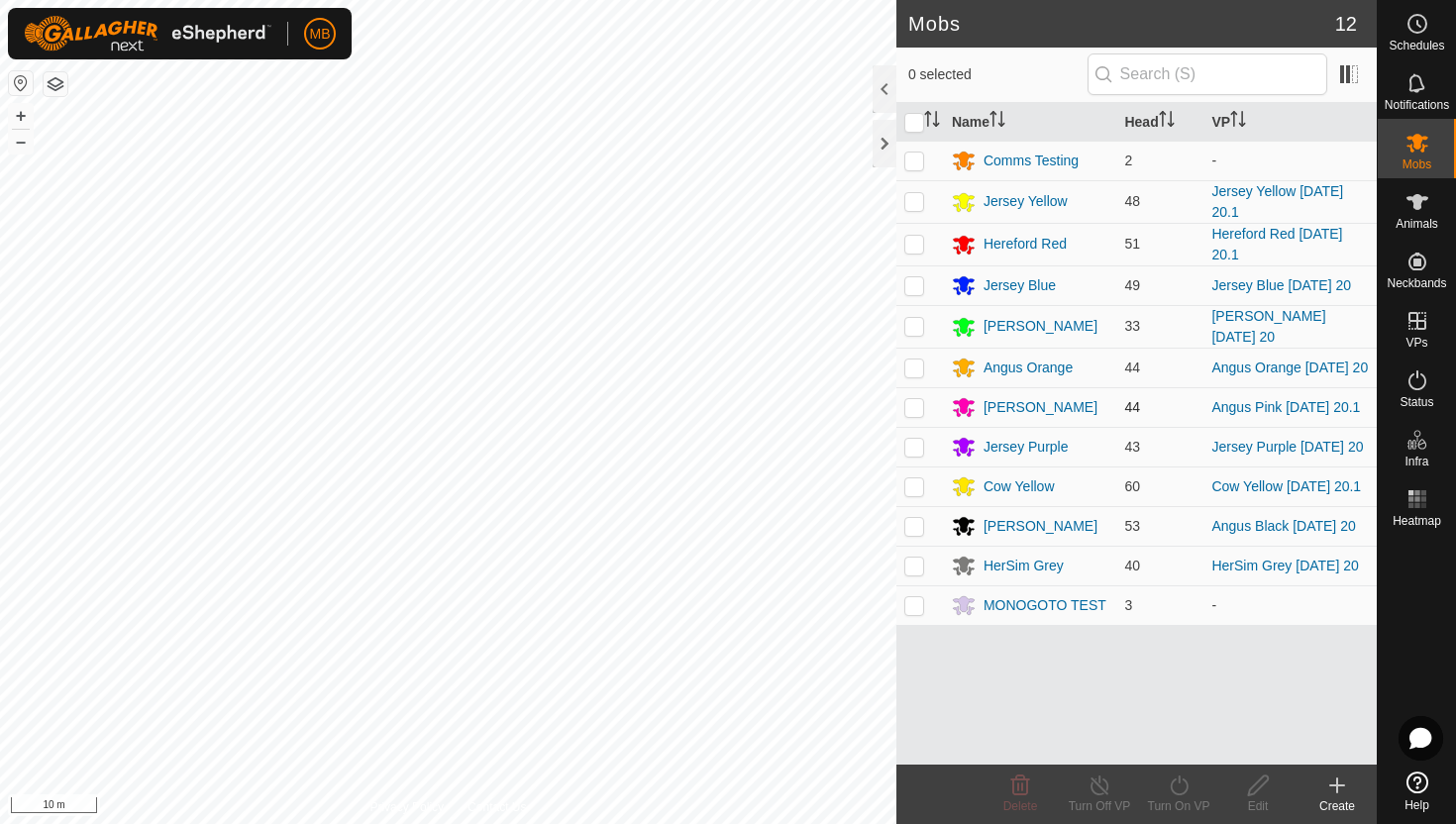 click at bounding box center [914, 407] 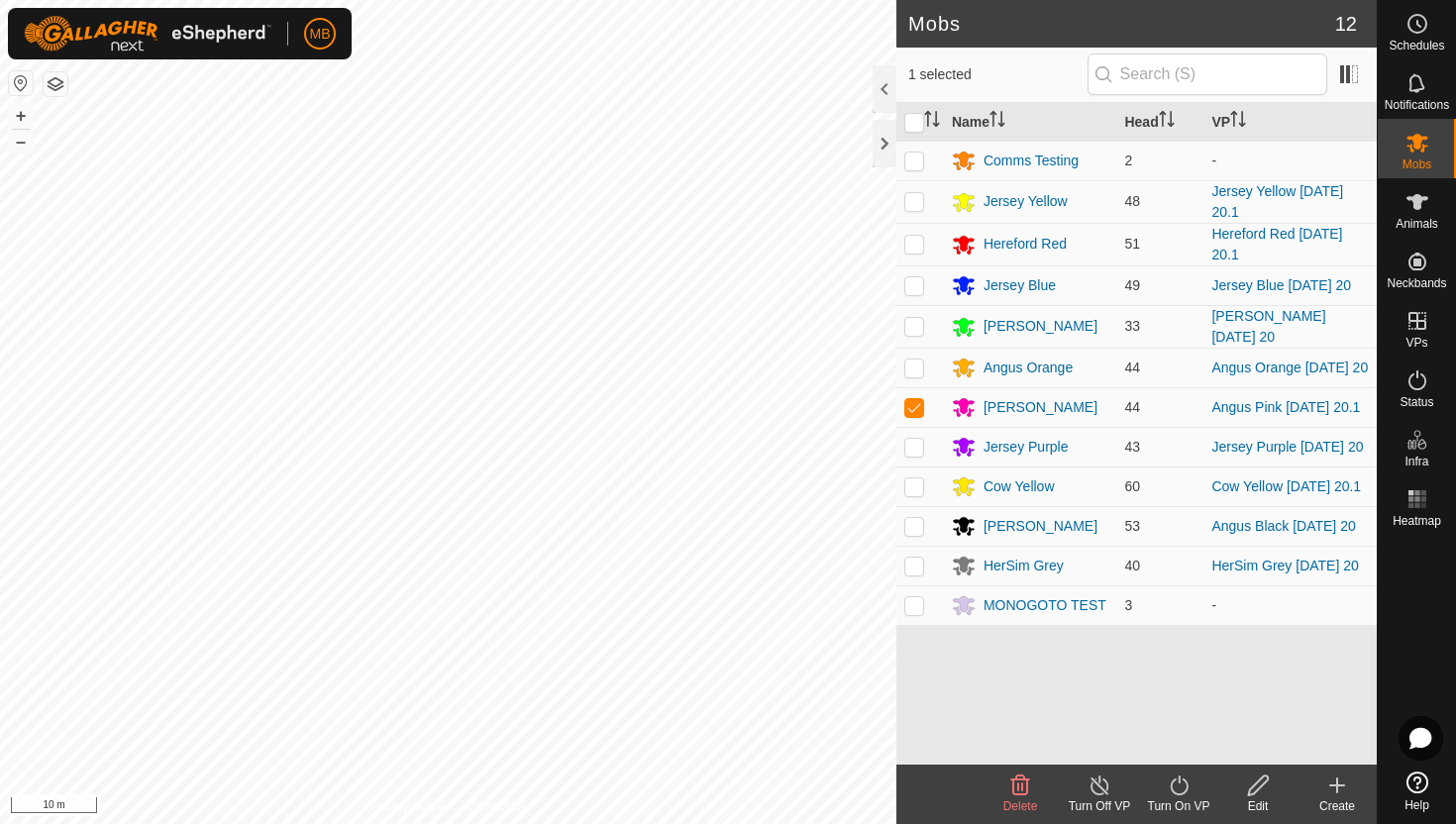 click 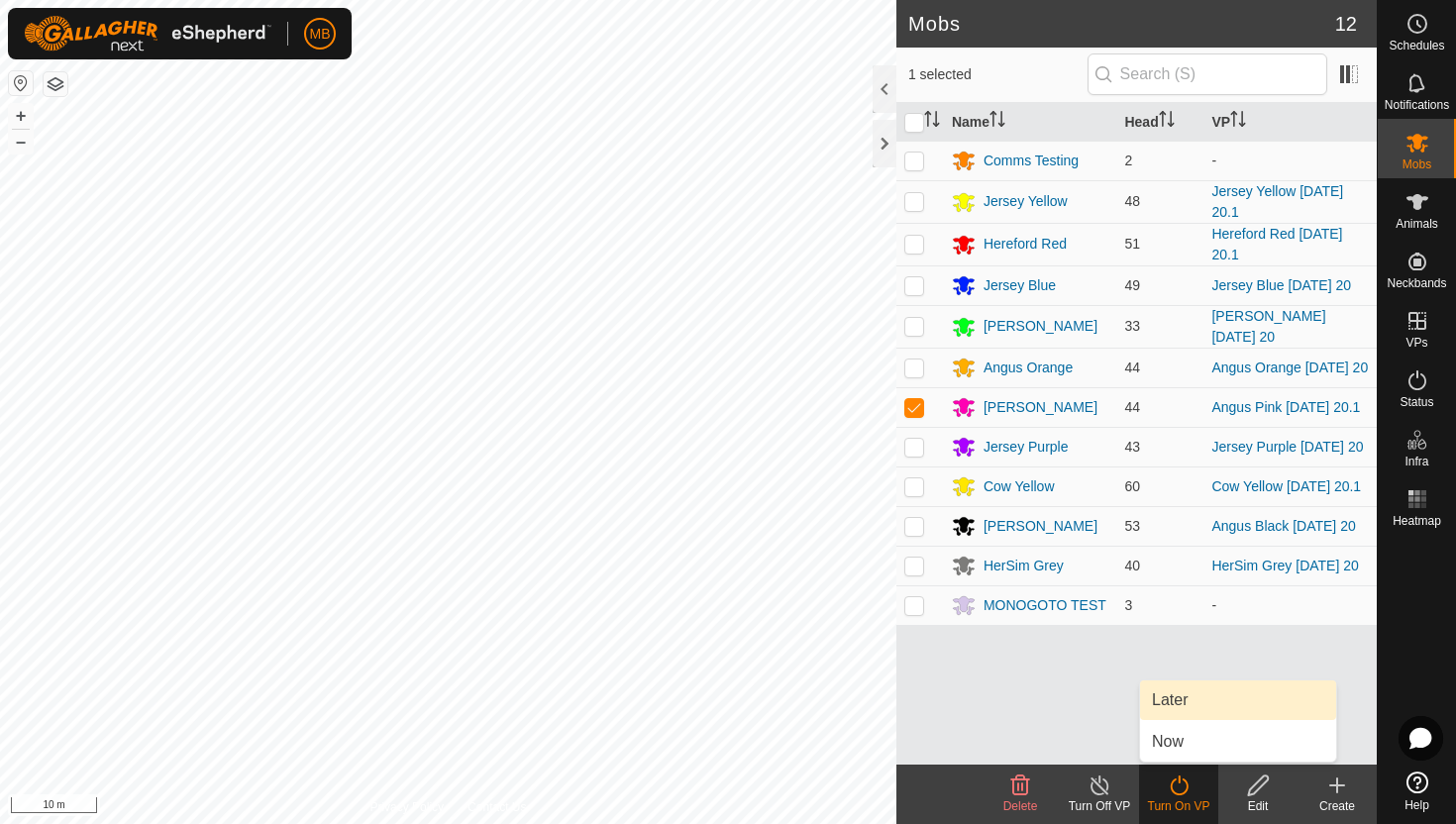 click on "Later" at bounding box center [1238, 700] 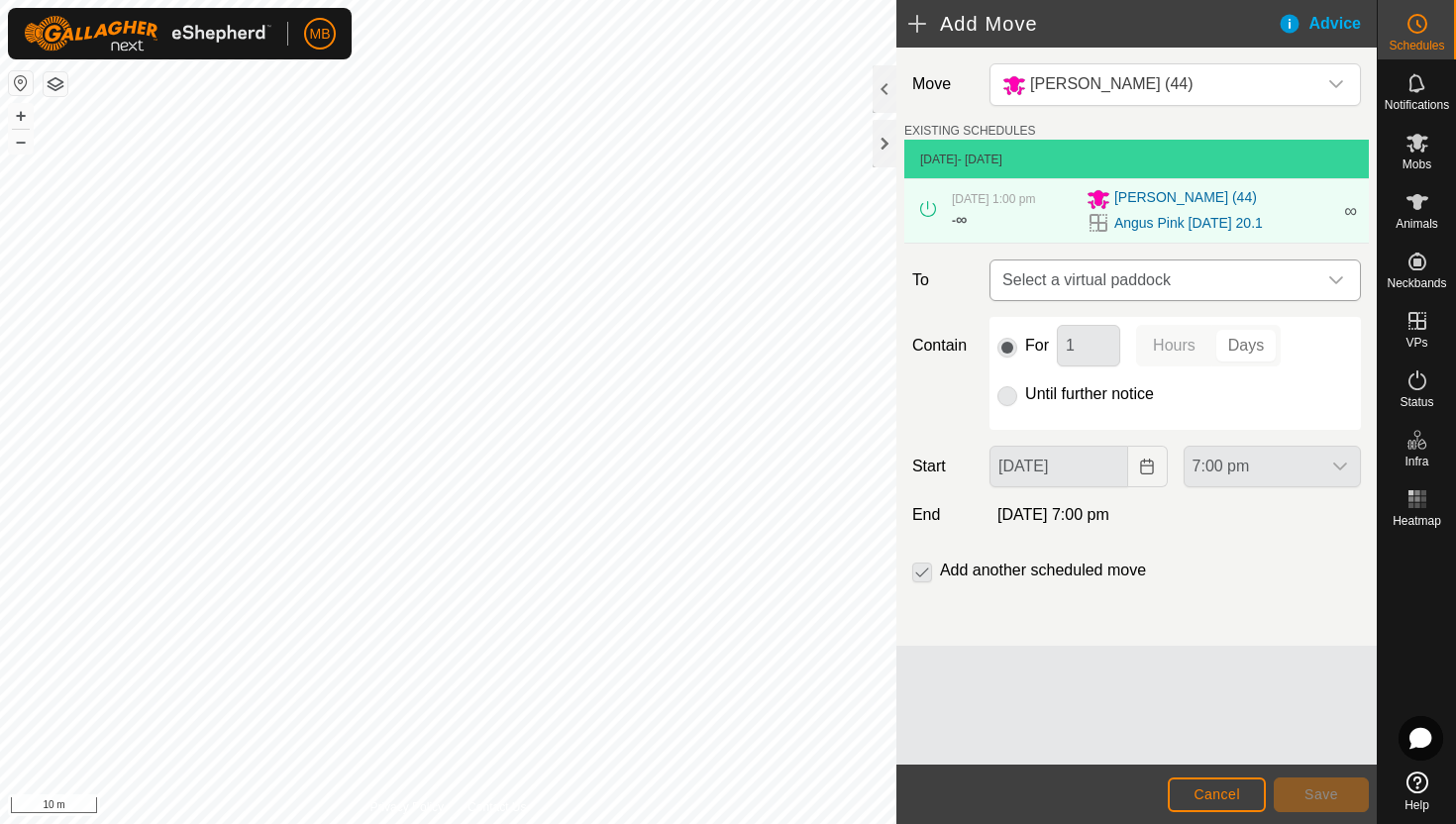 click at bounding box center (1336, 280) 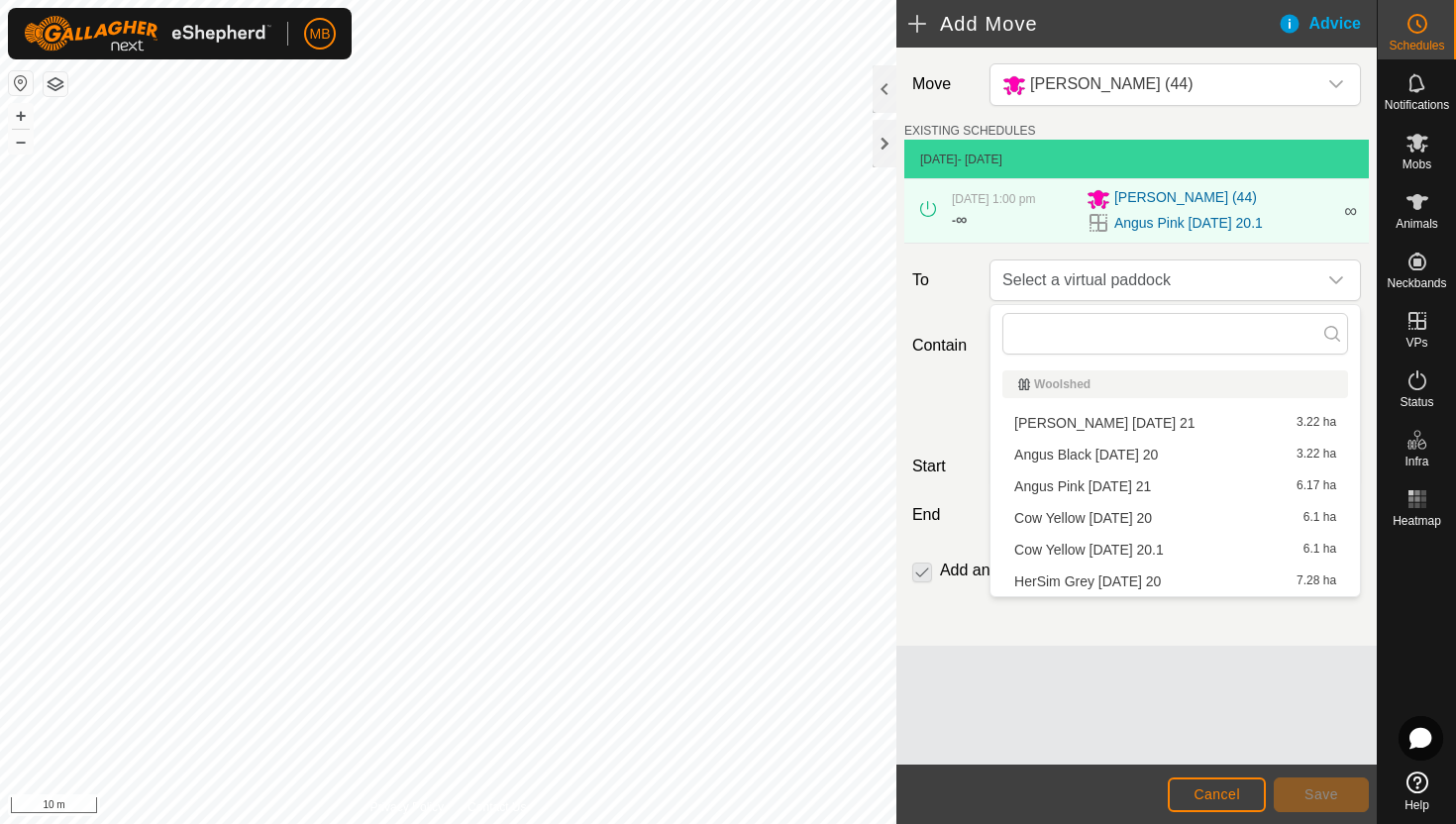click on "Angus Pink [DATE] 21  6.17 ha" at bounding box center [1175, 486] 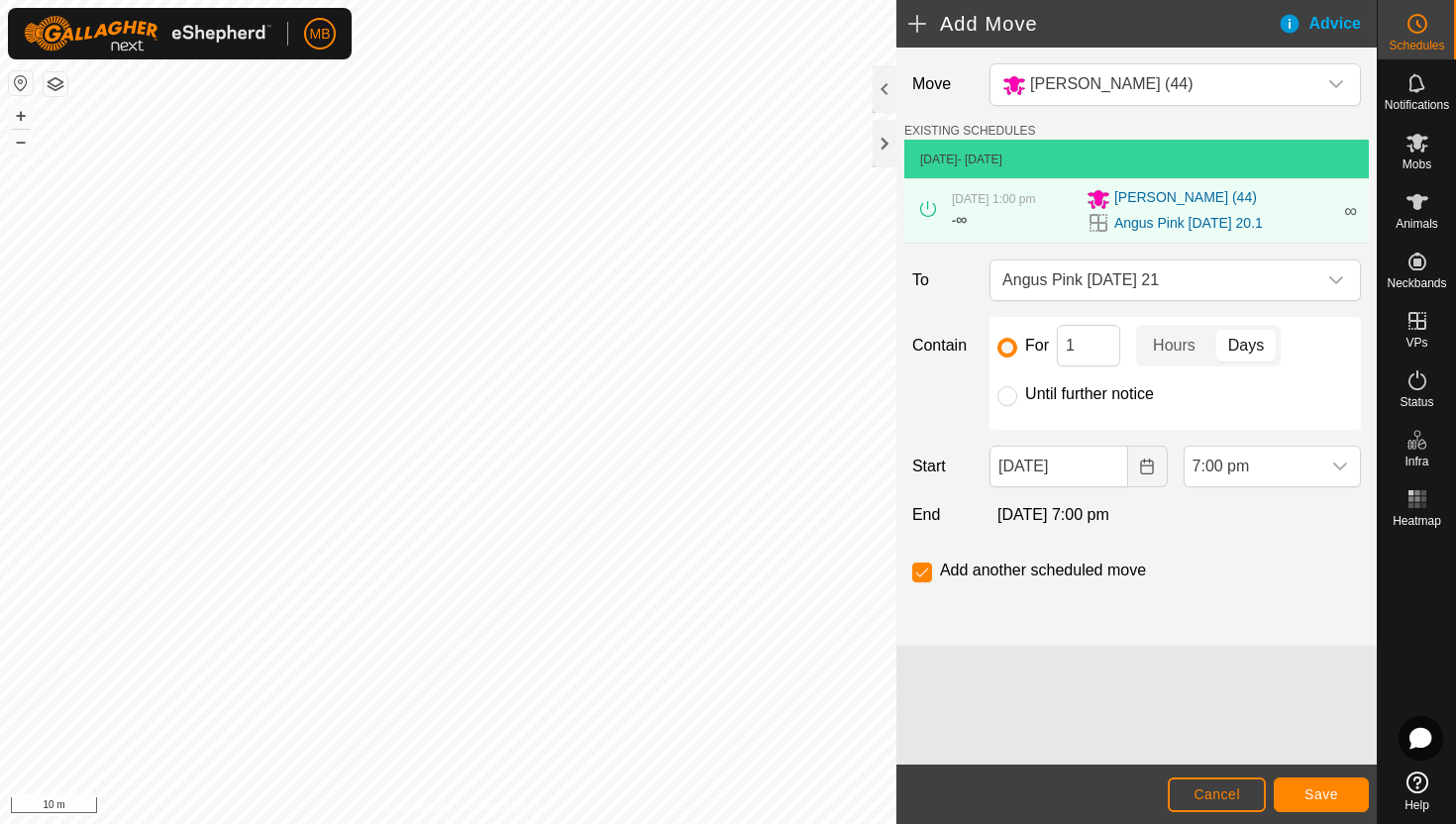click on "Until further notice" 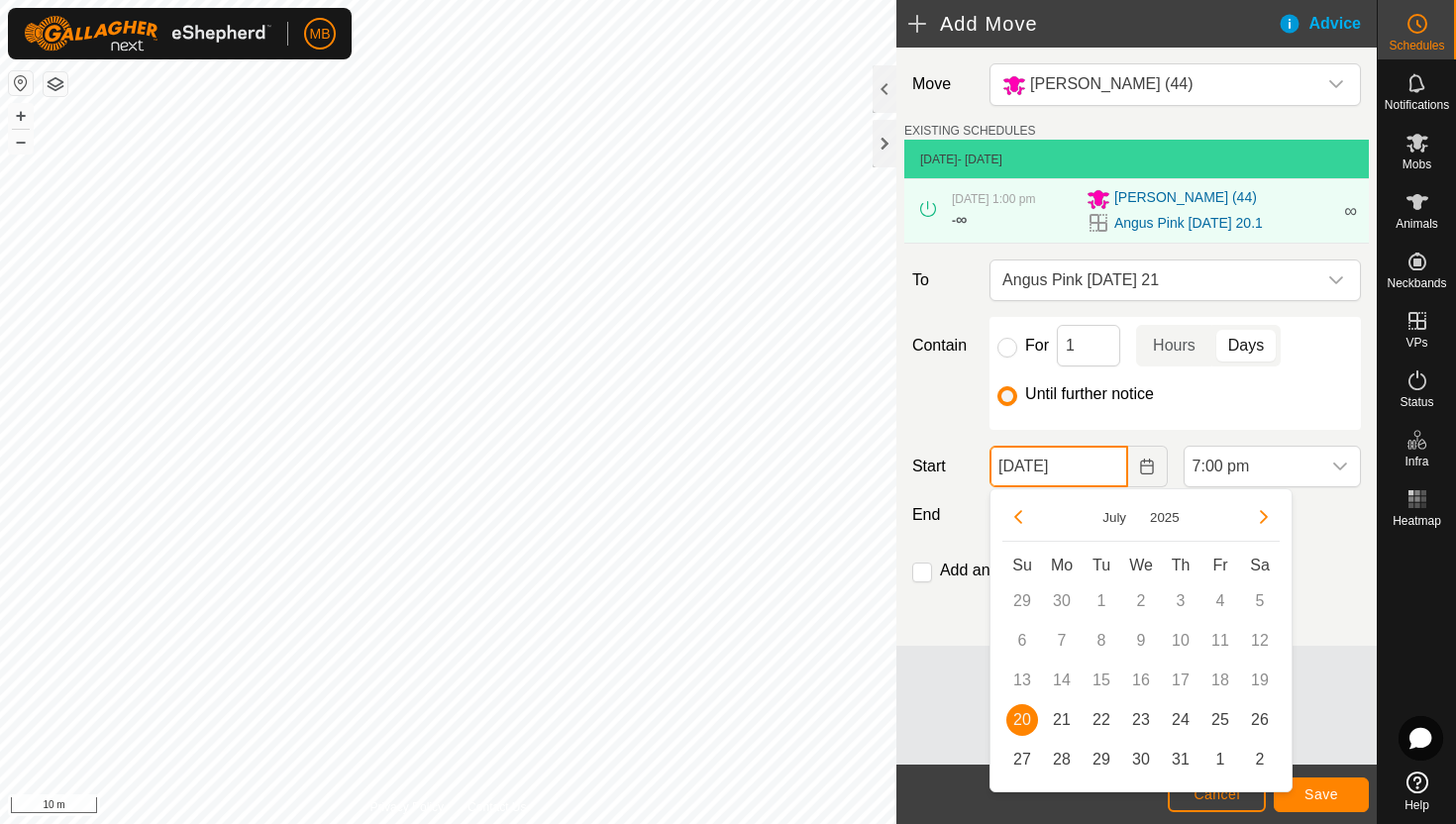 click on "[DATE]" 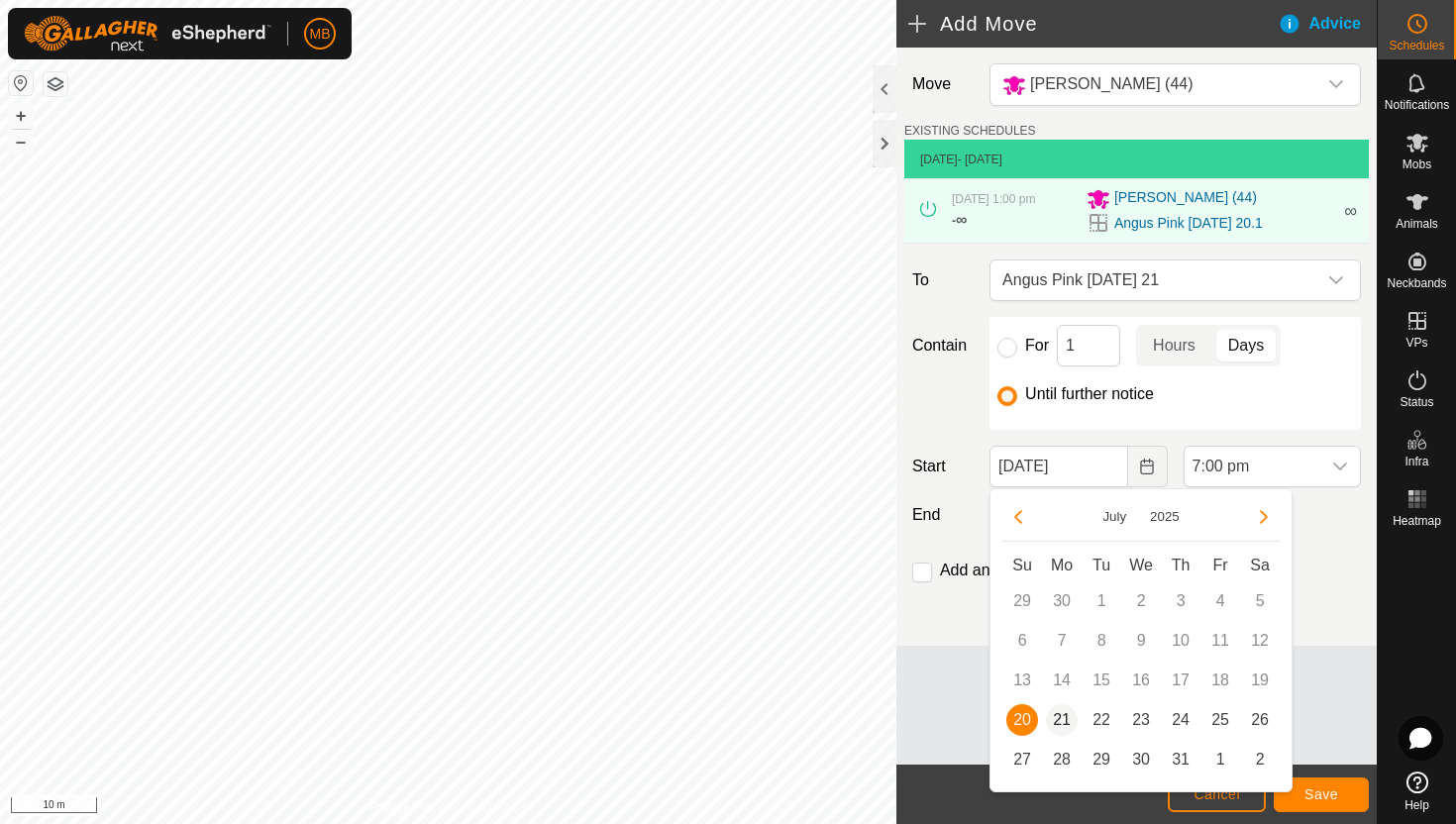 click on "21" at bounding box center [1062, 720] 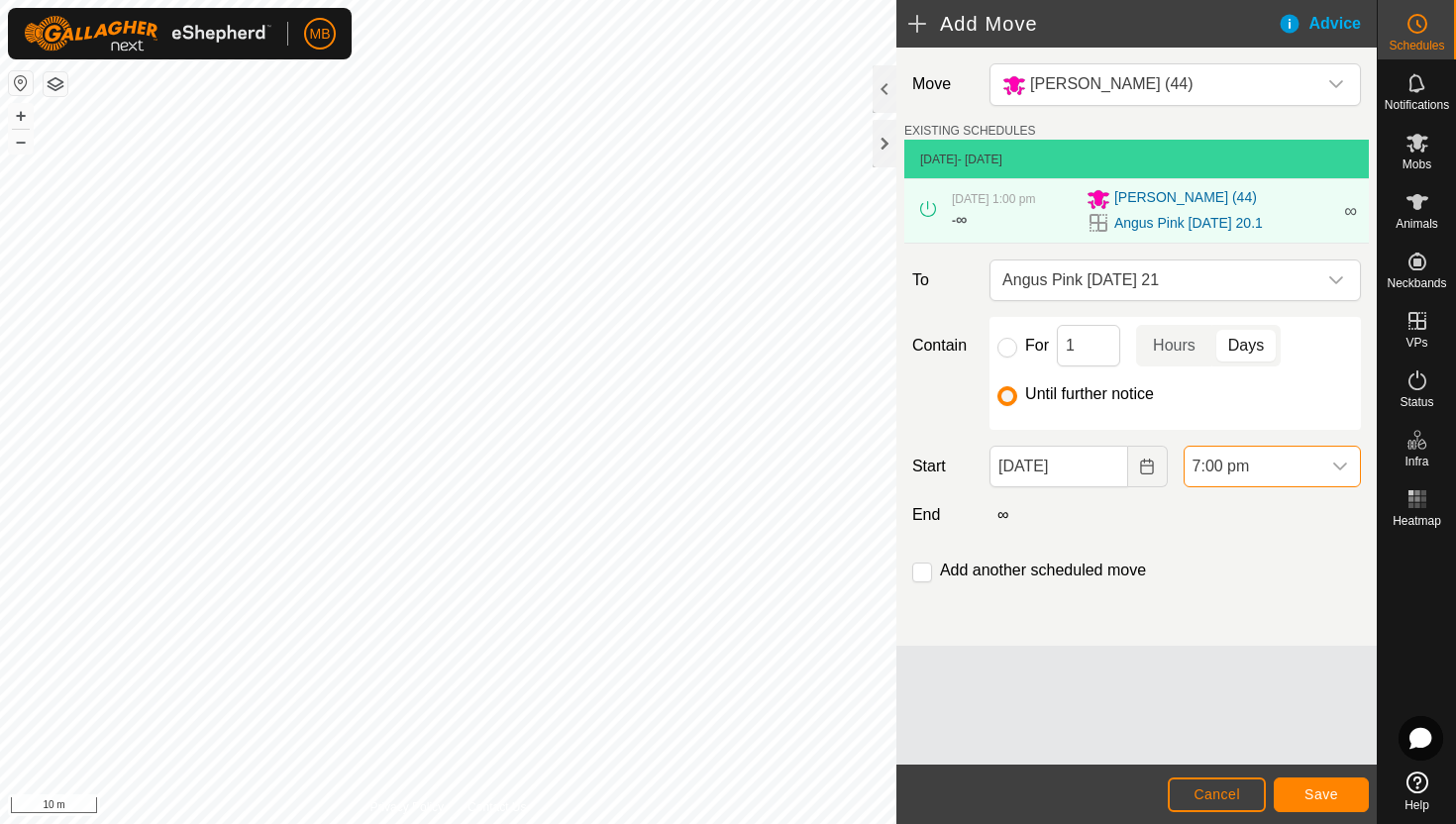 click on "7:00 pm" at bounding box center [1252, 466] 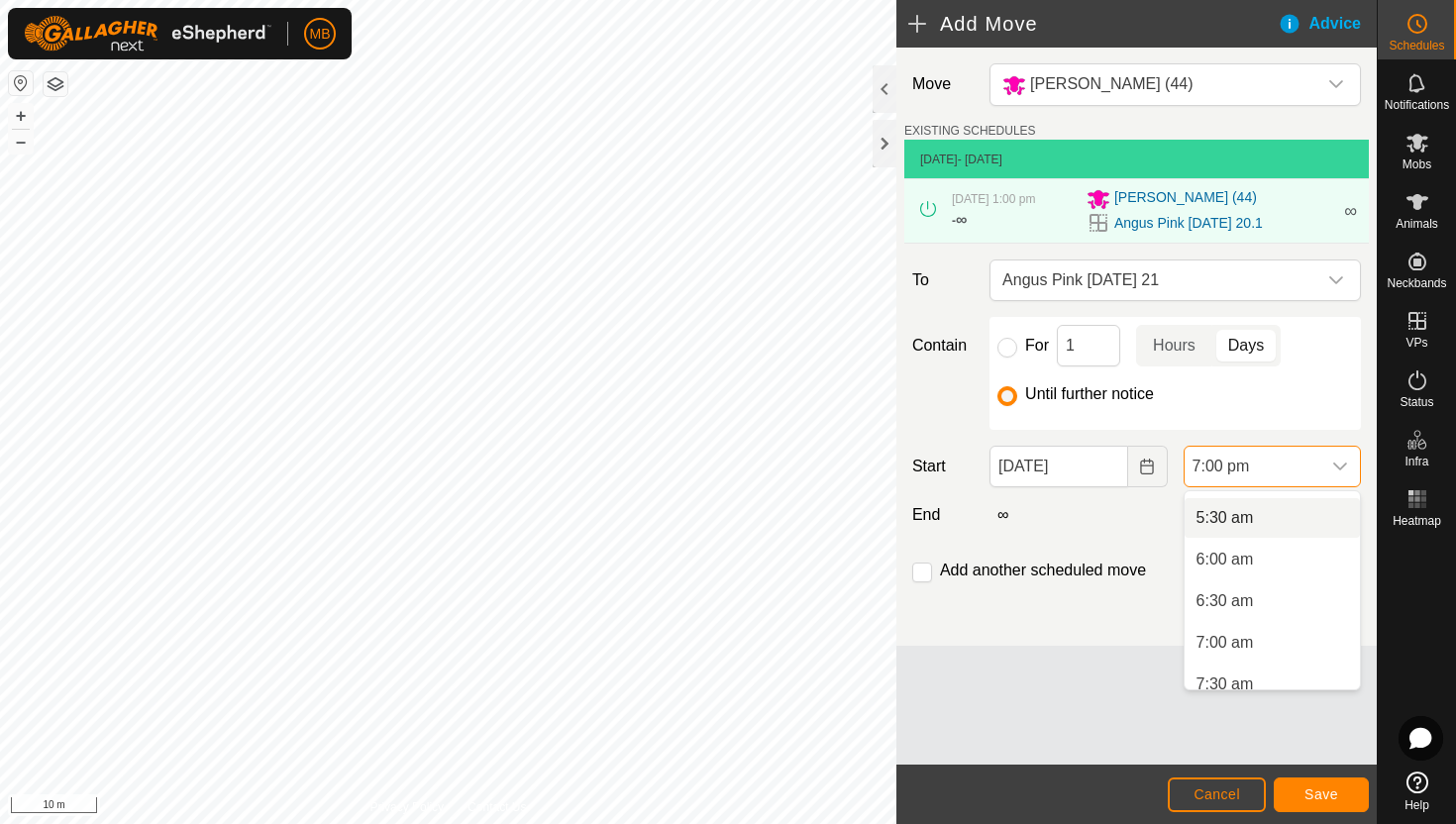 click on "5:30 am" at bounding box center (1272, 518) 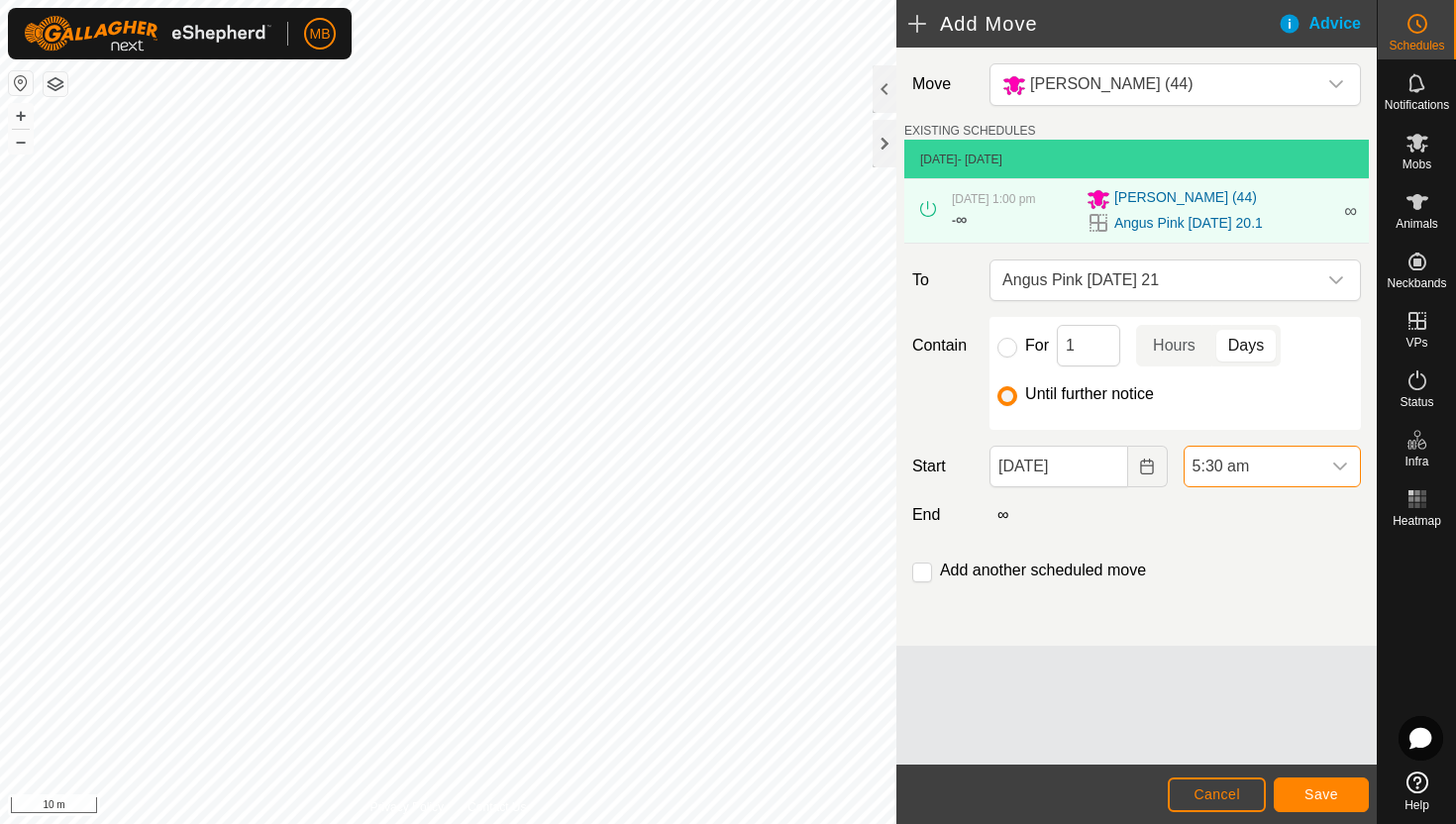 scroll, scrollTop: 1422, scrollLeft: 0, axis: vertical 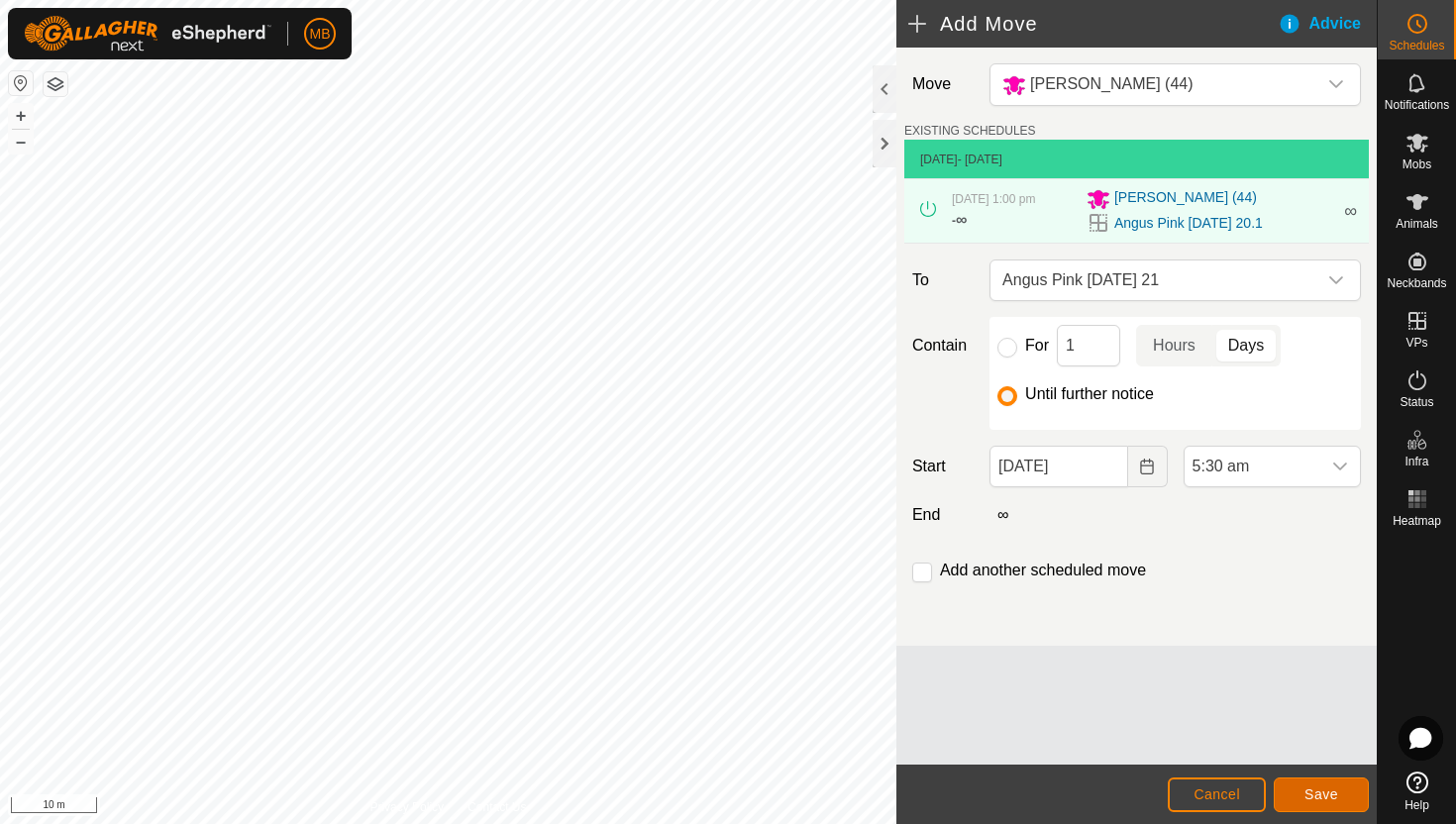 click on "Save" 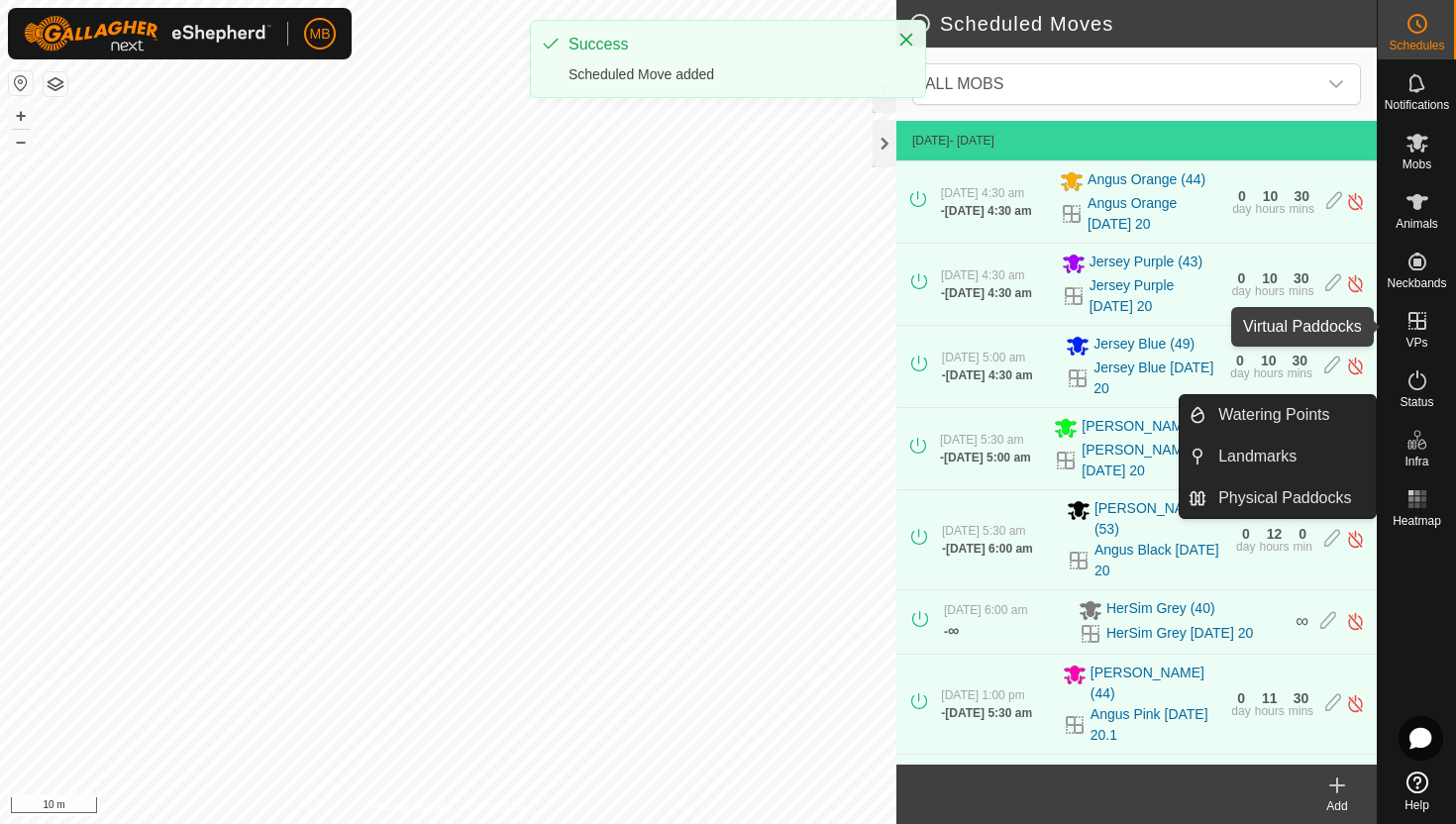 click 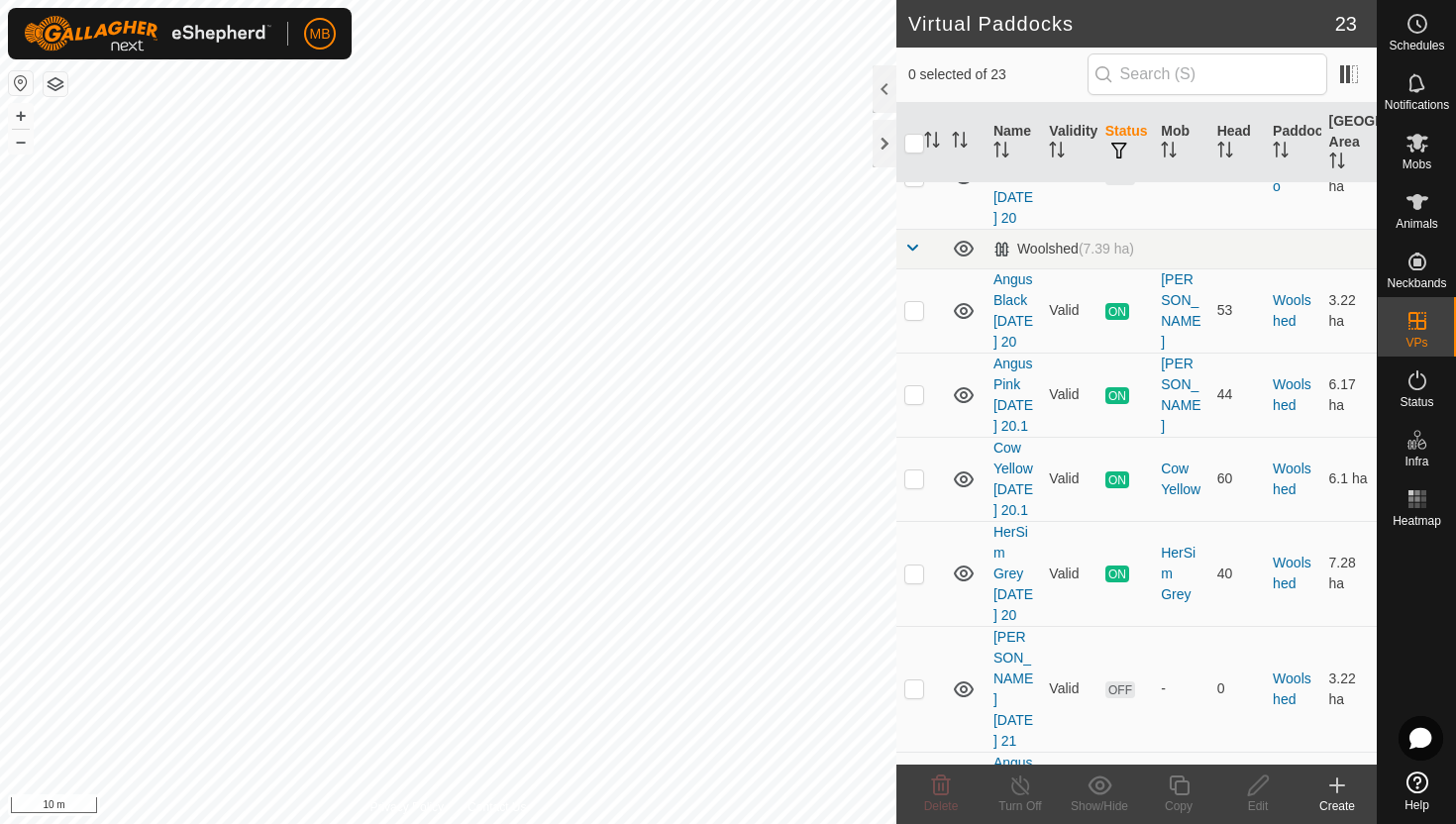 scroll, scrollTop: 1966, scrollLeft: 0, axis: vertical 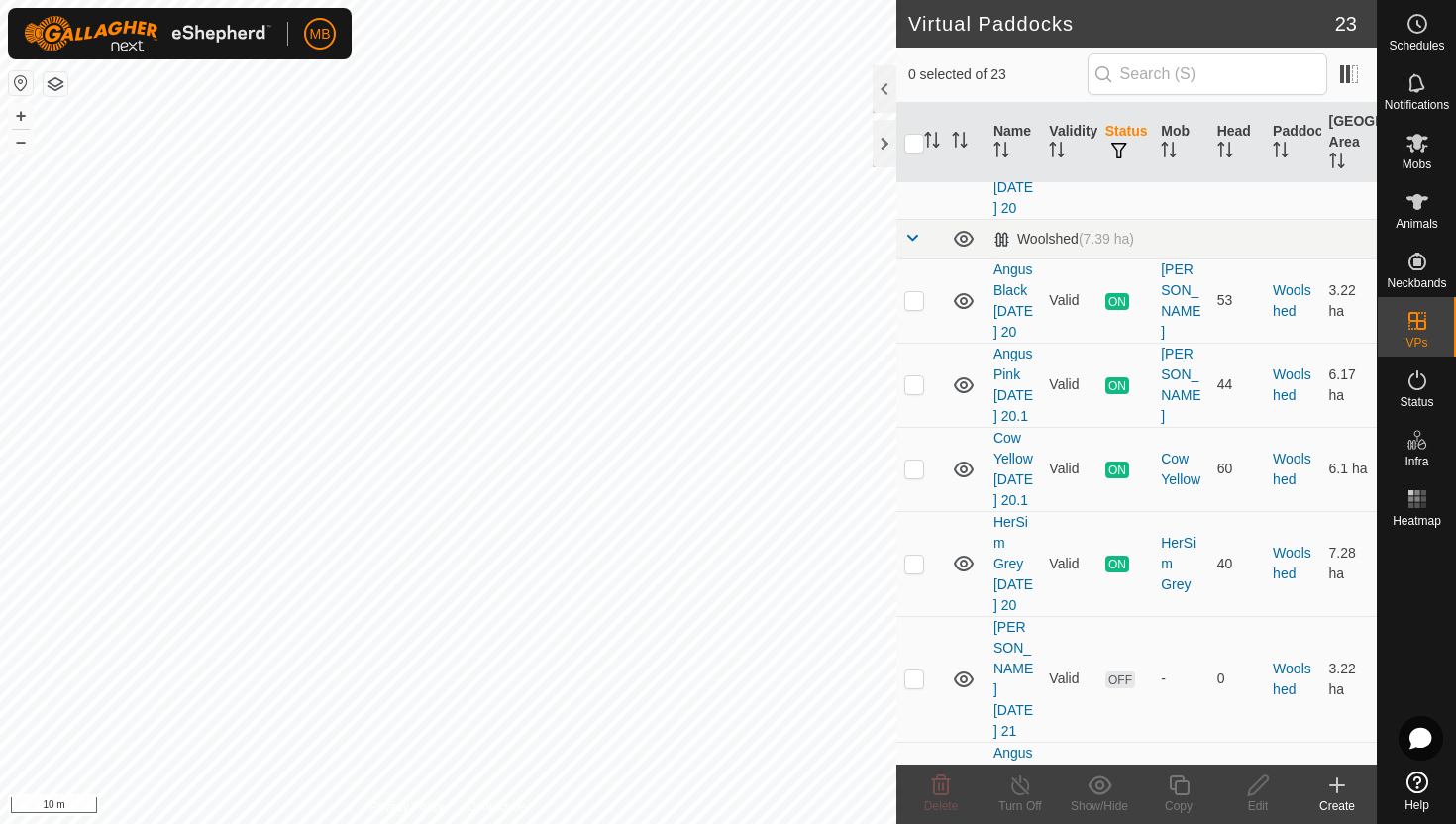 click at bounding box center (914, 784) 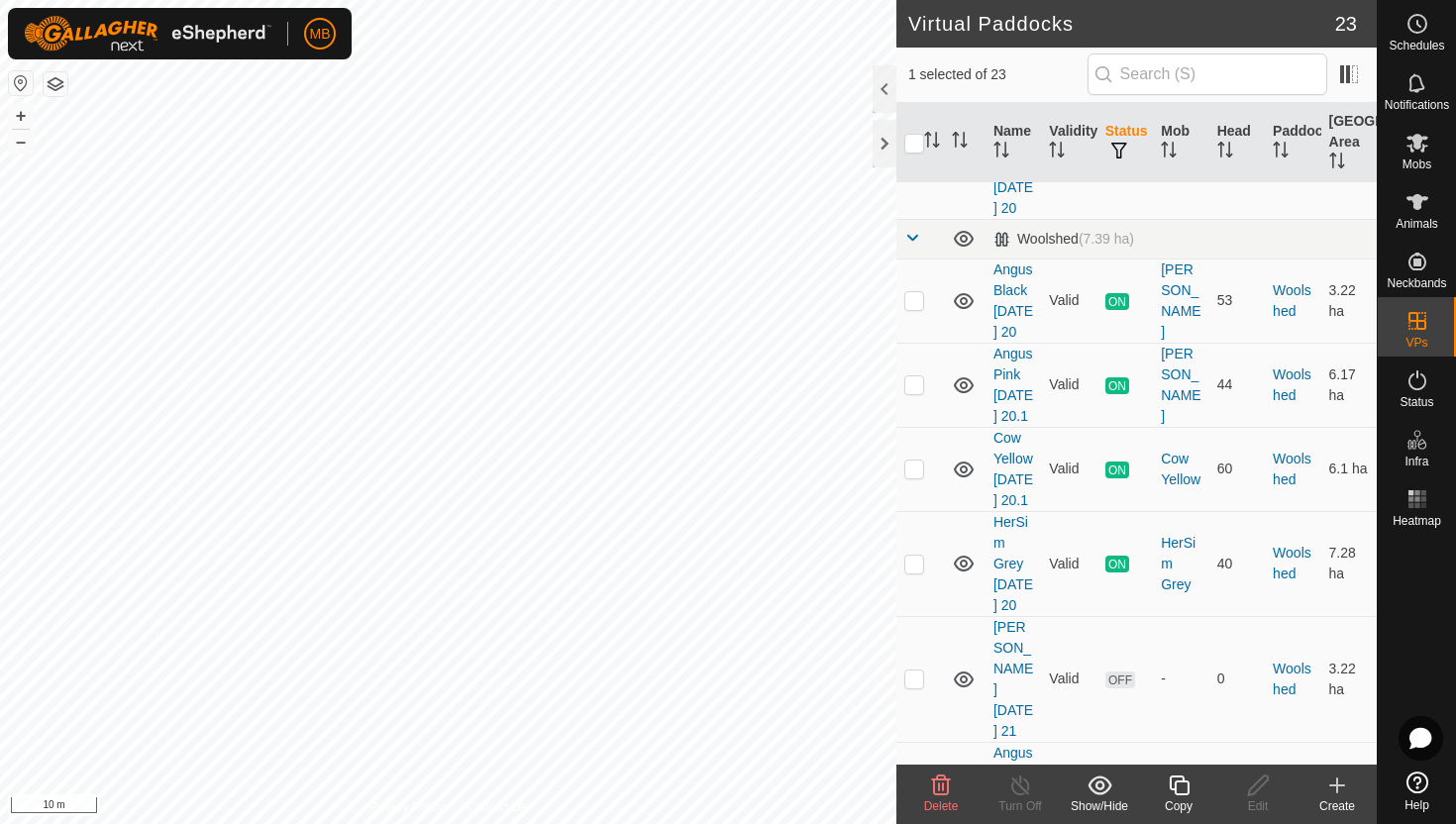 click 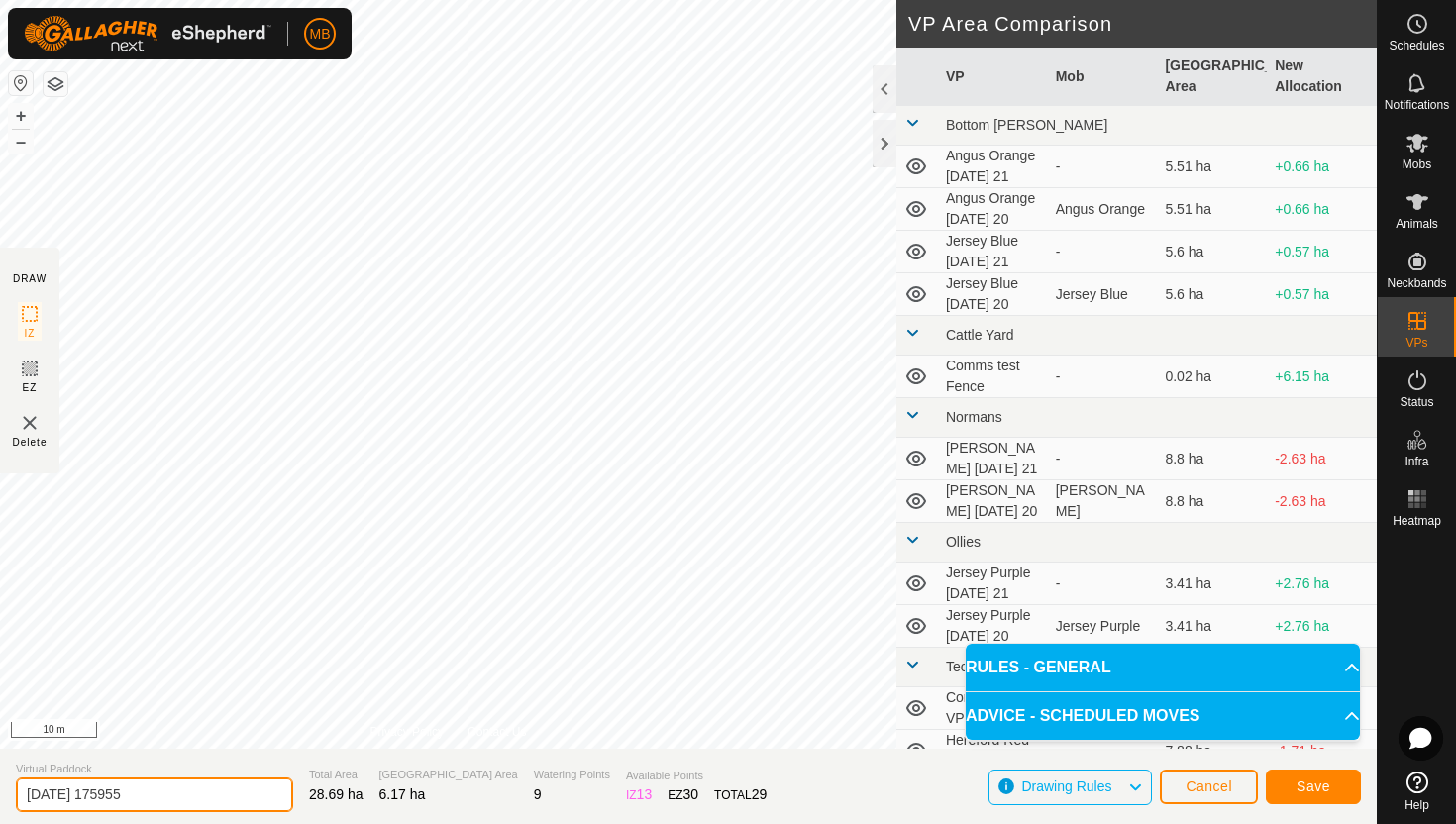 click on "[DATE] 175955" 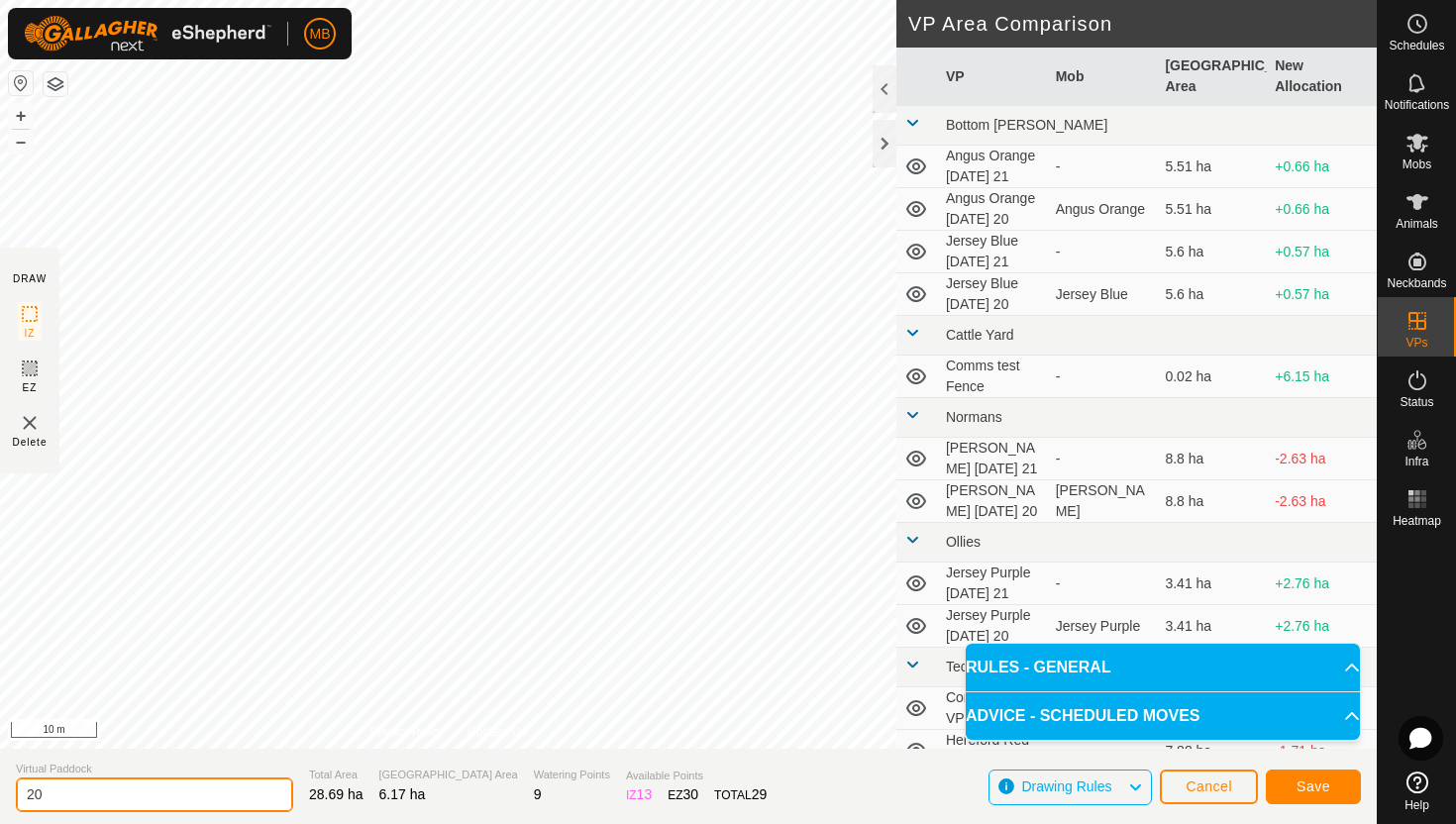 type on "2" 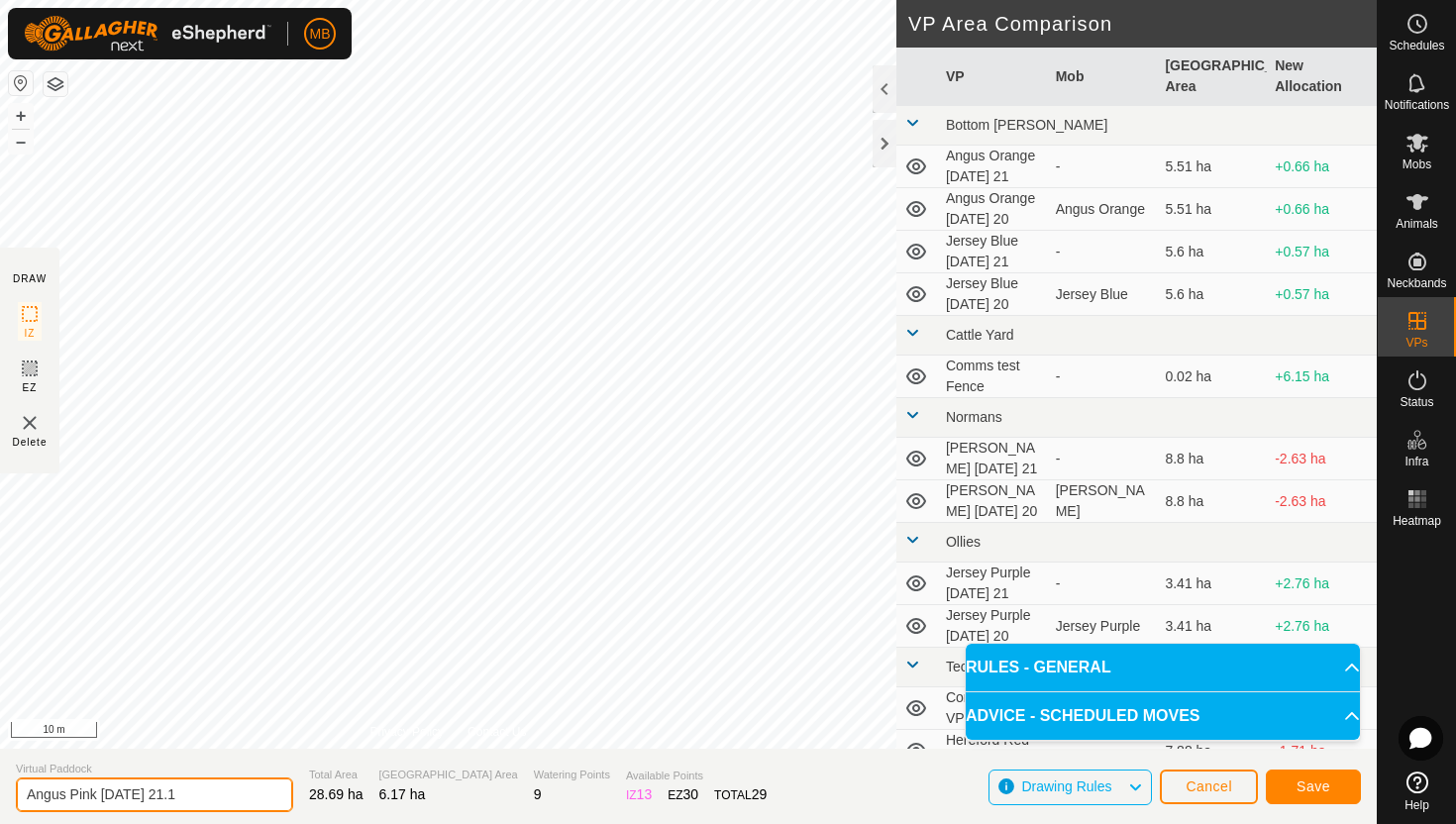 type on "Angus Pink [DATE] 21.1" 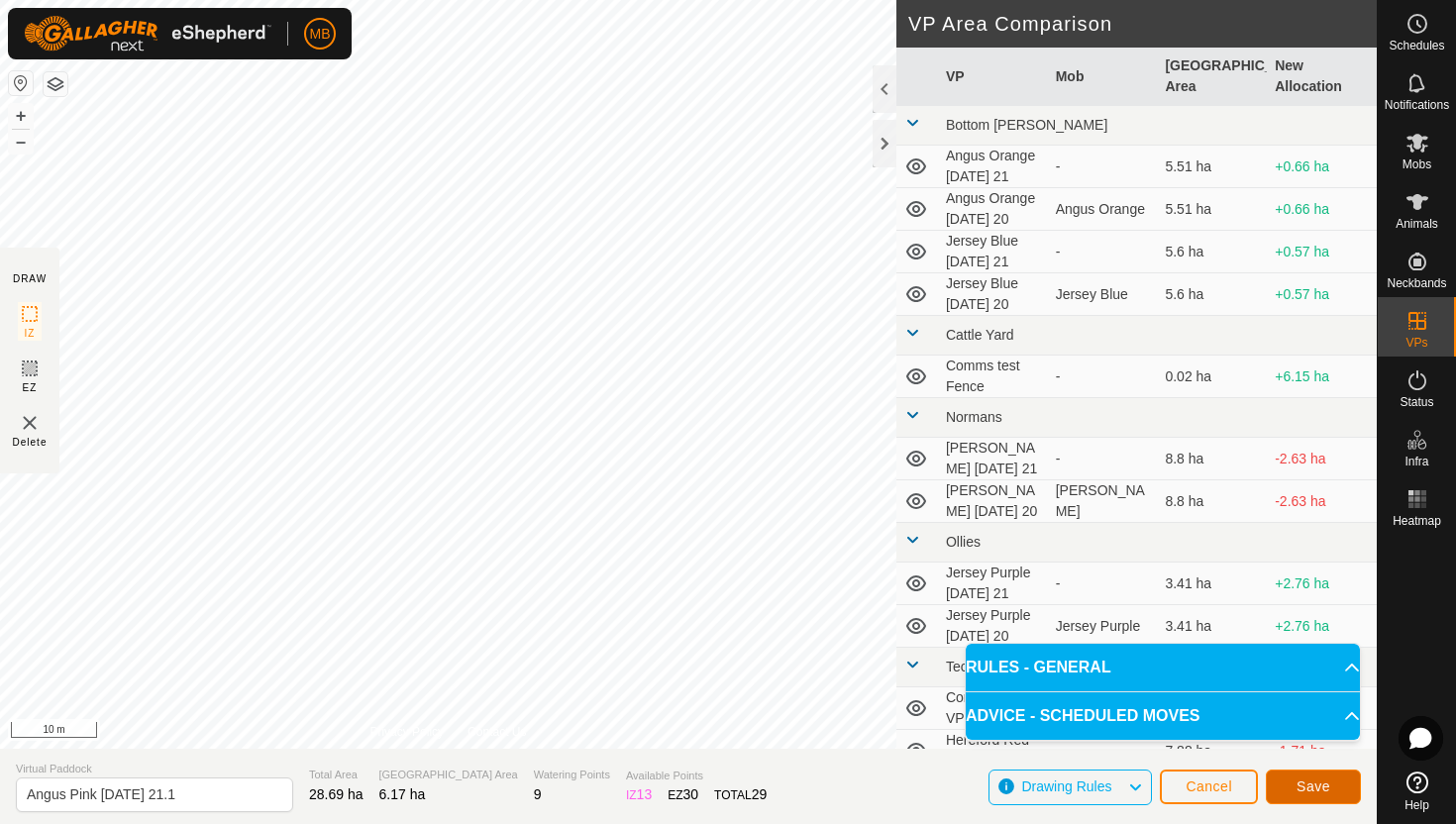 click on "Save" 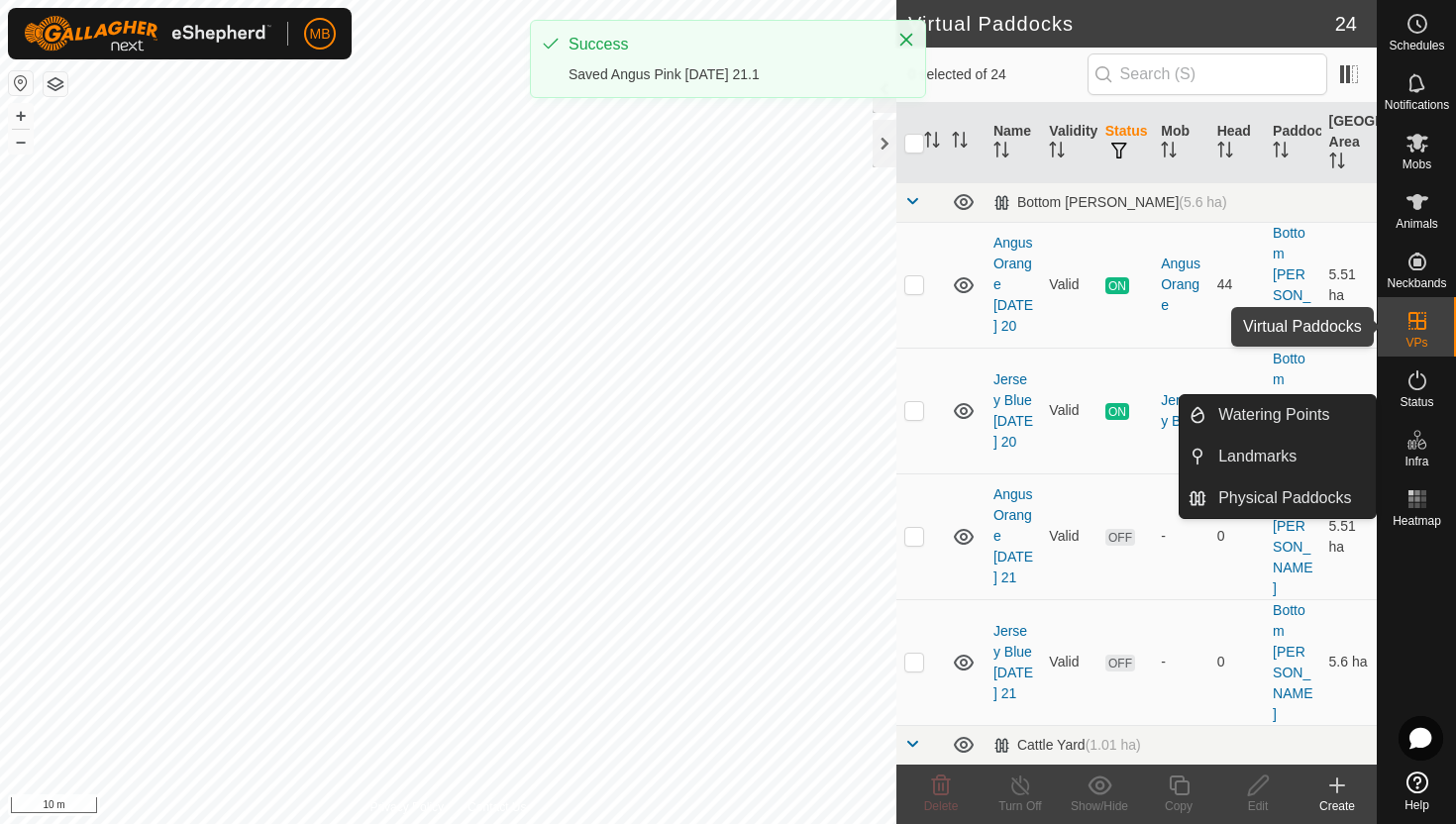 click 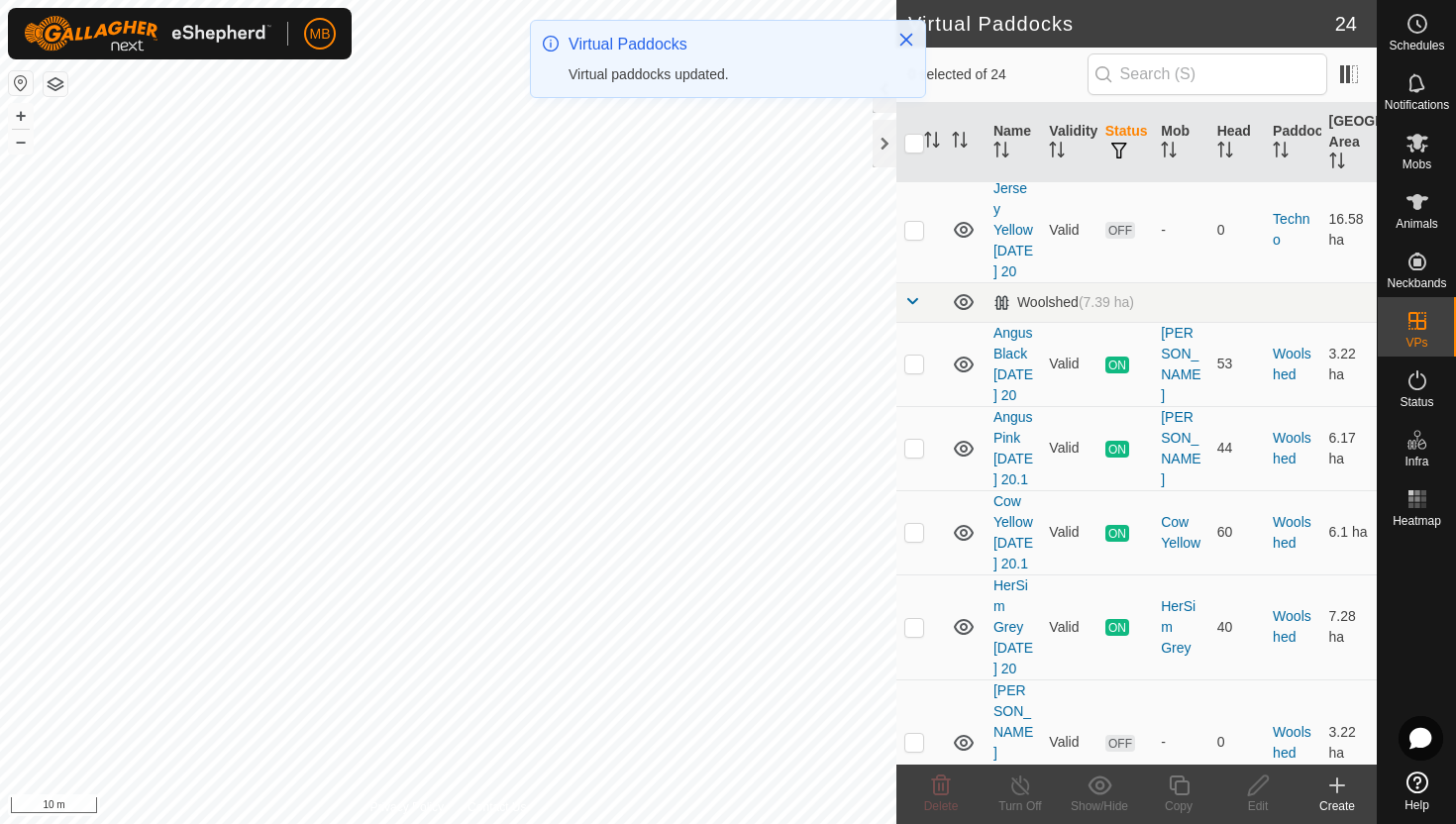 scroll, scrollTop: 1905, scrollLeft: 0, axis: vertical 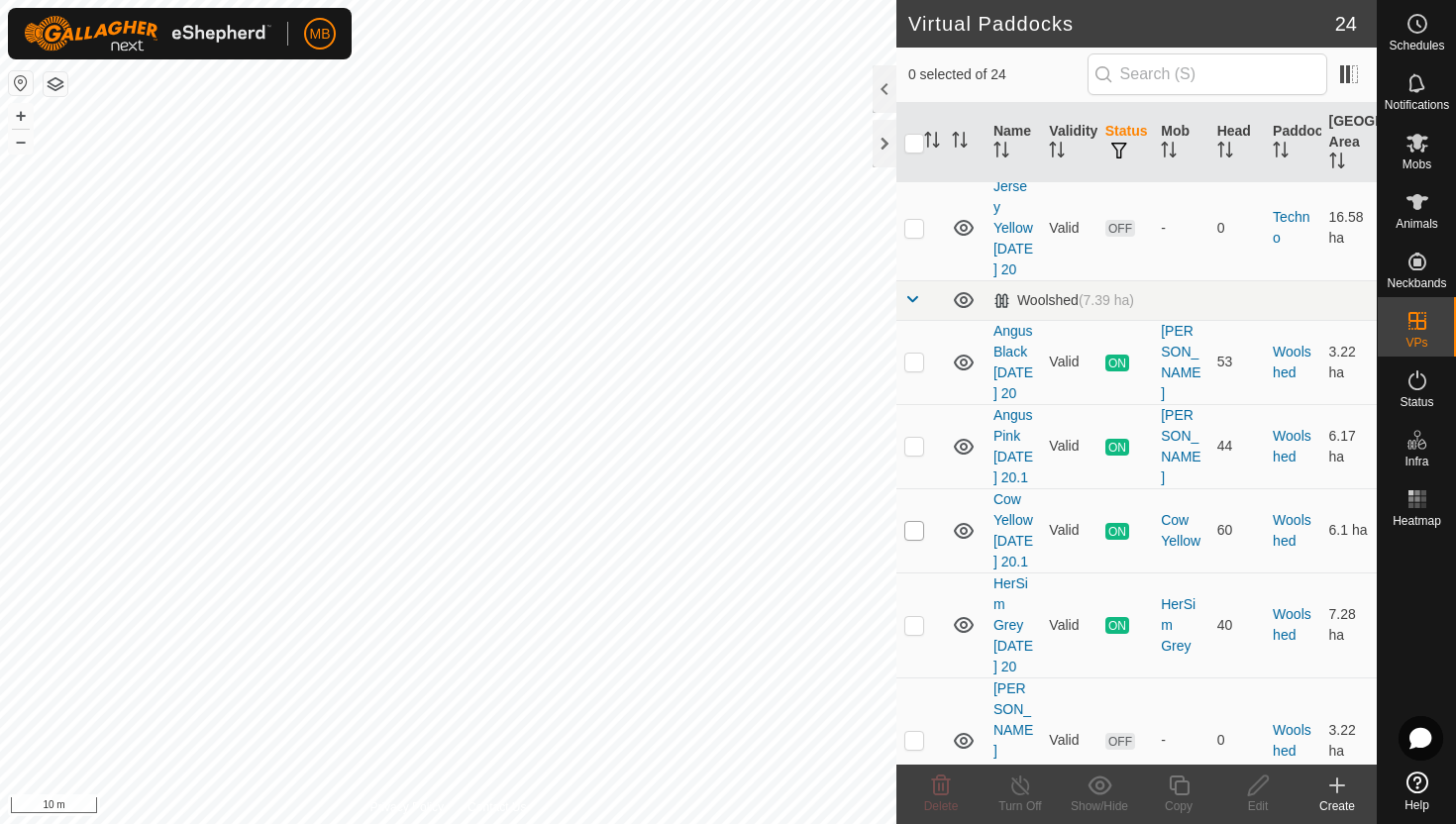 click at bounding box center [914, 531] 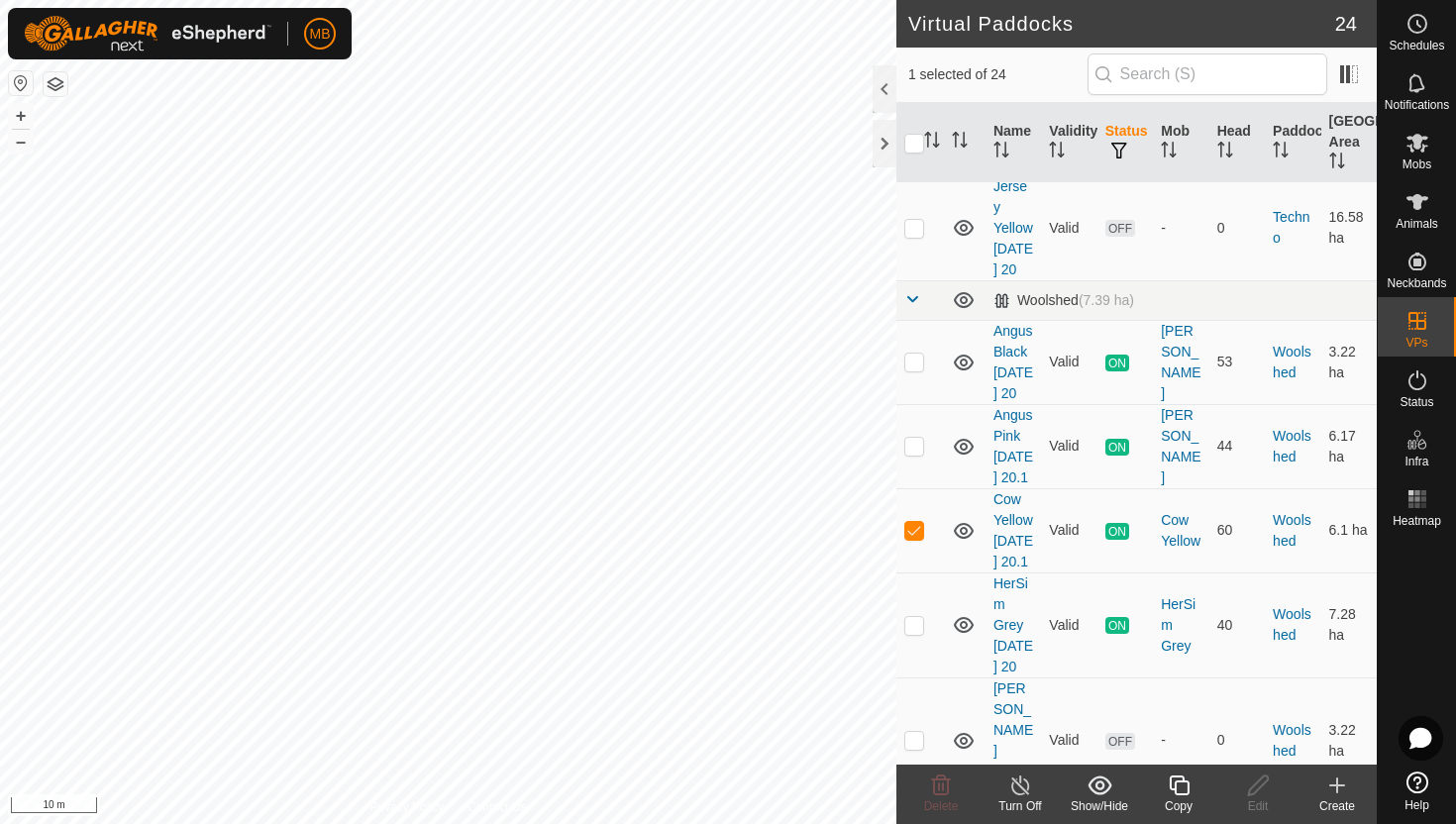 click 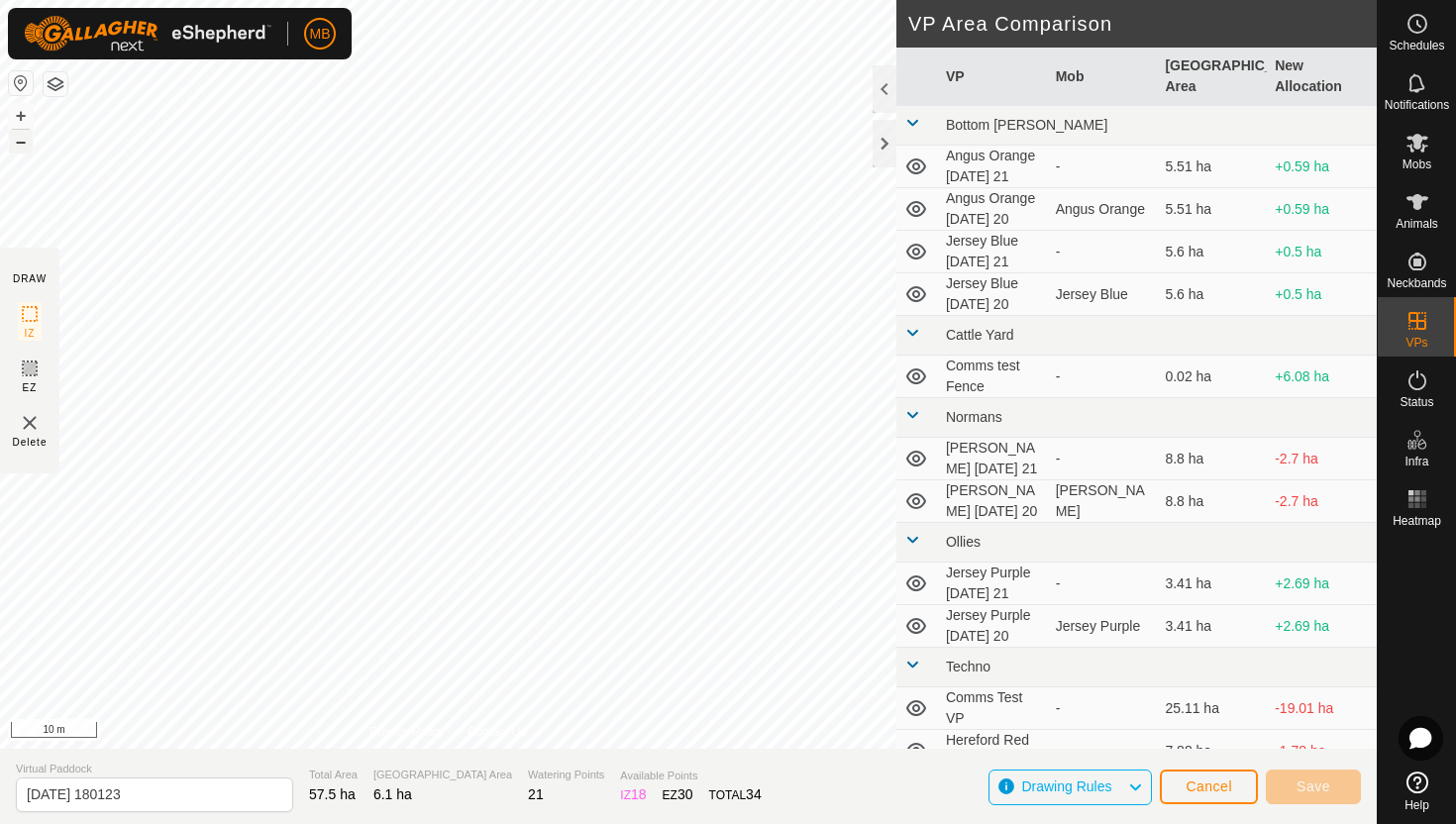 click on "–" at bounding box center (21, 142) 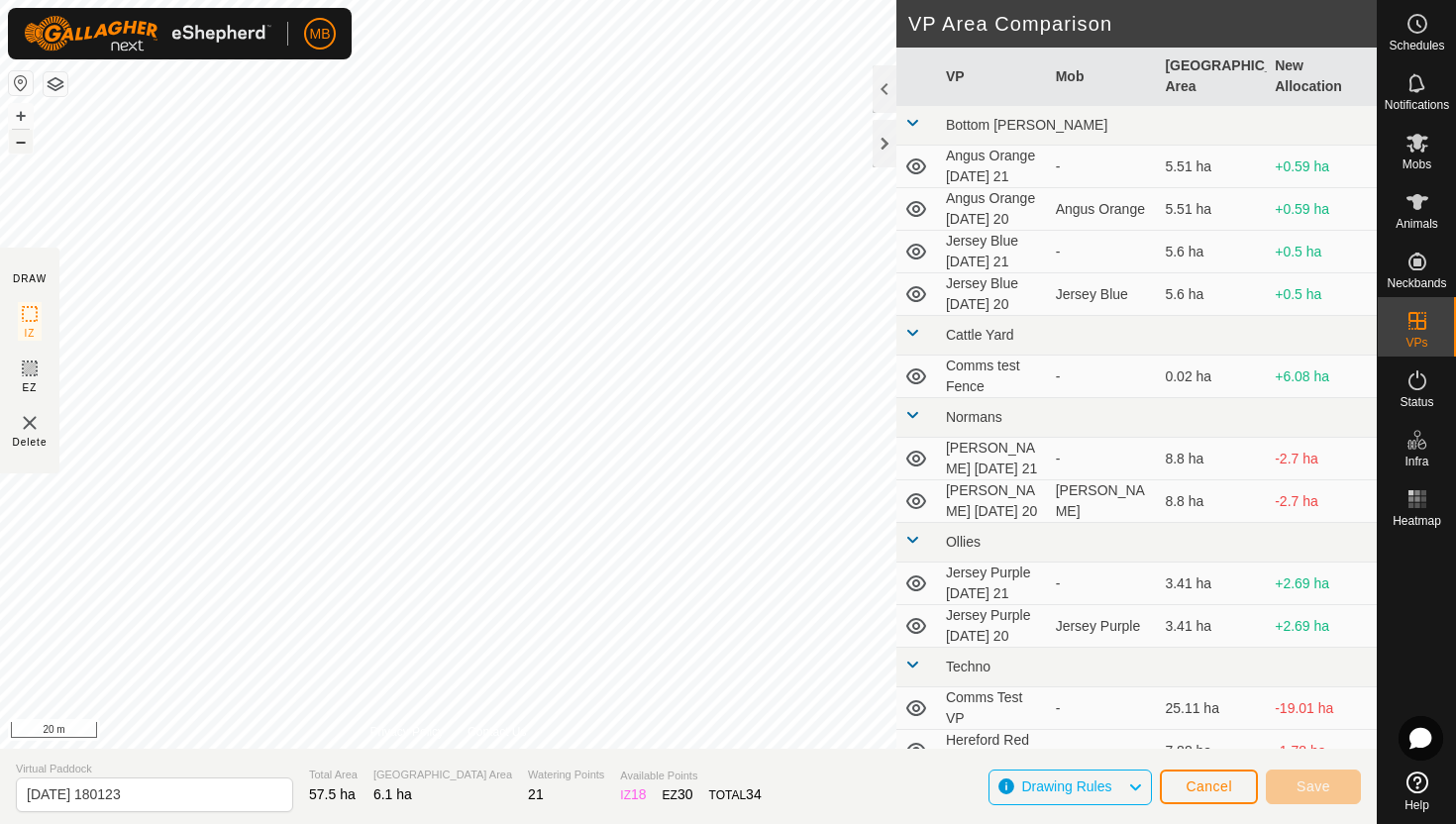 click on "–" at bounding box center (21, 142) 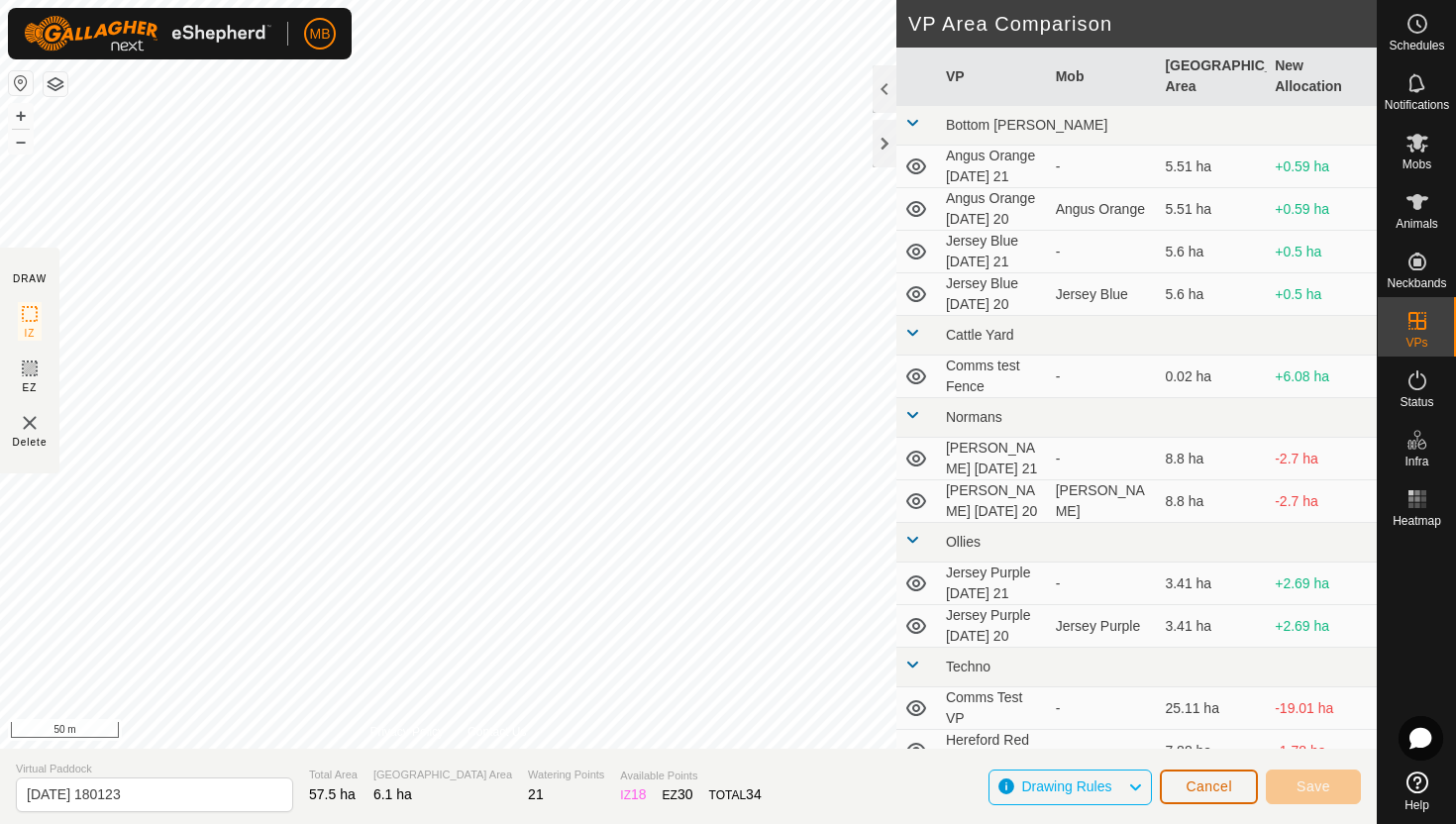 click on "Cancel" 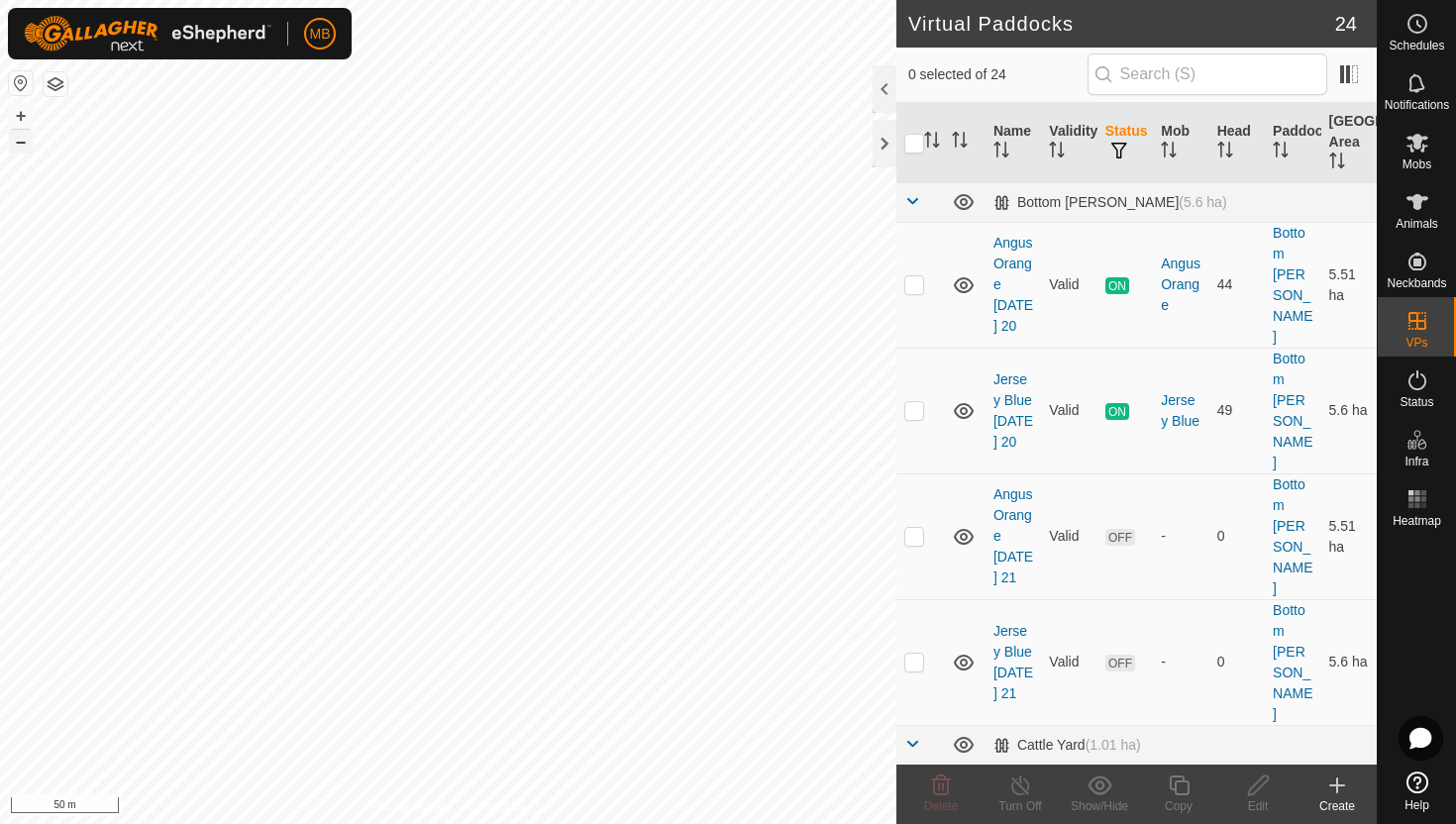 click on "–" at bounding box center (21, 142) 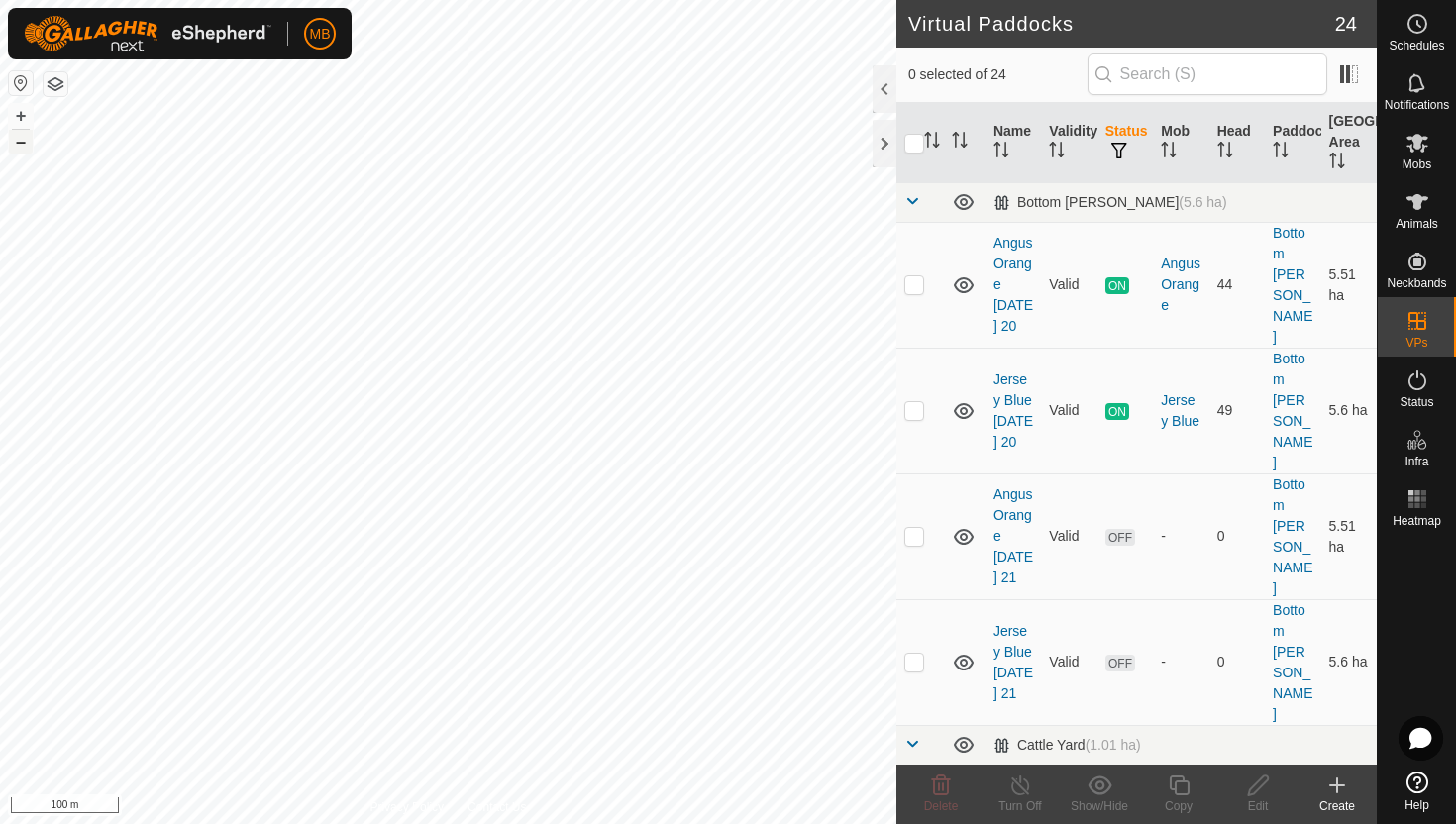 click on "–" at bounding box center (21, 142) 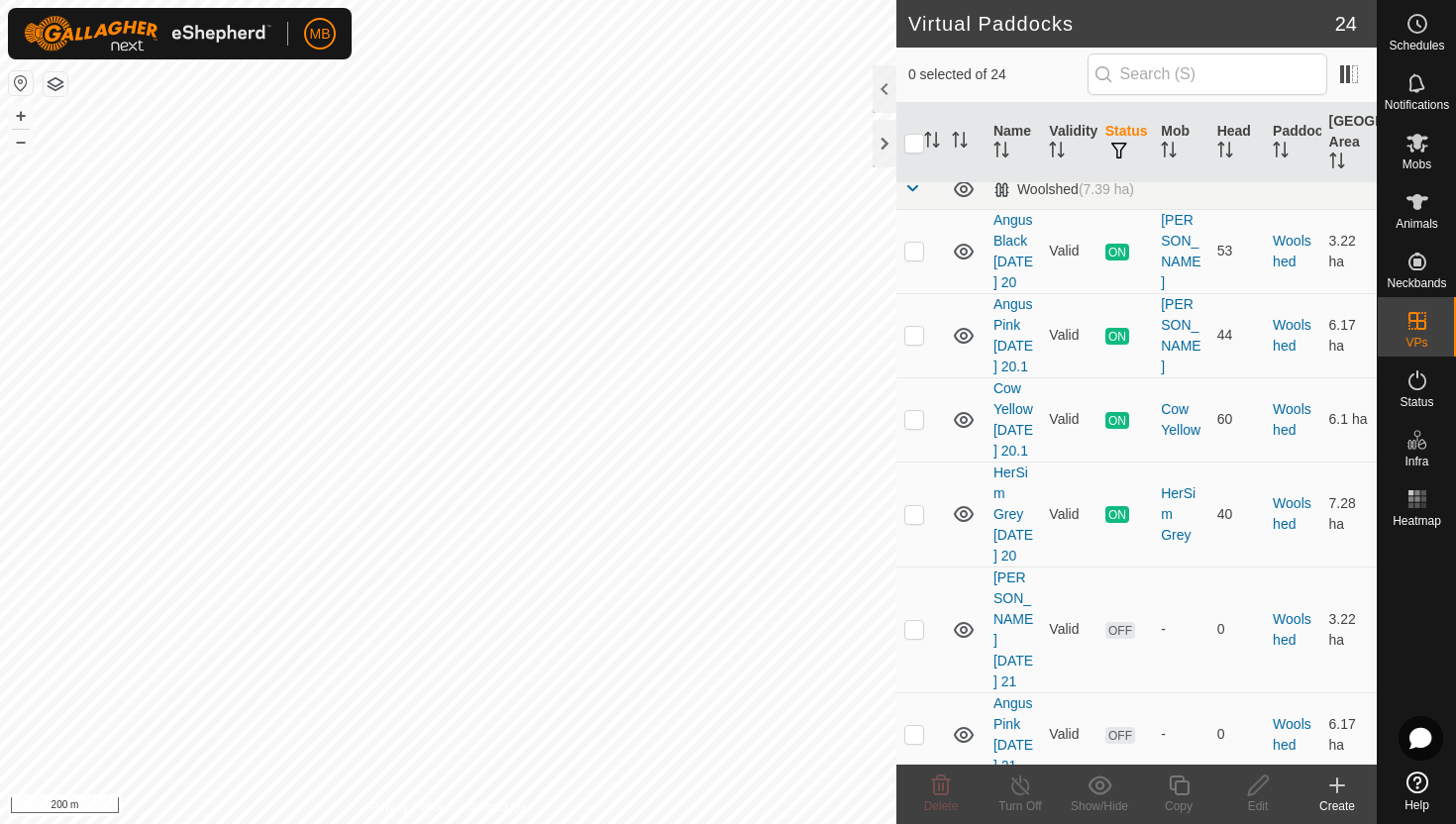 scroll, scrollTop: 2071, scrollLeft: 0, axis: vertical 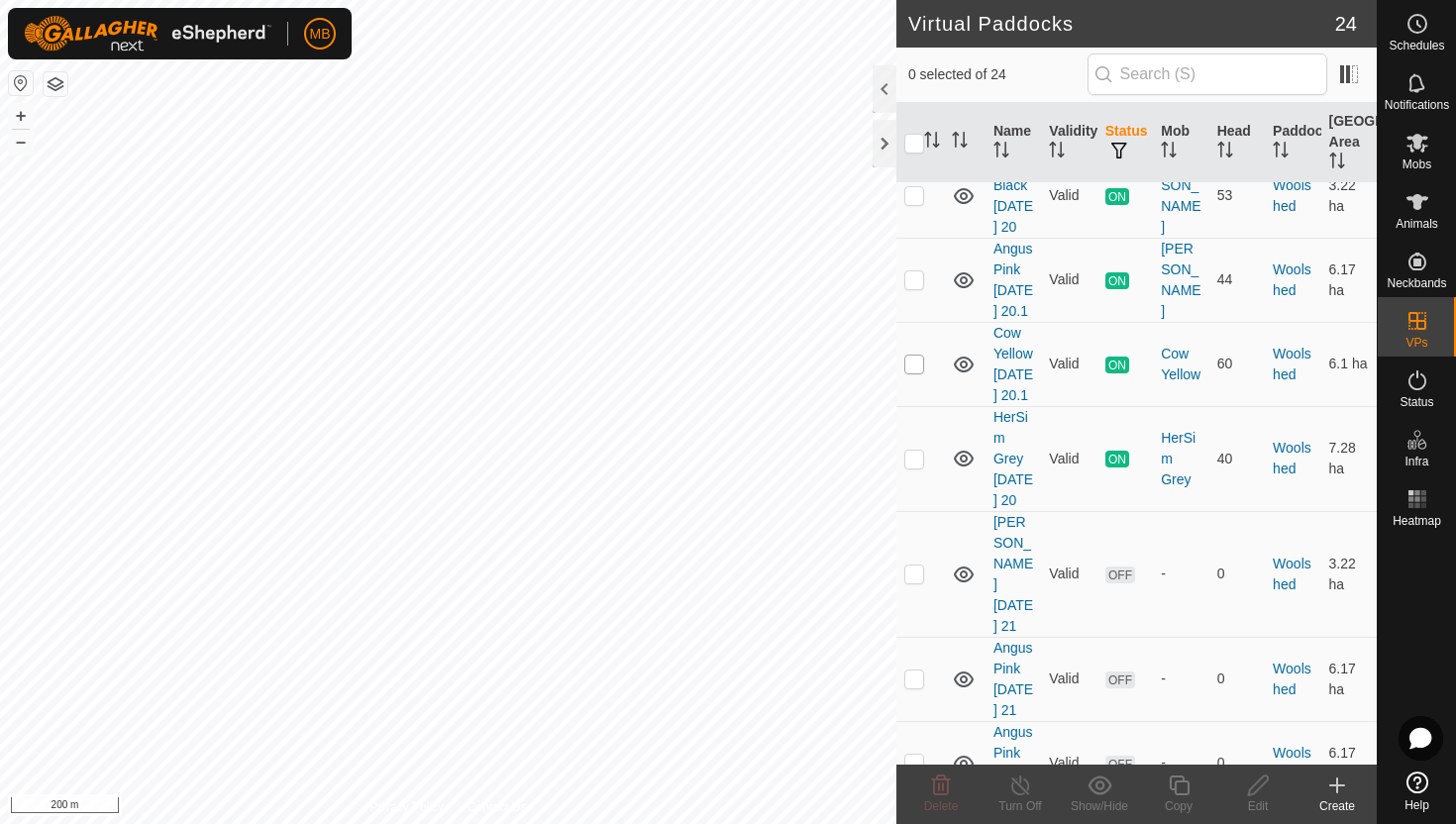 click at bounding box center (914, 364) 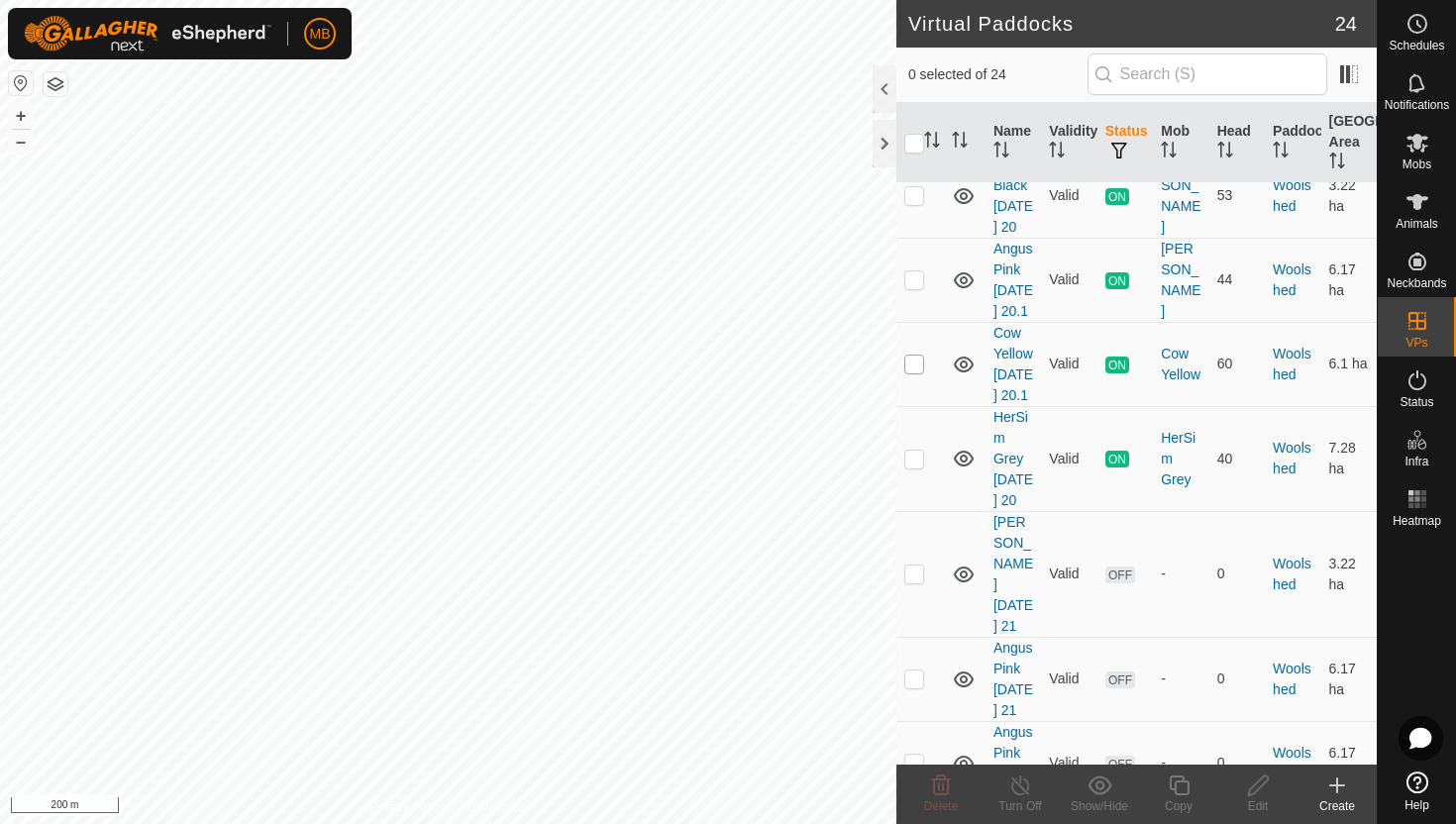 checkbox on "true" 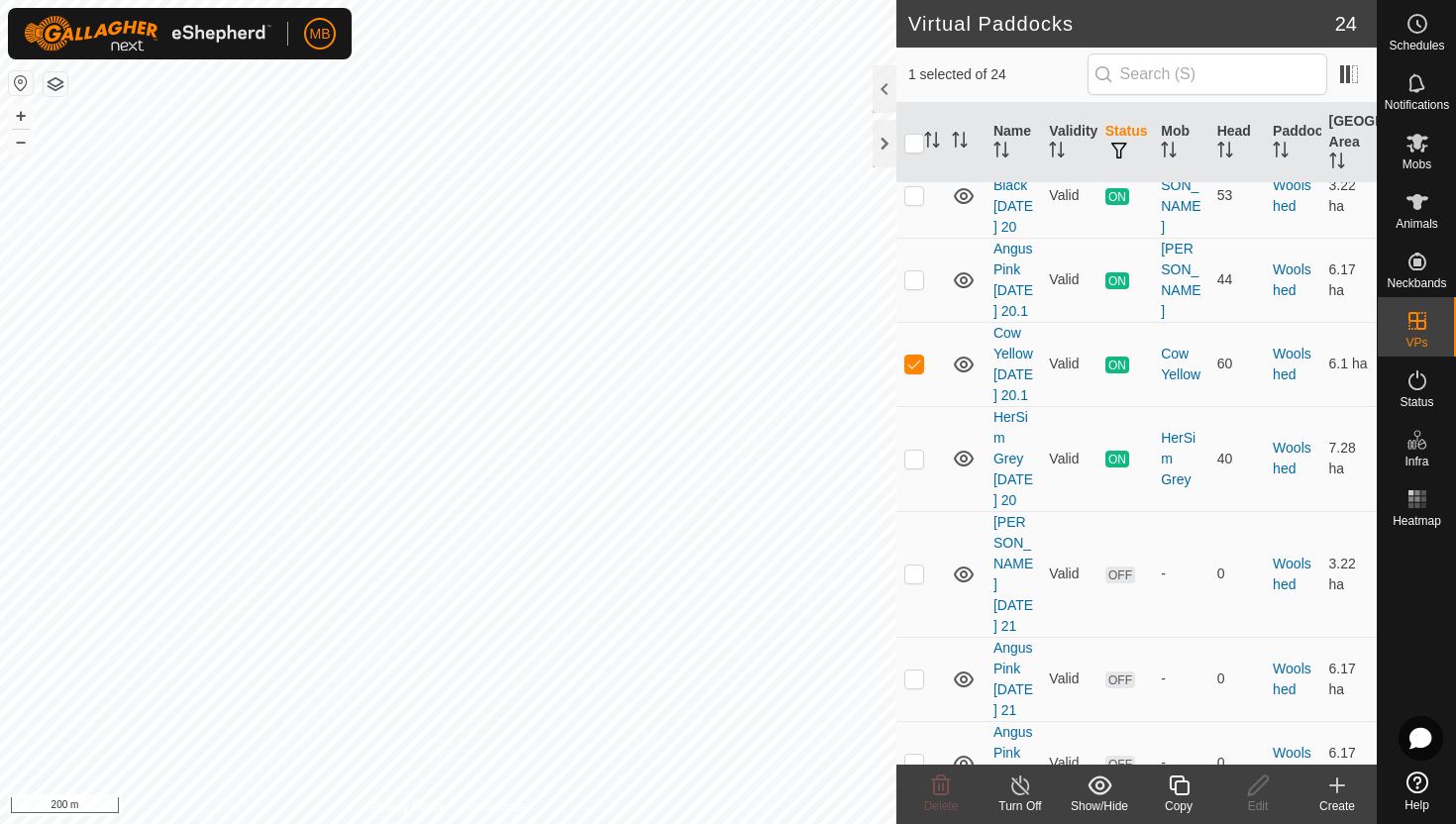 click 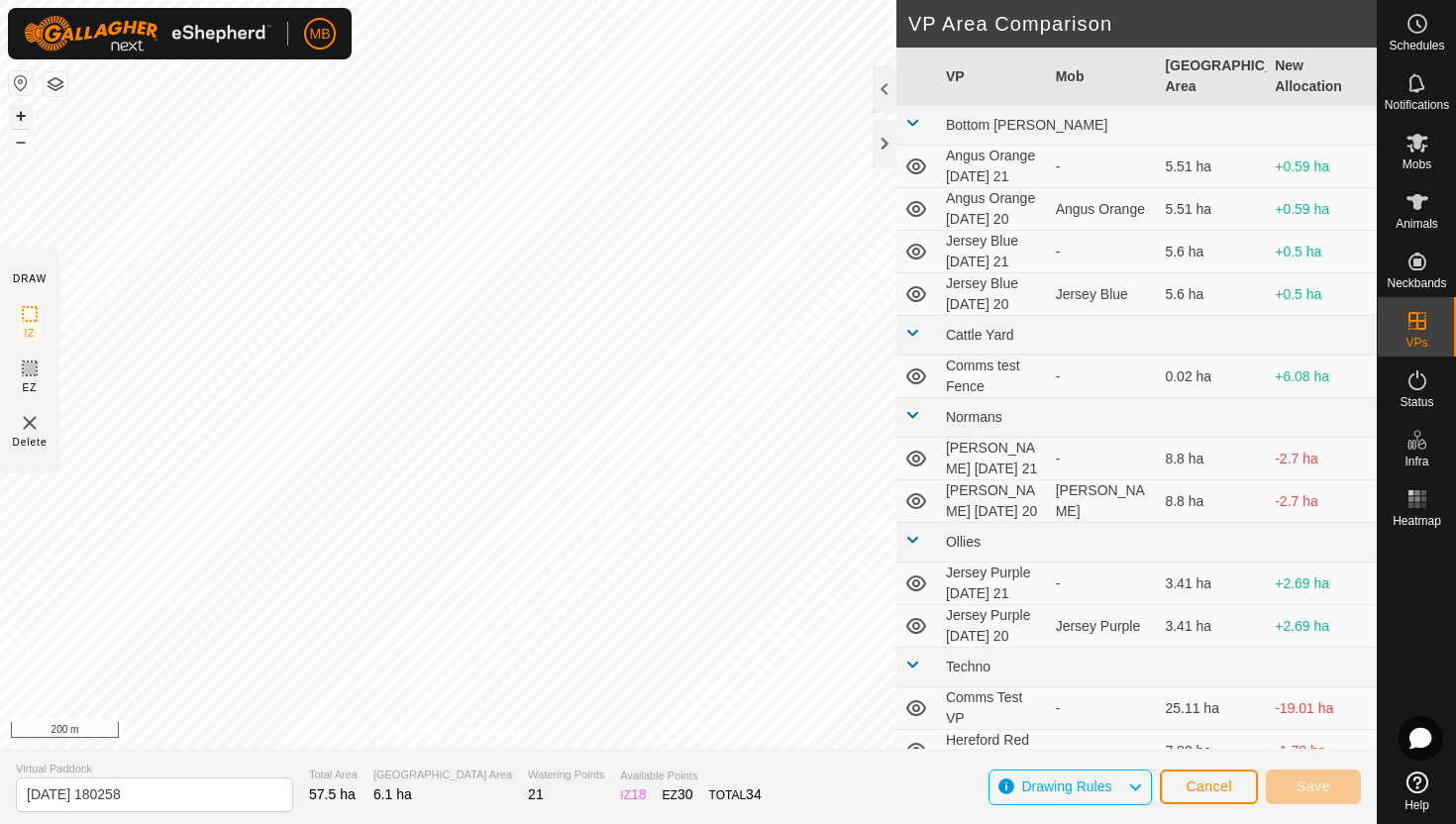 click on "+" at bounding box center (21, 116) 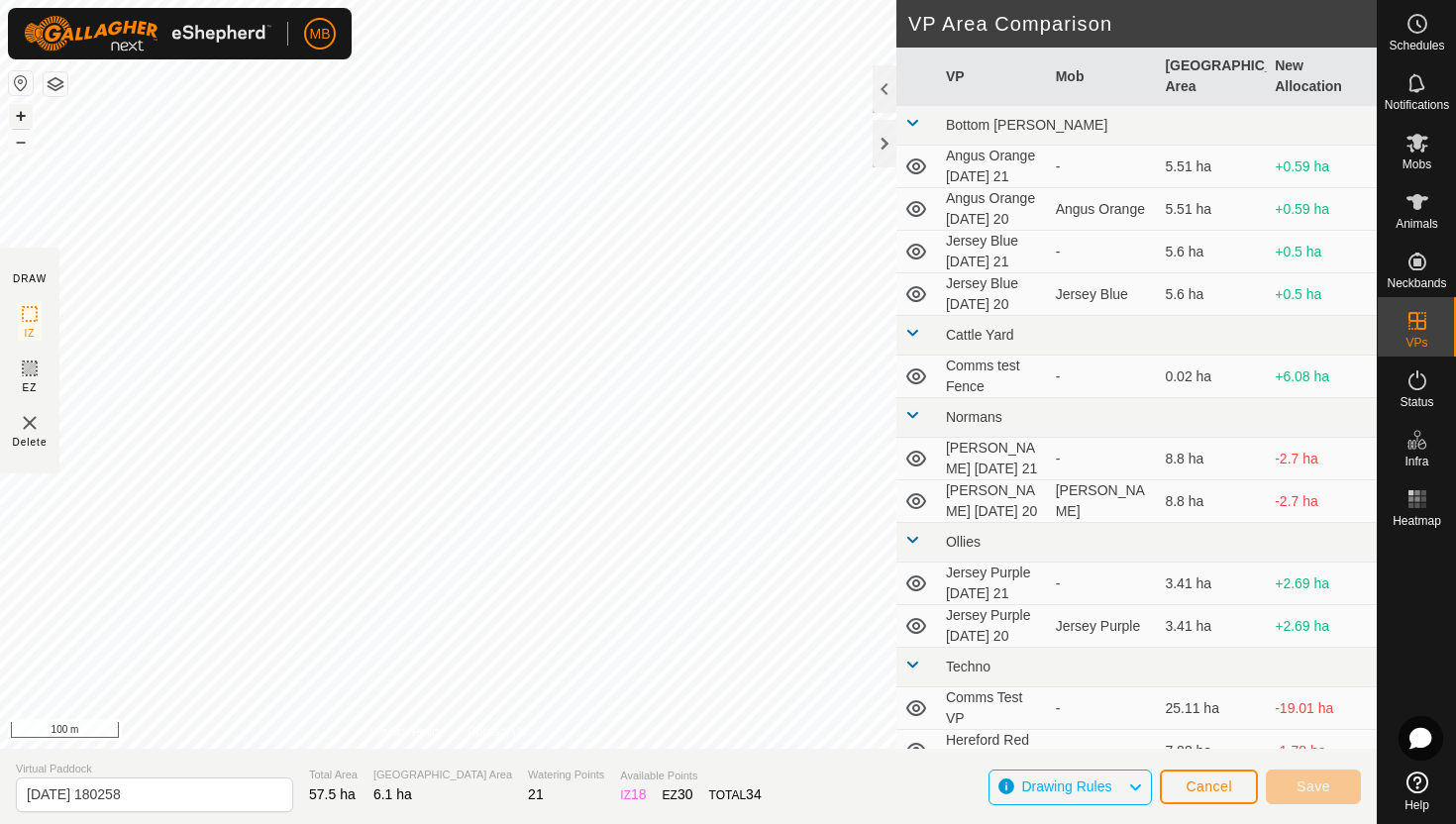 click on "+" at bounding box center (21, 116) 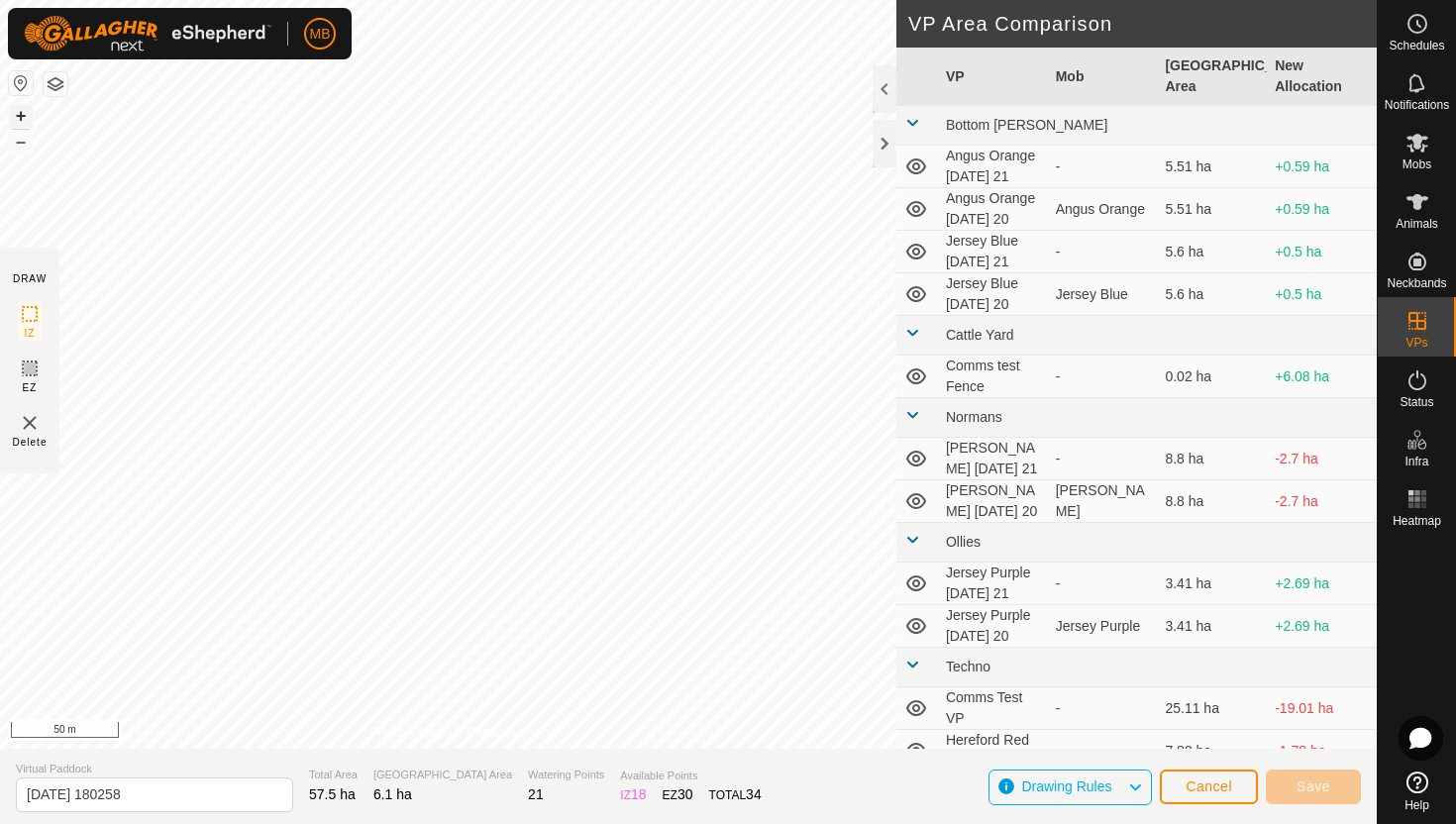 click on "+" at bounding box center [21, 116] 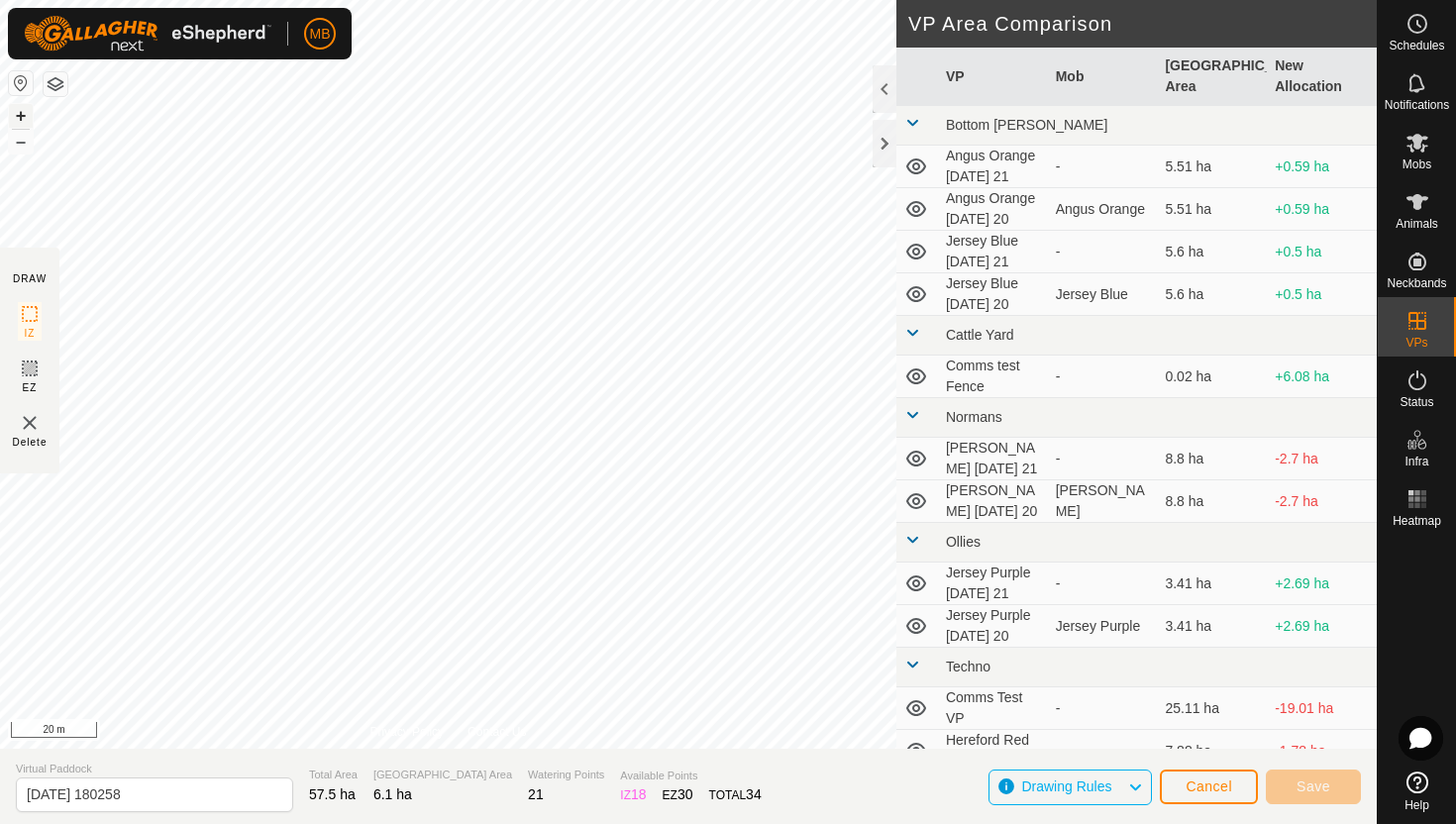 click on "+" at bounding box center [21, 116] 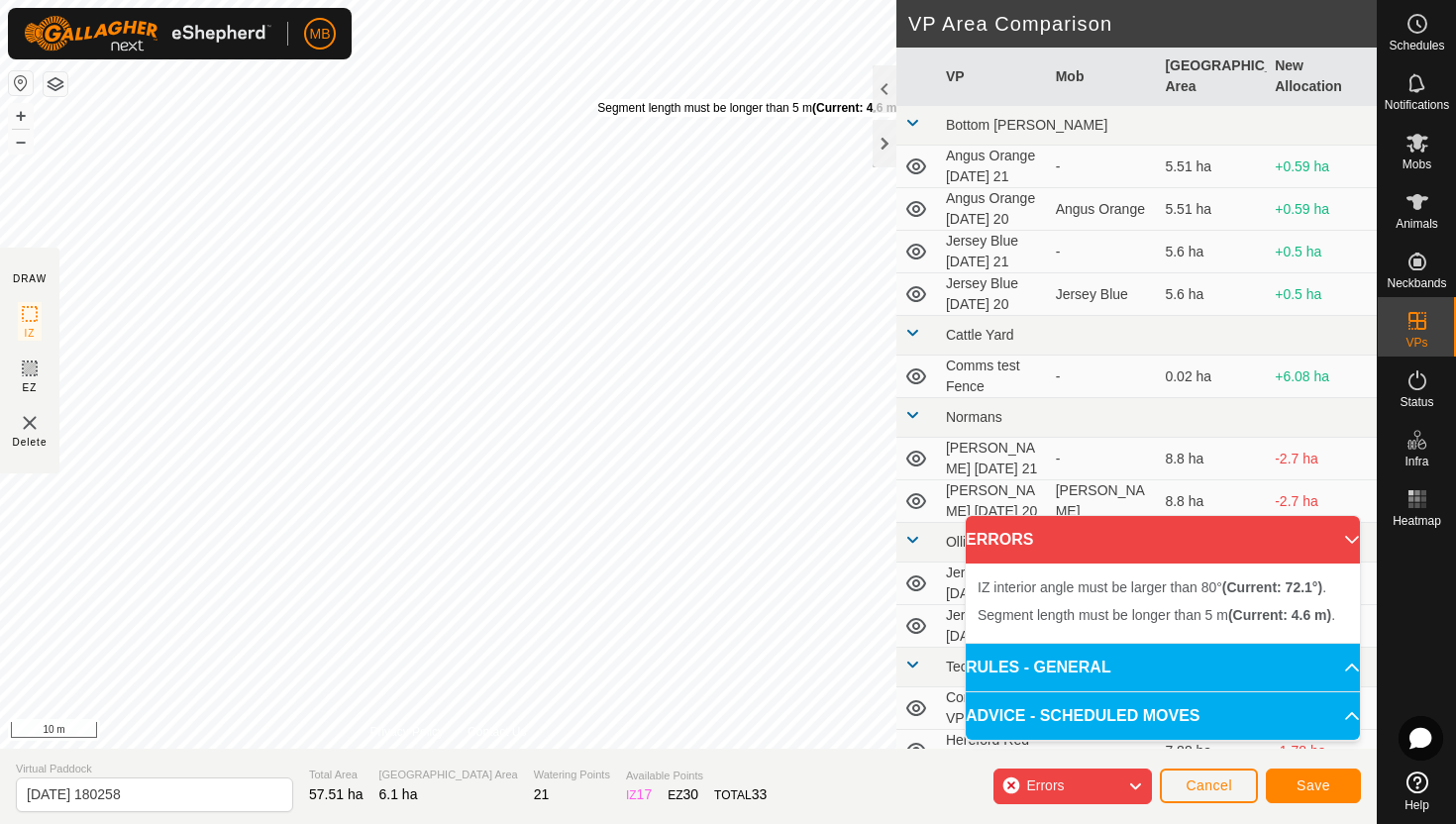 click on "Segment length must be longer than 5 m  (Current: 4.6 m) ." at bounding box center (750, 108) 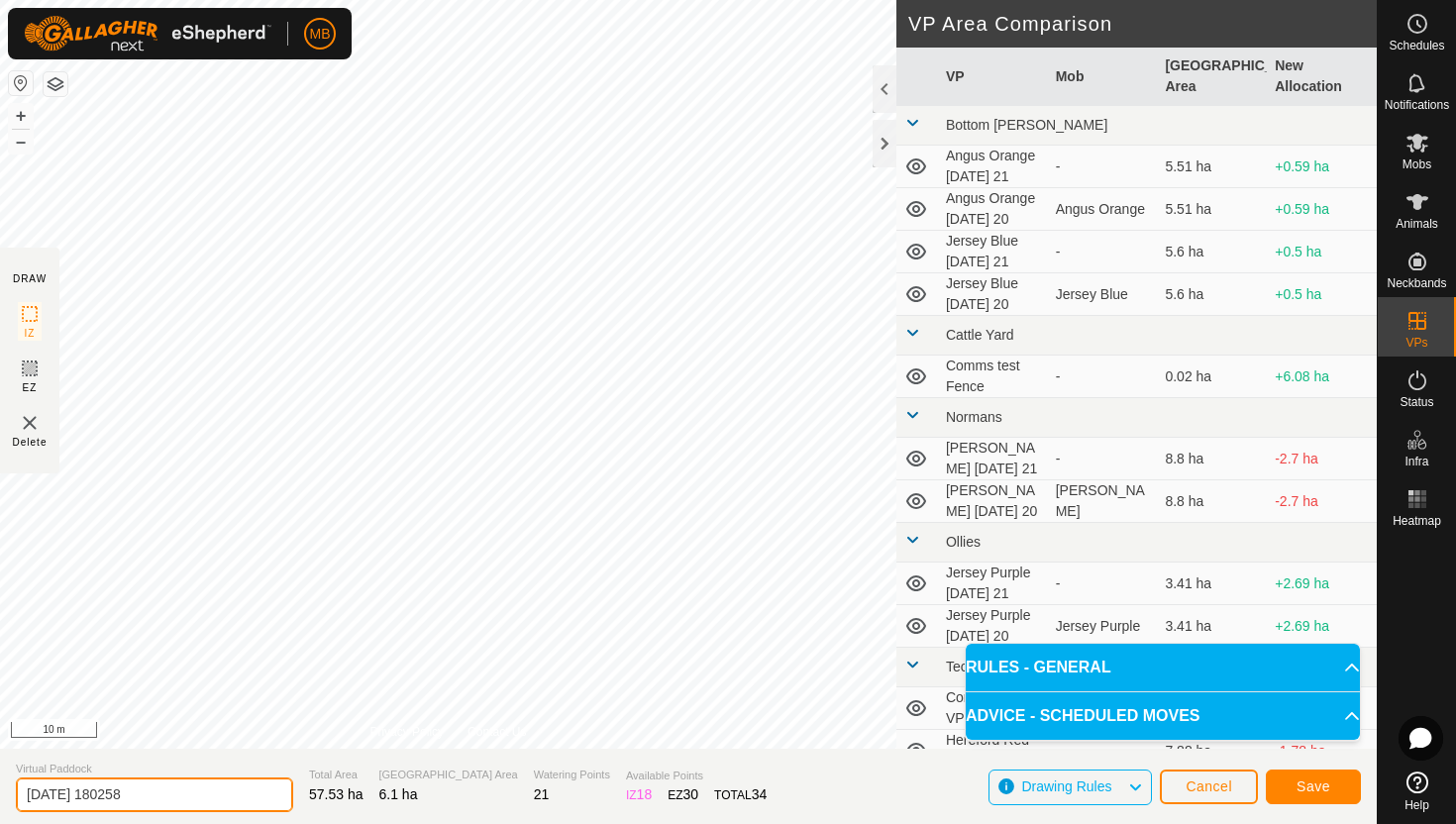 click on "[DATE] 180258" 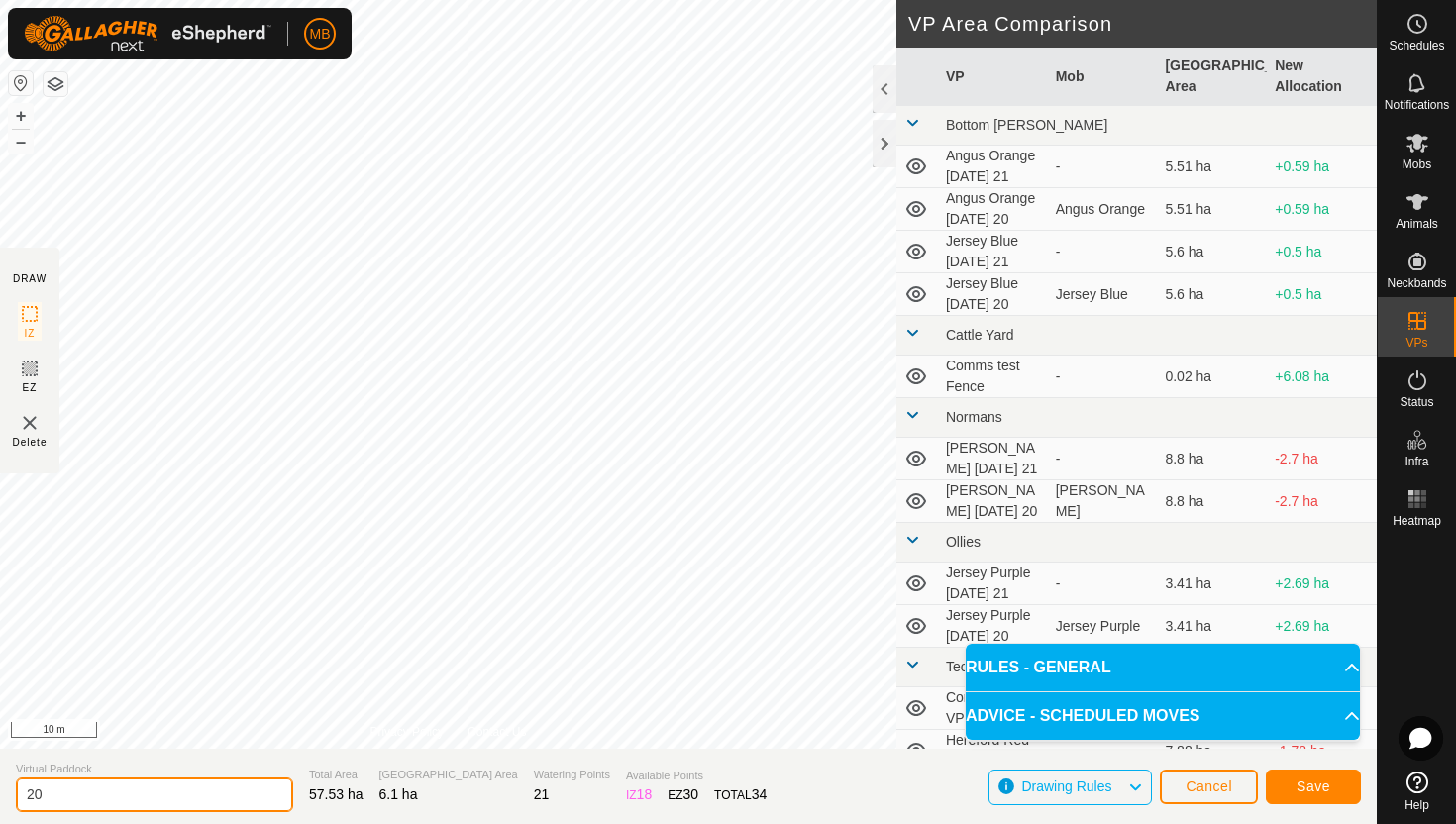type on "2" 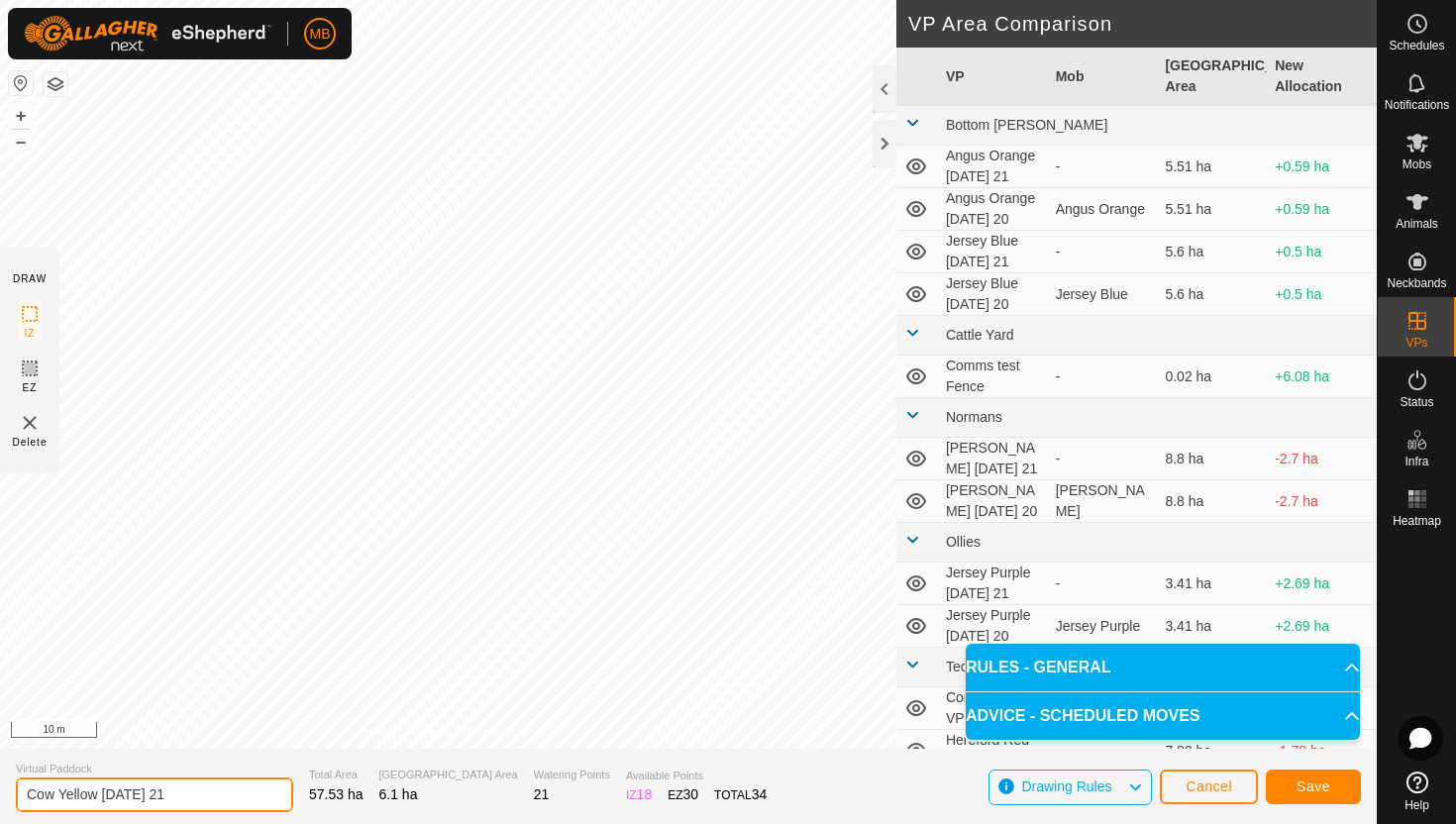type on "Cow Yellow [DATE] 21" 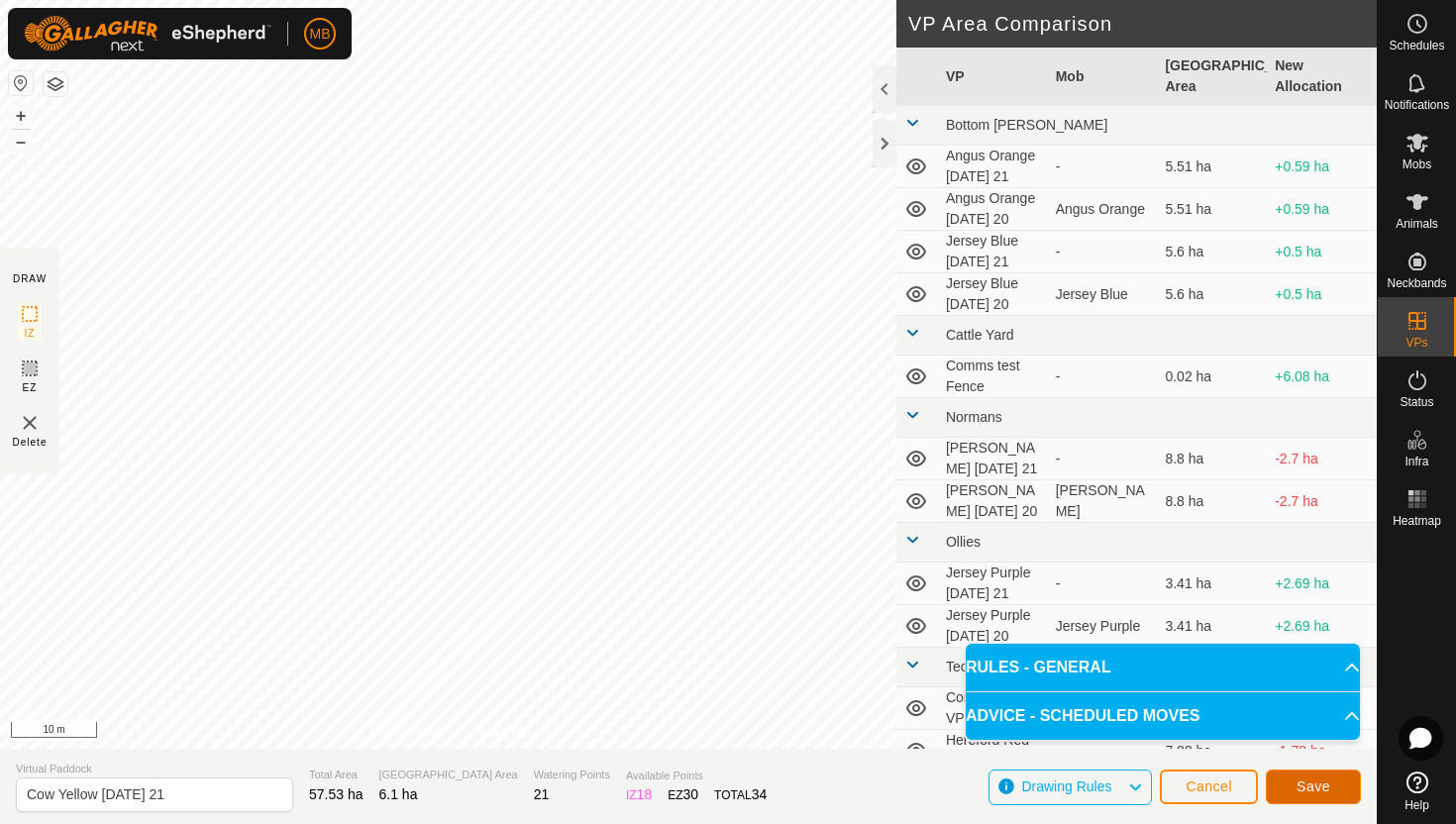 click on "Save" 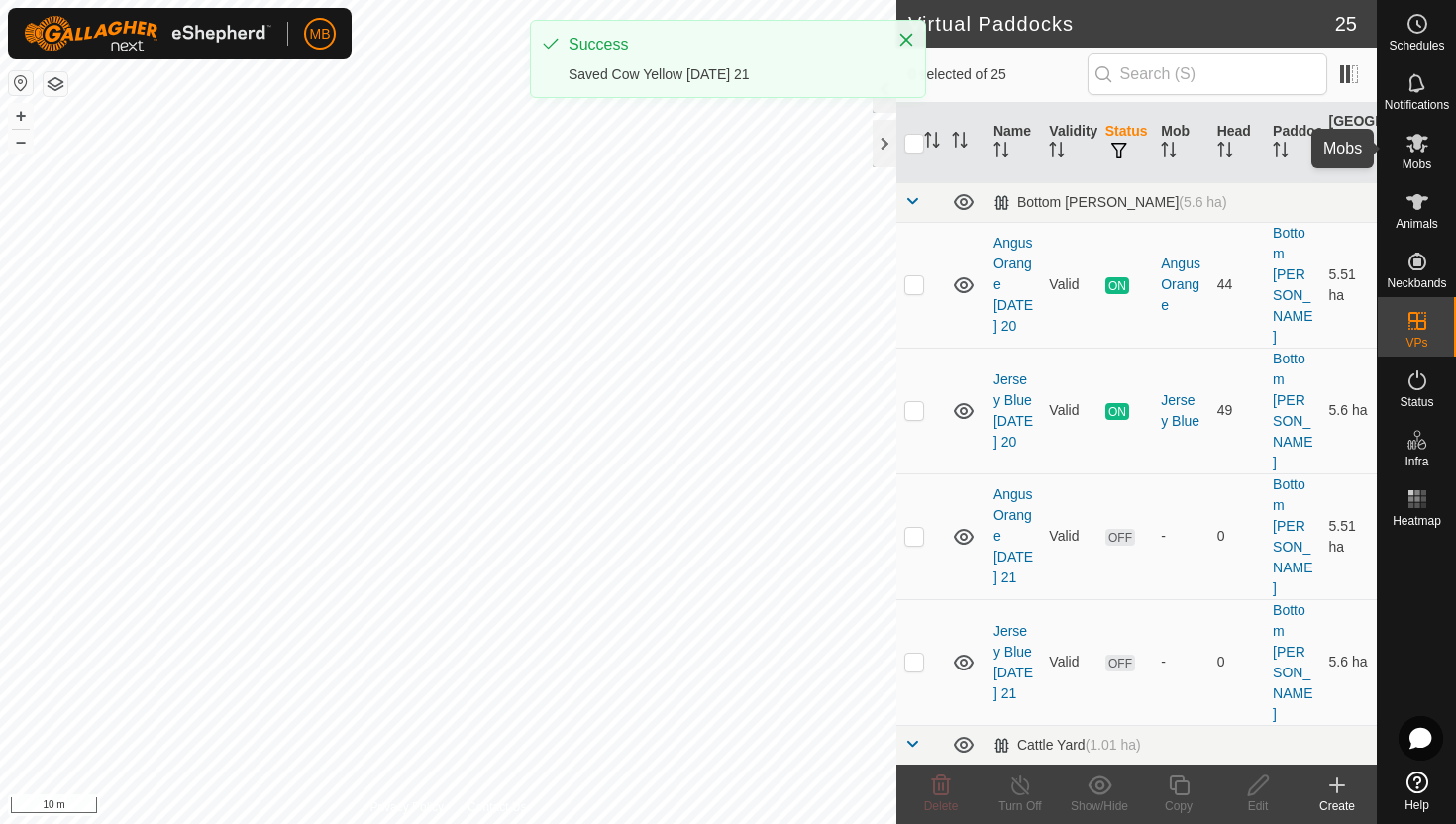 click 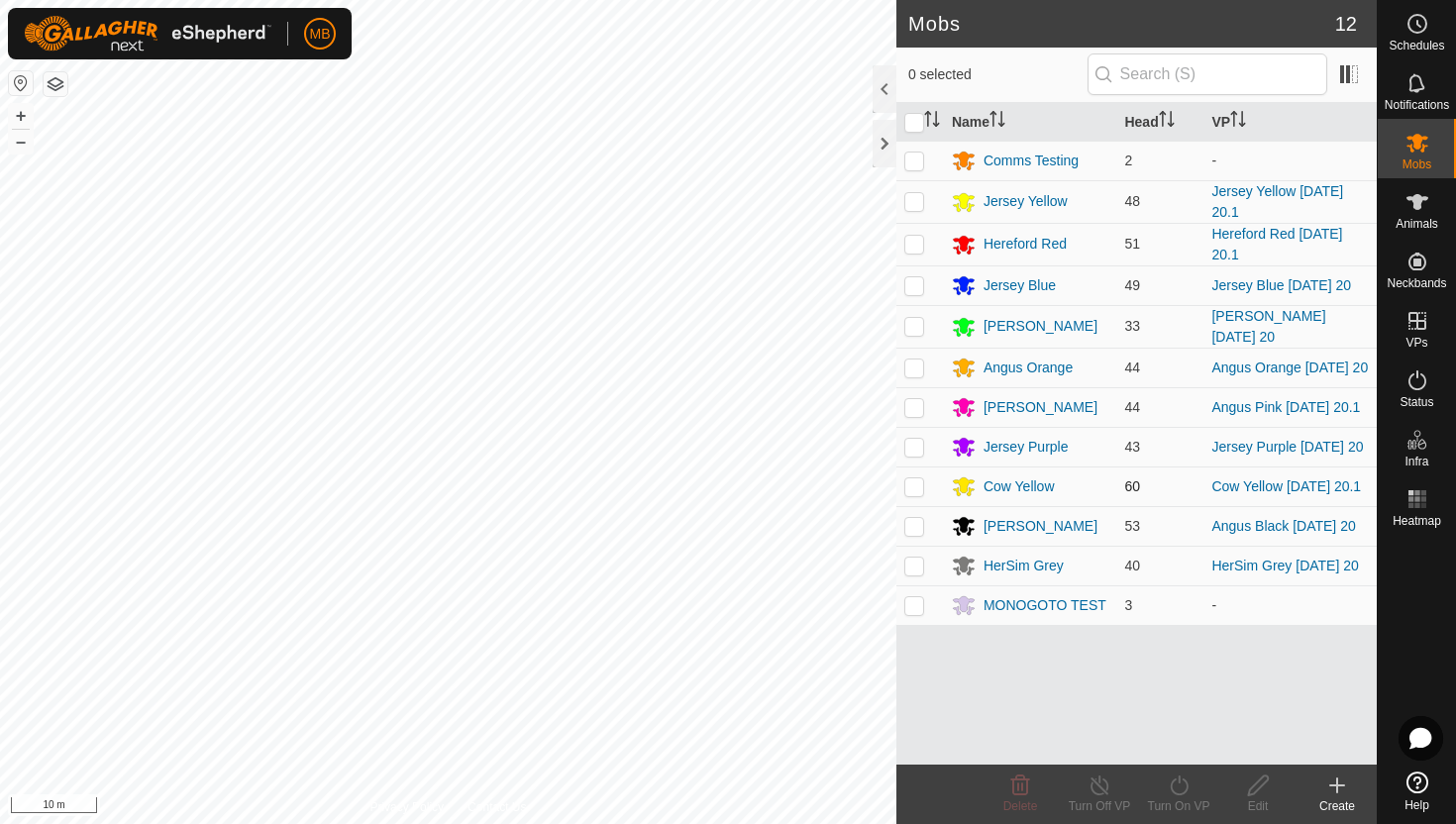click at bounding box center (914, 486) 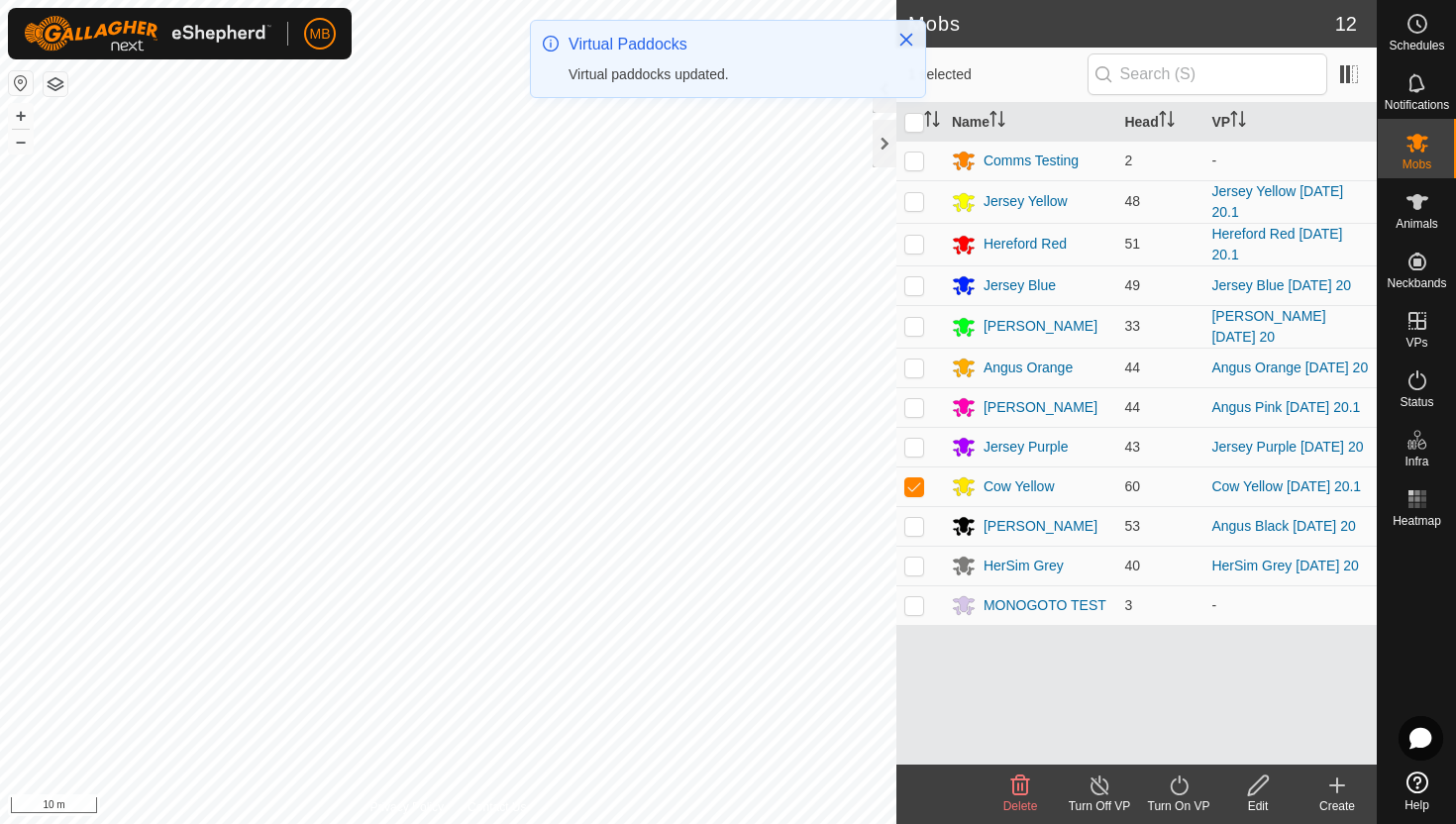click 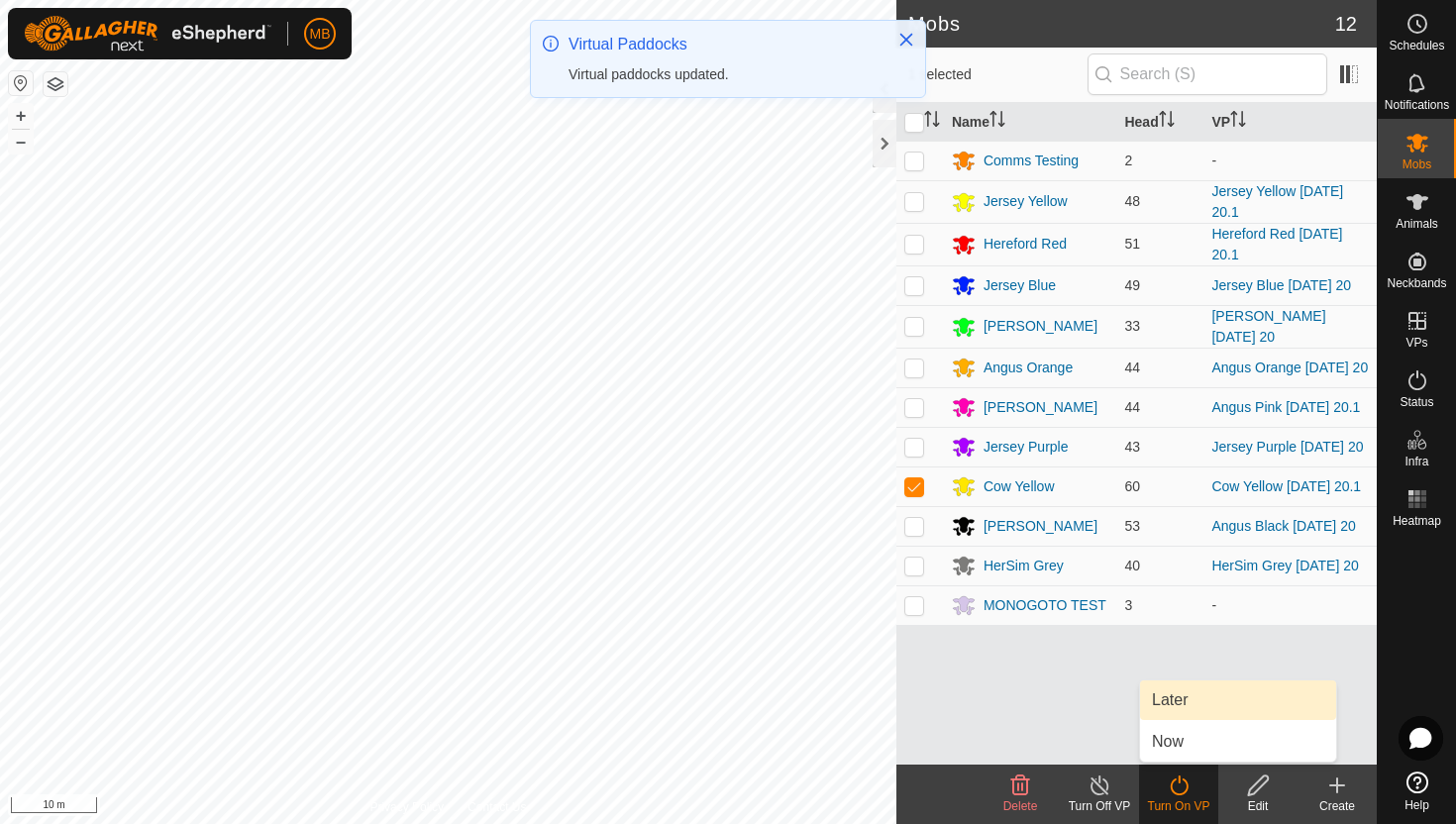 click on "Later" at bounding box center [1238, 700] 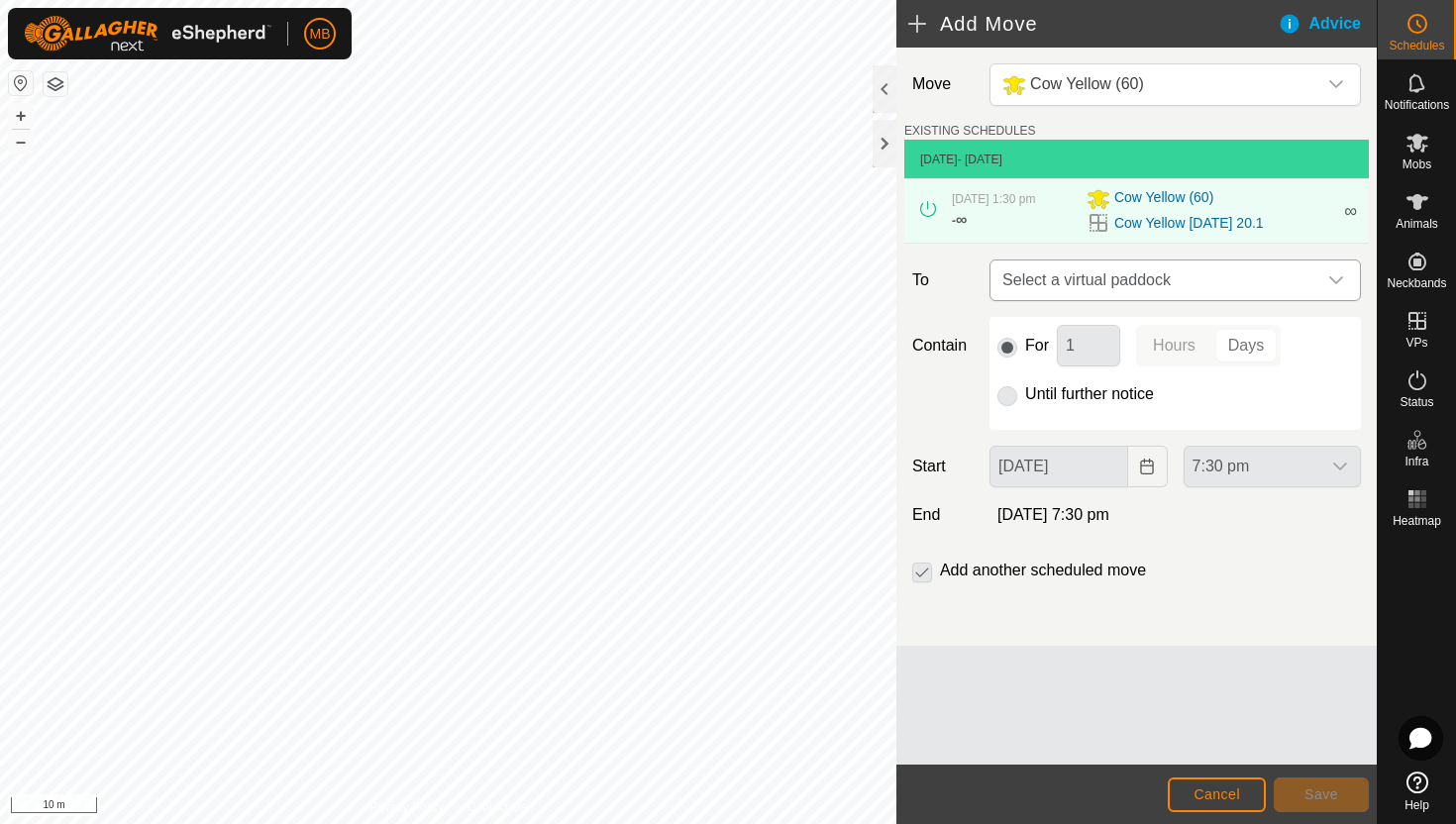 click 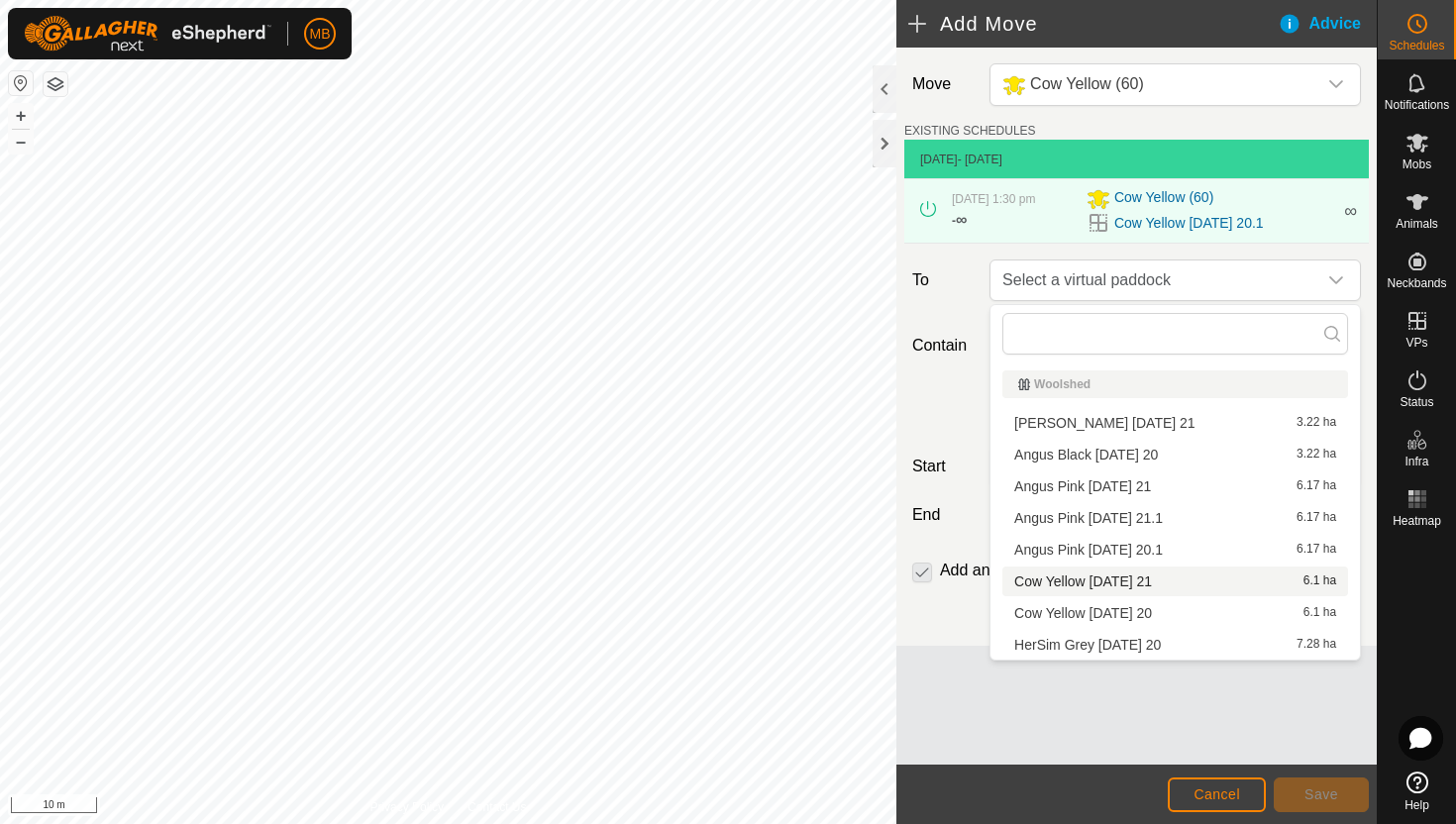 click on "Cow Yellow [DATE] 21  6.1 ha" at bounding box center (1175, 581) 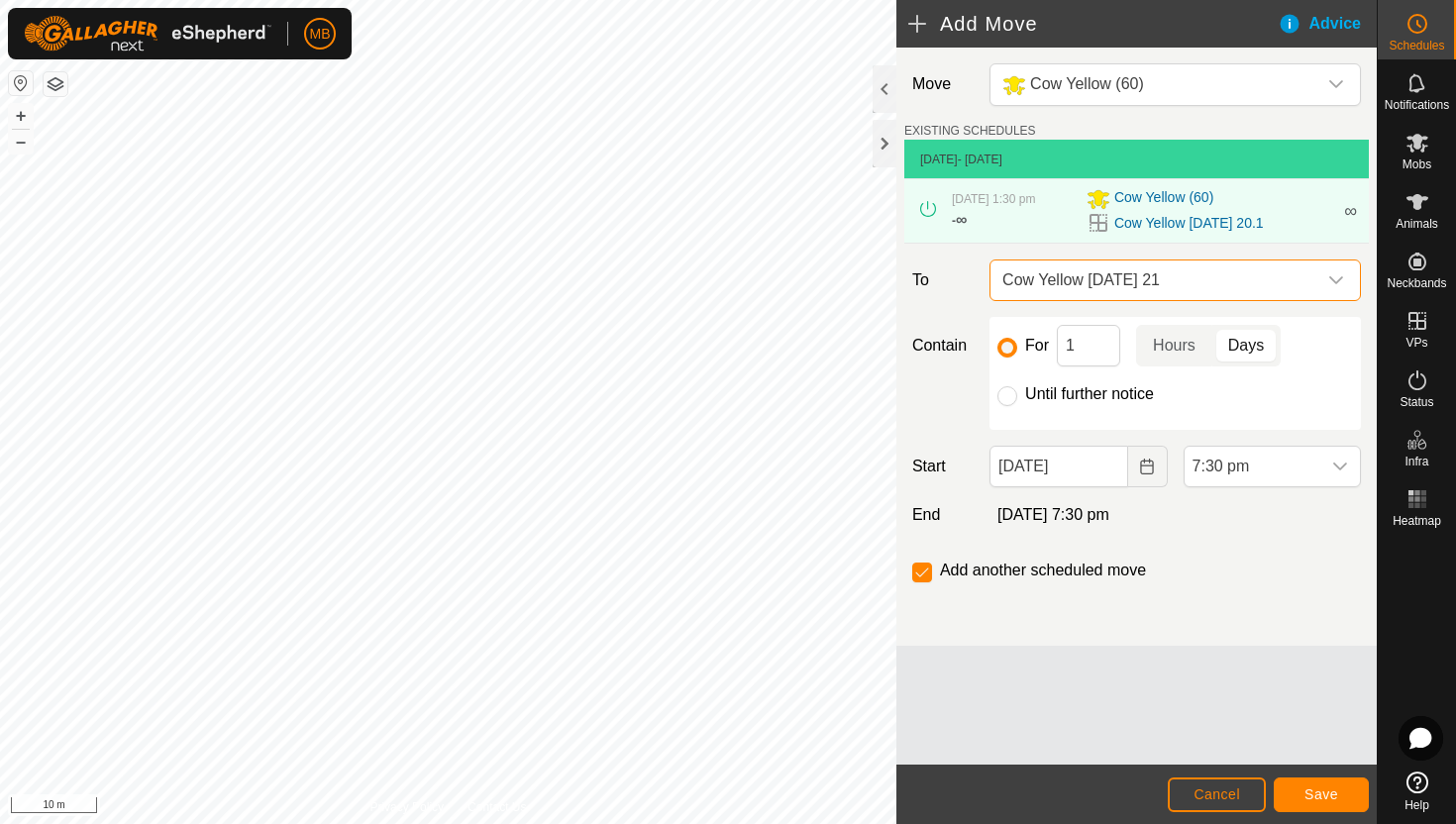 click on "Until further notice" 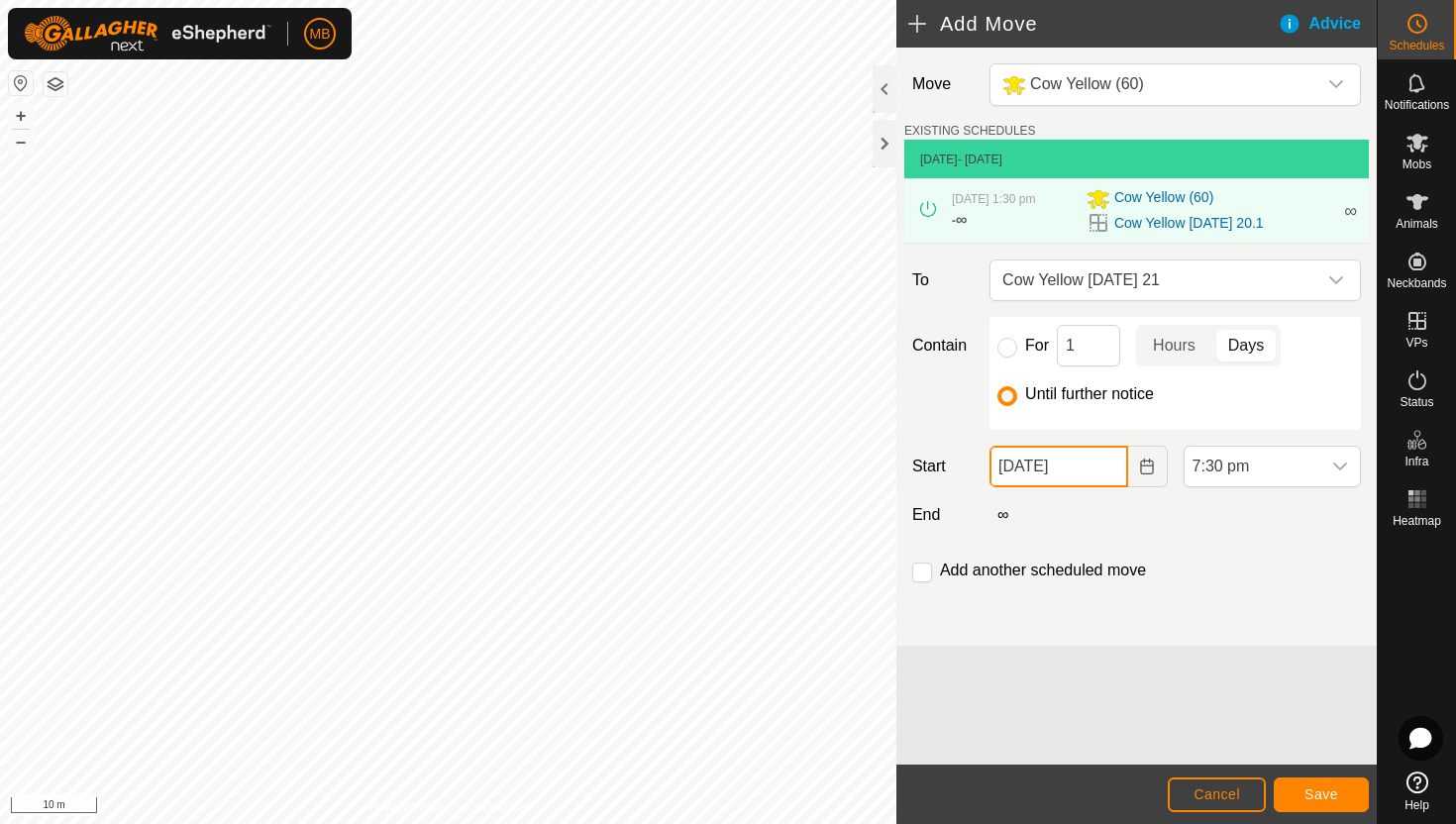 click on "[DATE]" 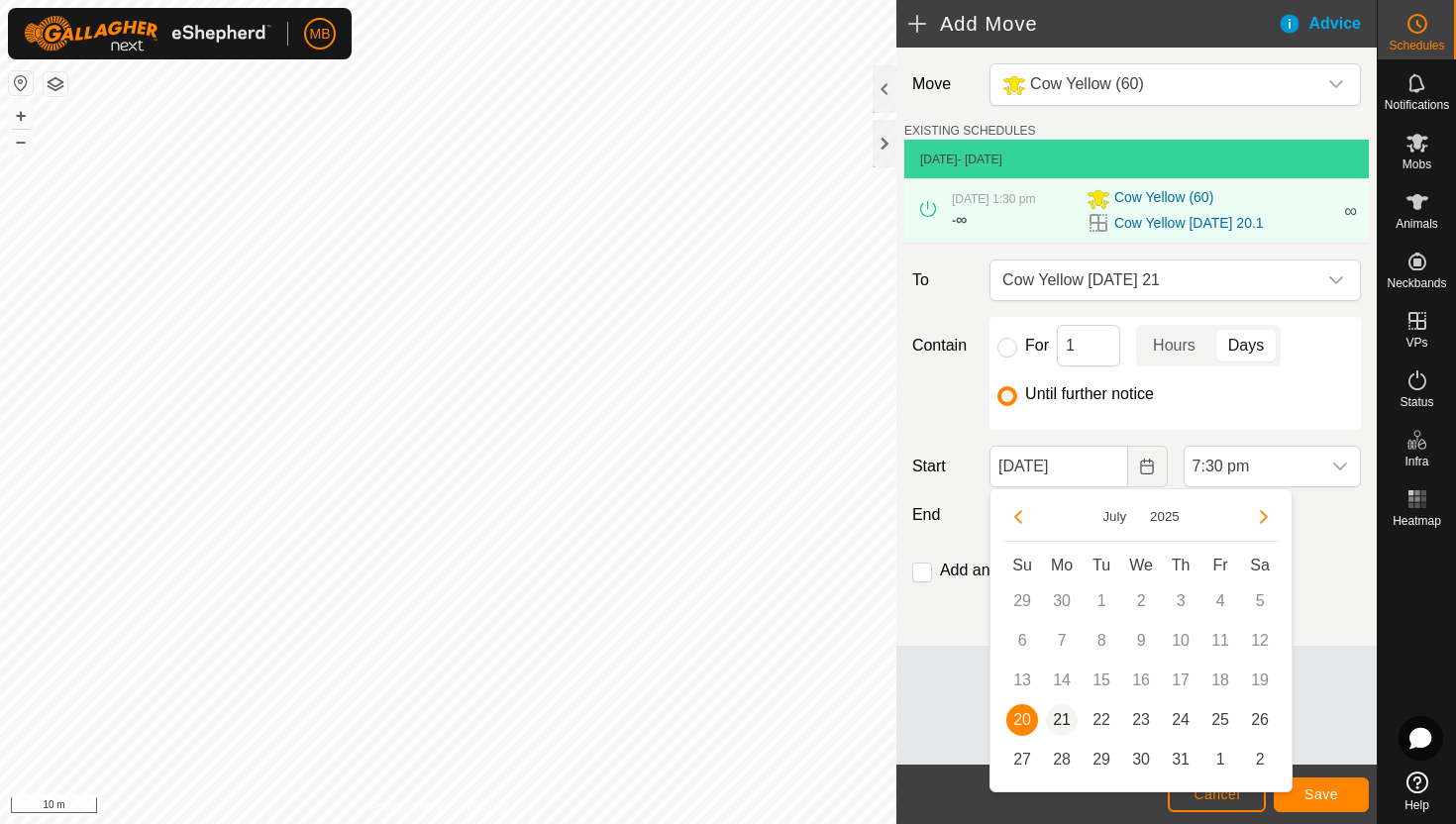 click on "21" at bounding box center (1062, 720) 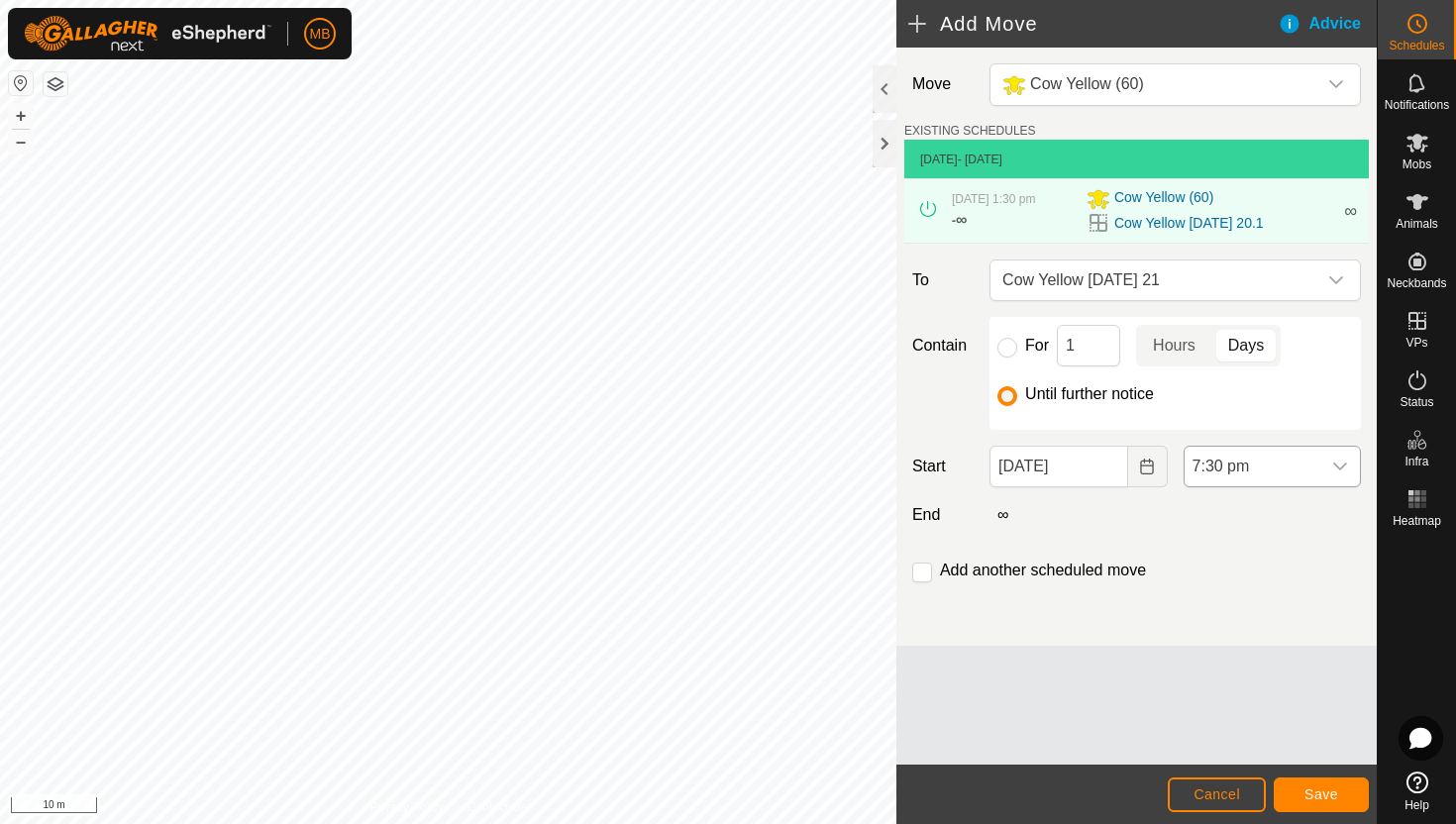 click on "7:30 pm" at bounding box center [1252, 466] 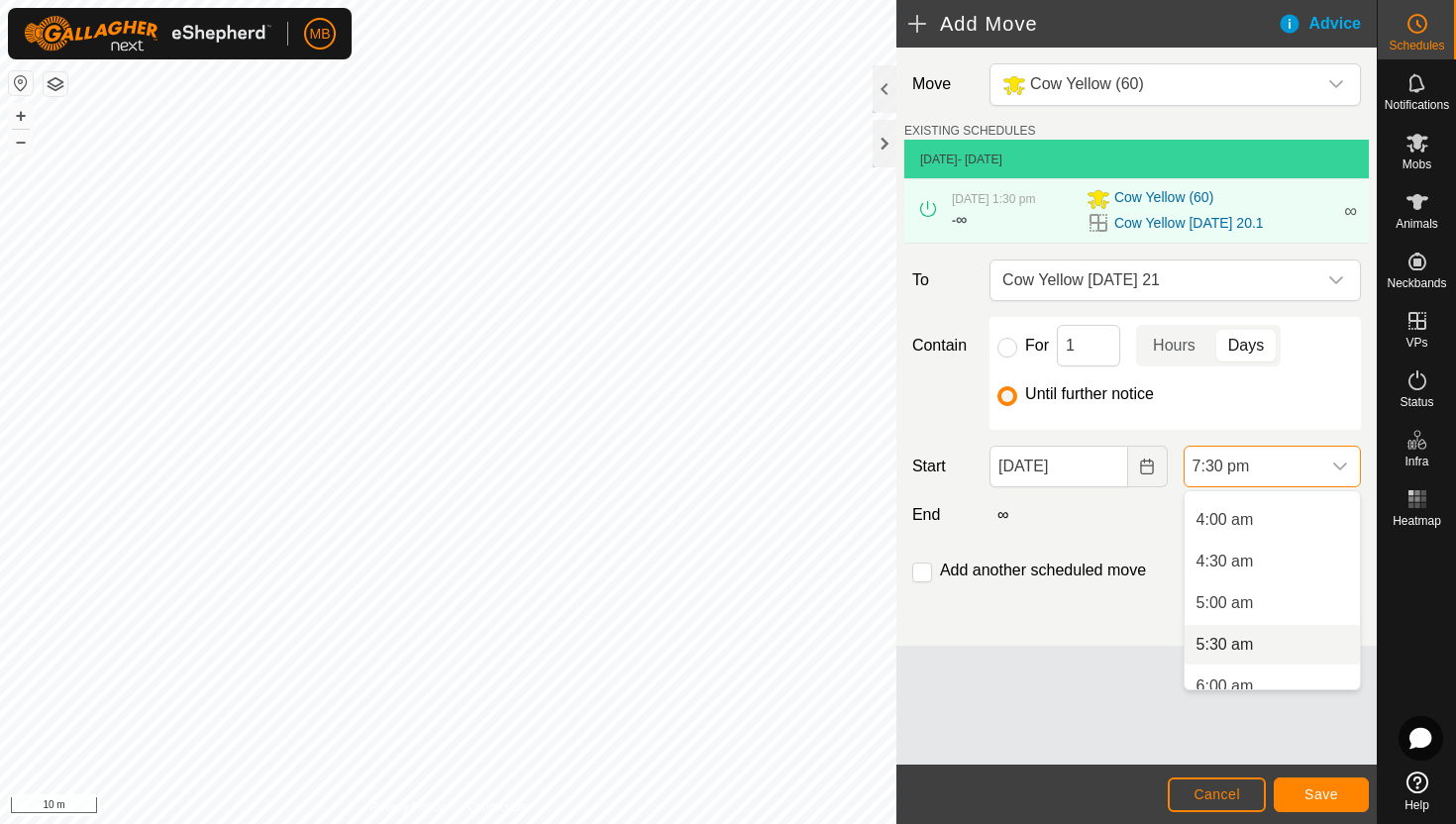 scroll, scrollTop: 316, scrollLeft: 0, axis: vertical 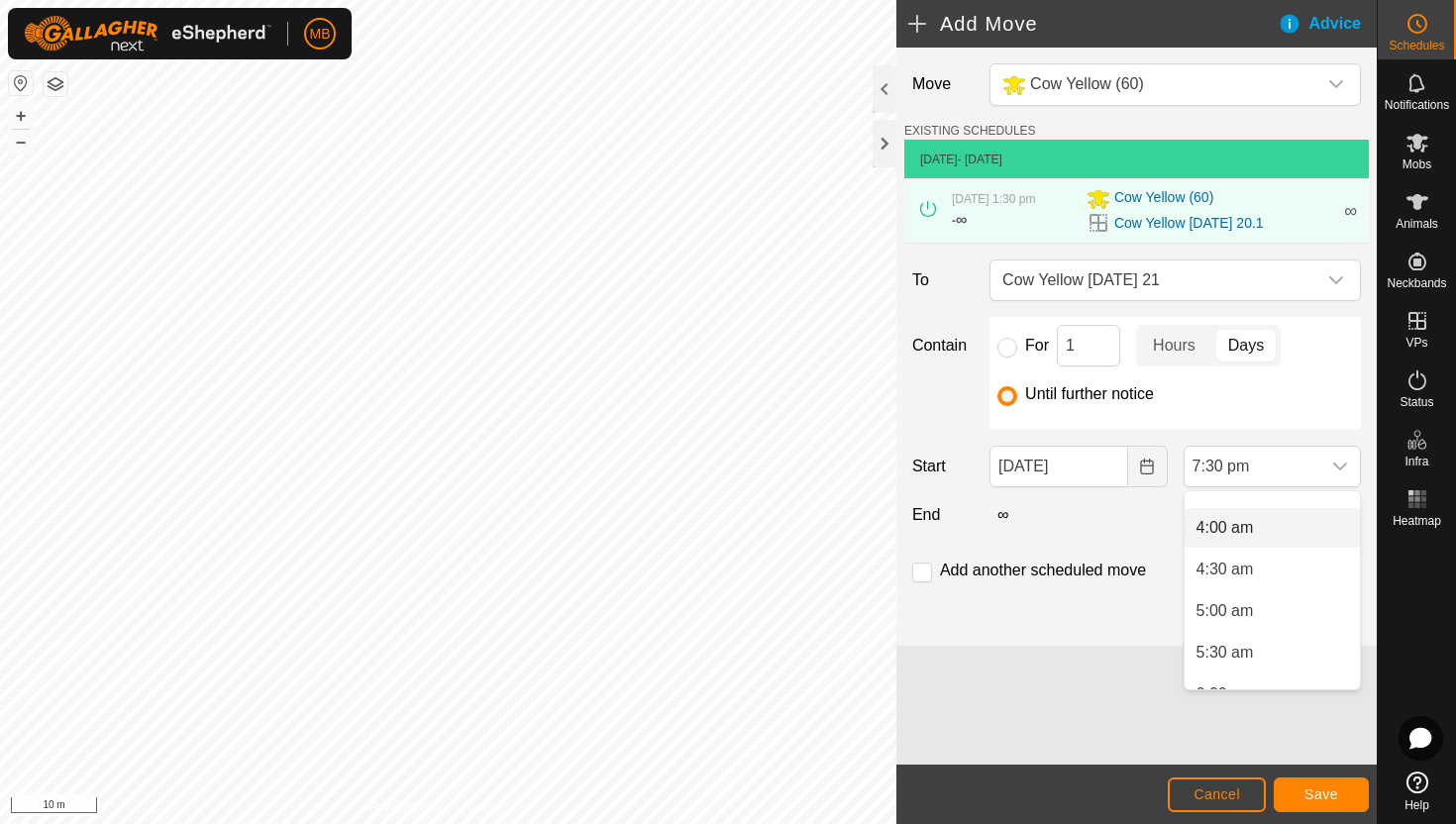 click on "4:00 am" at bounding box center (1272, 528) 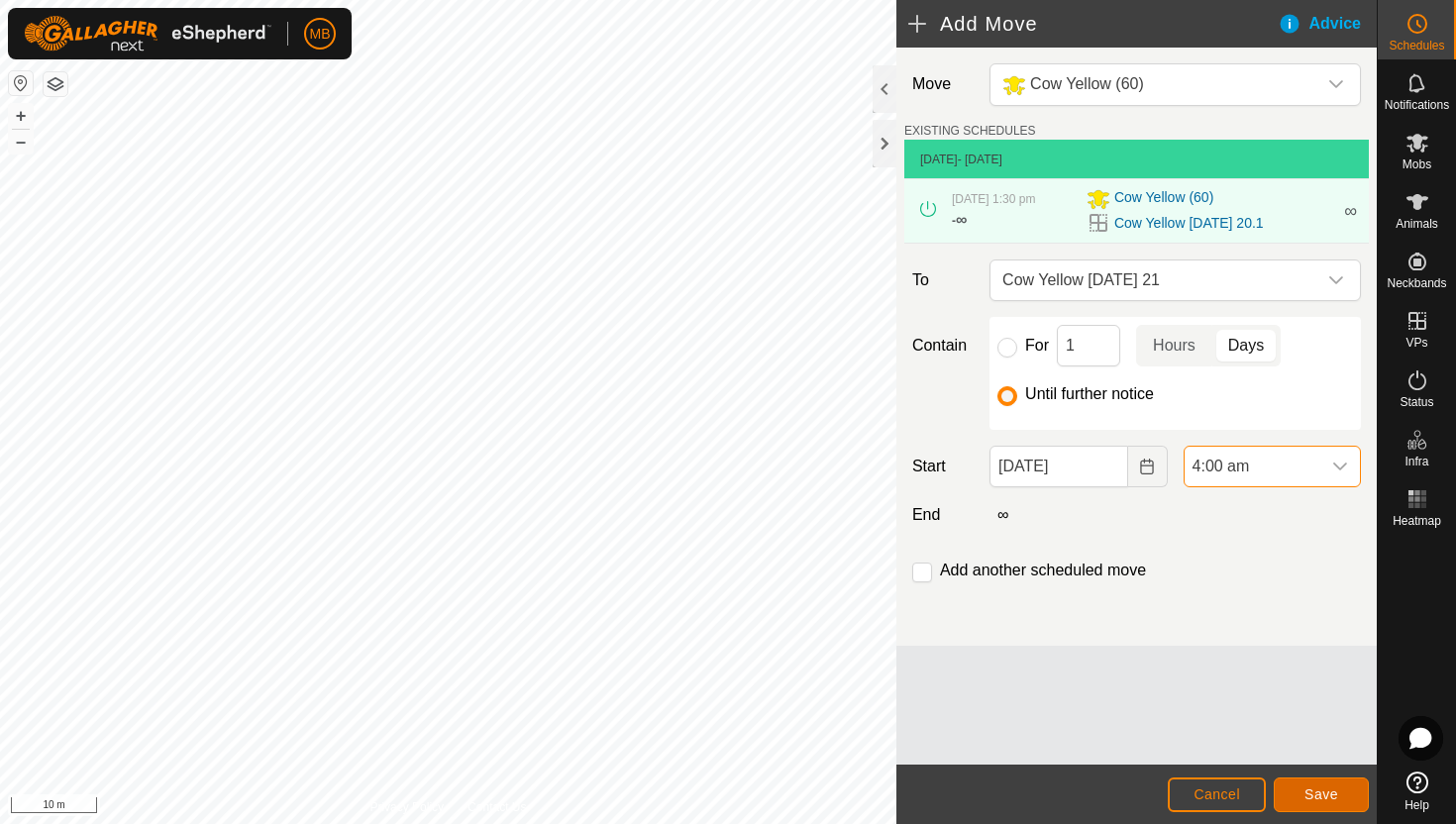 click on "Save" 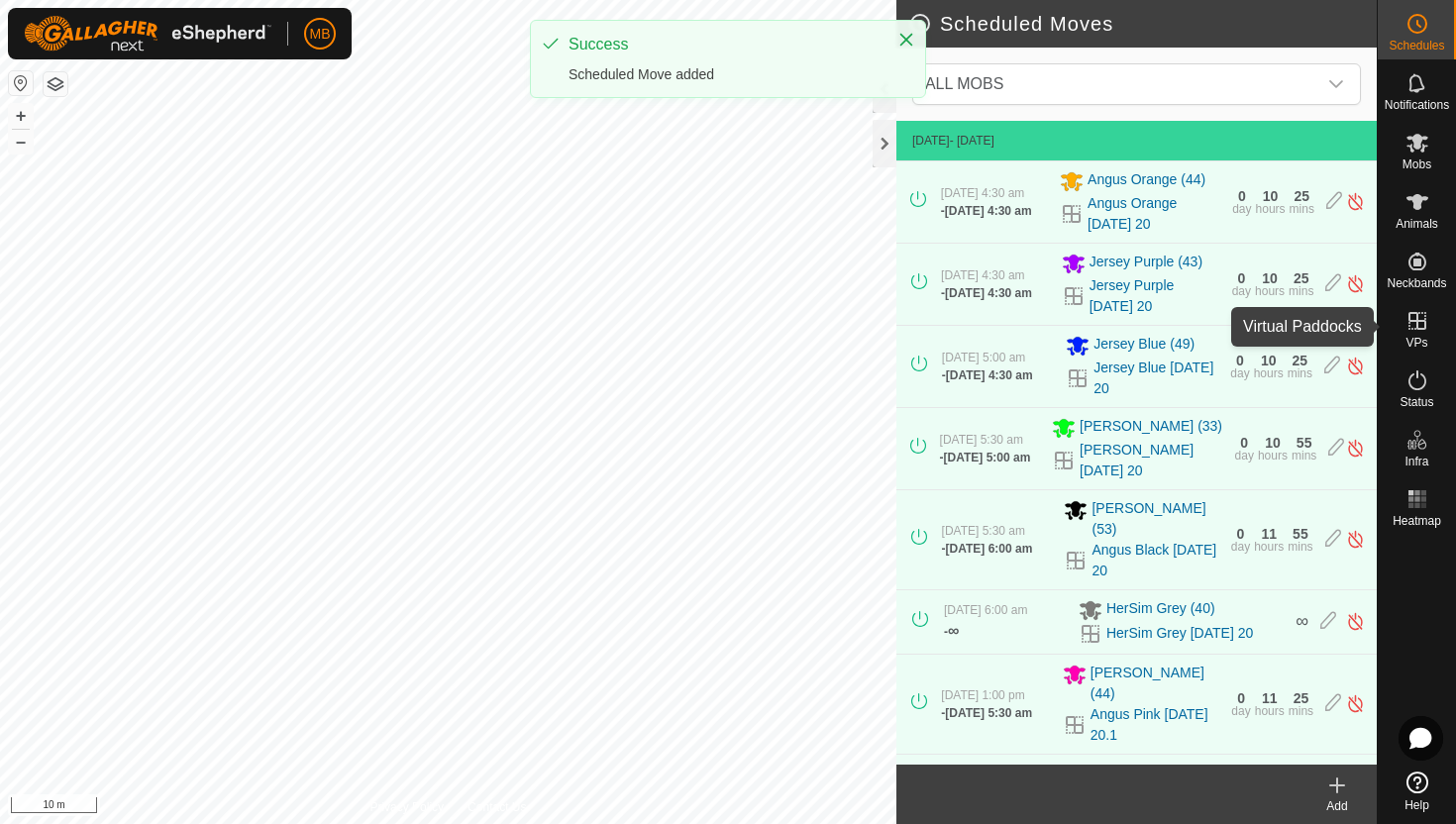 click 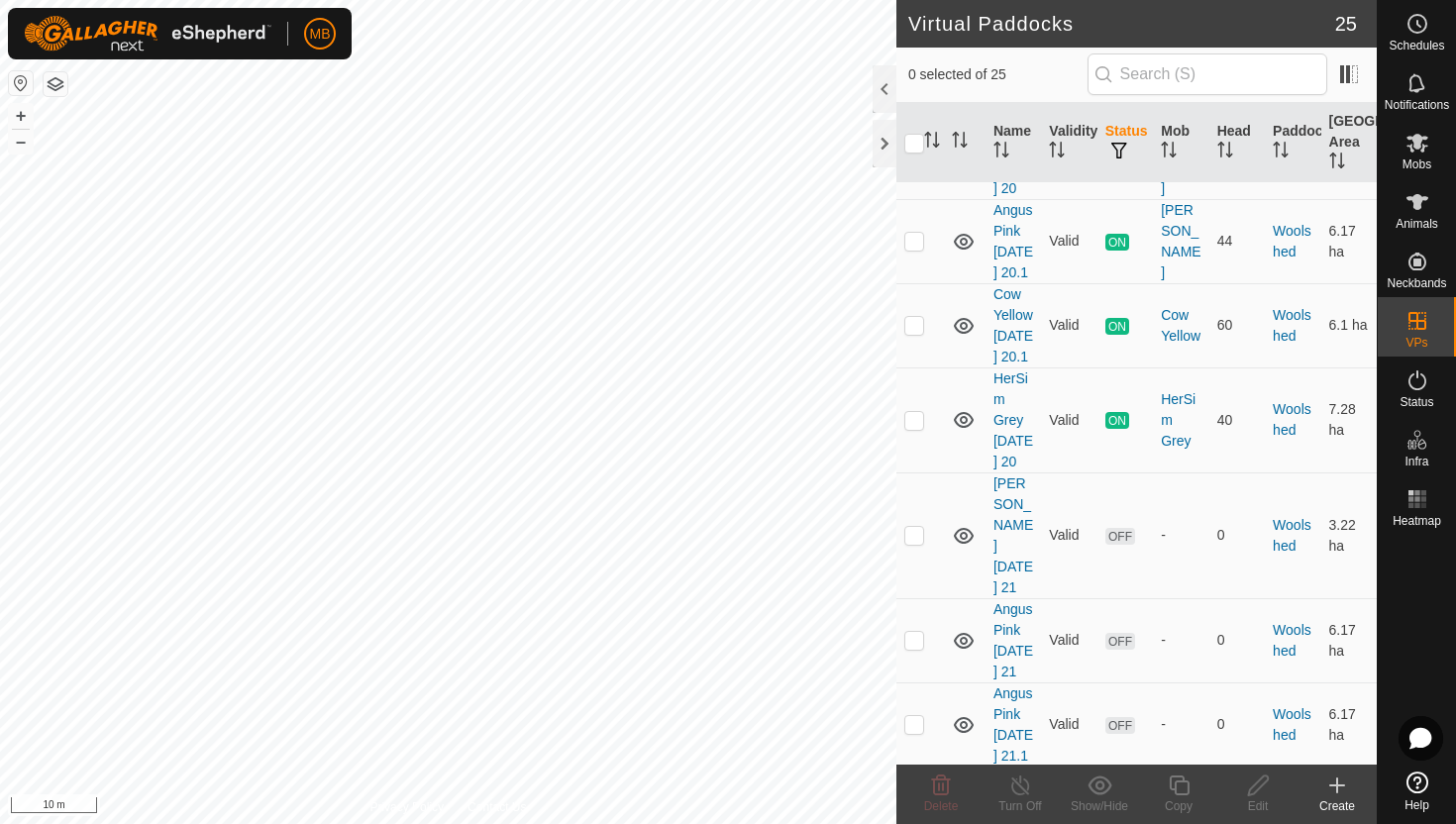 scroll, scrollTop: 2155, scrollLeft: 0, axis: vertical 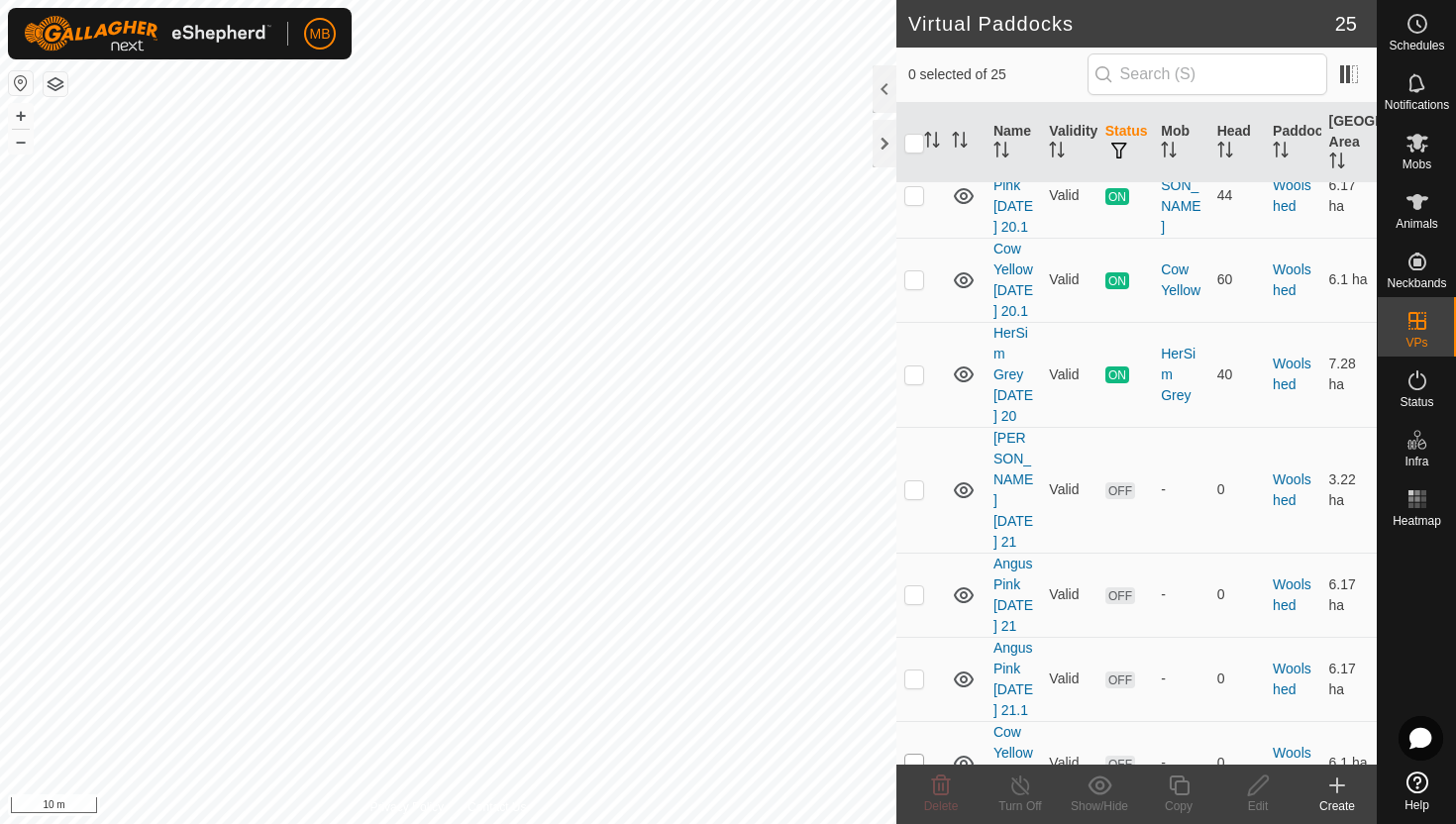 click at bounding box center [914, 764] 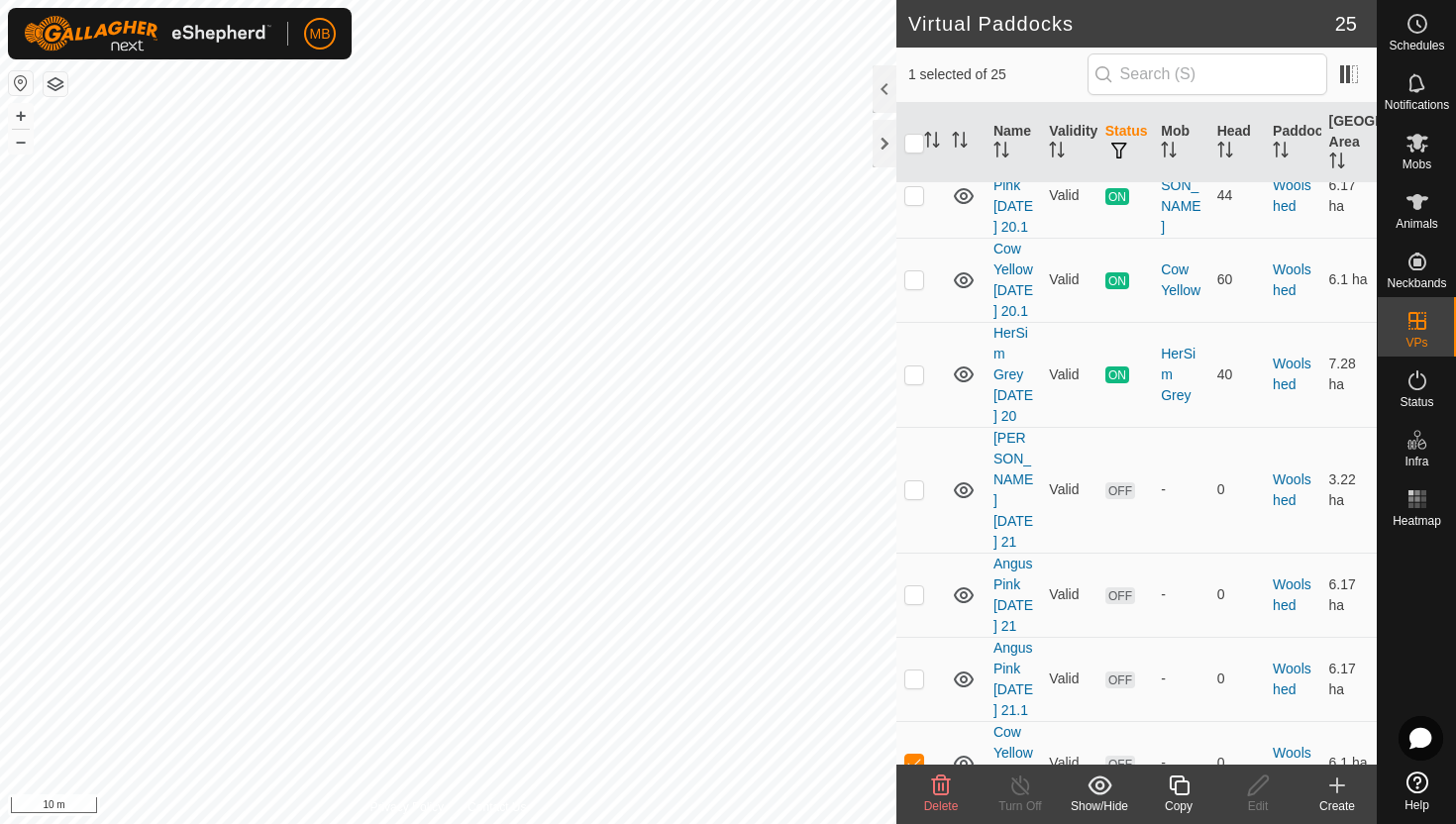 click 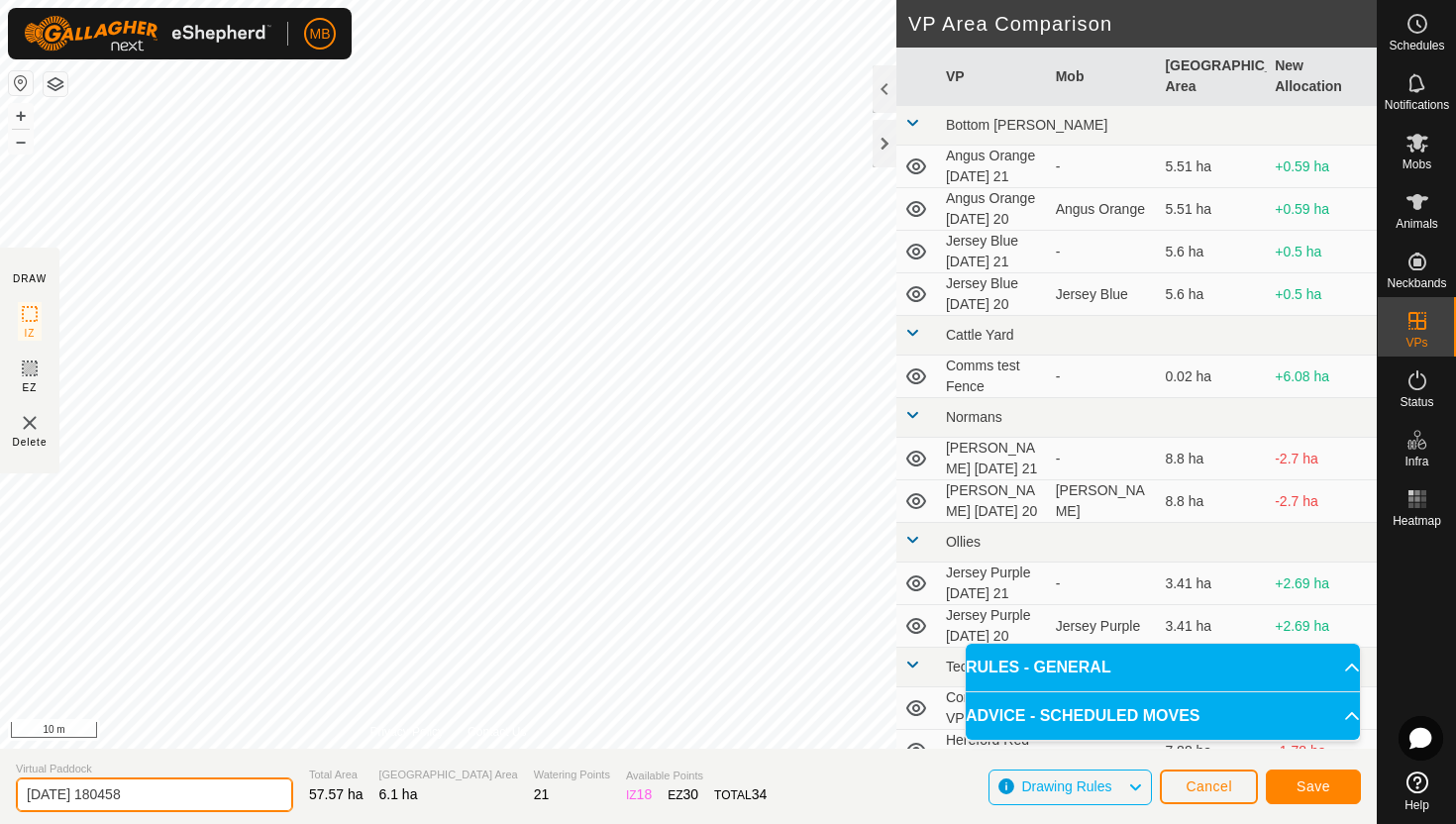 click on "[DATE] 180458" 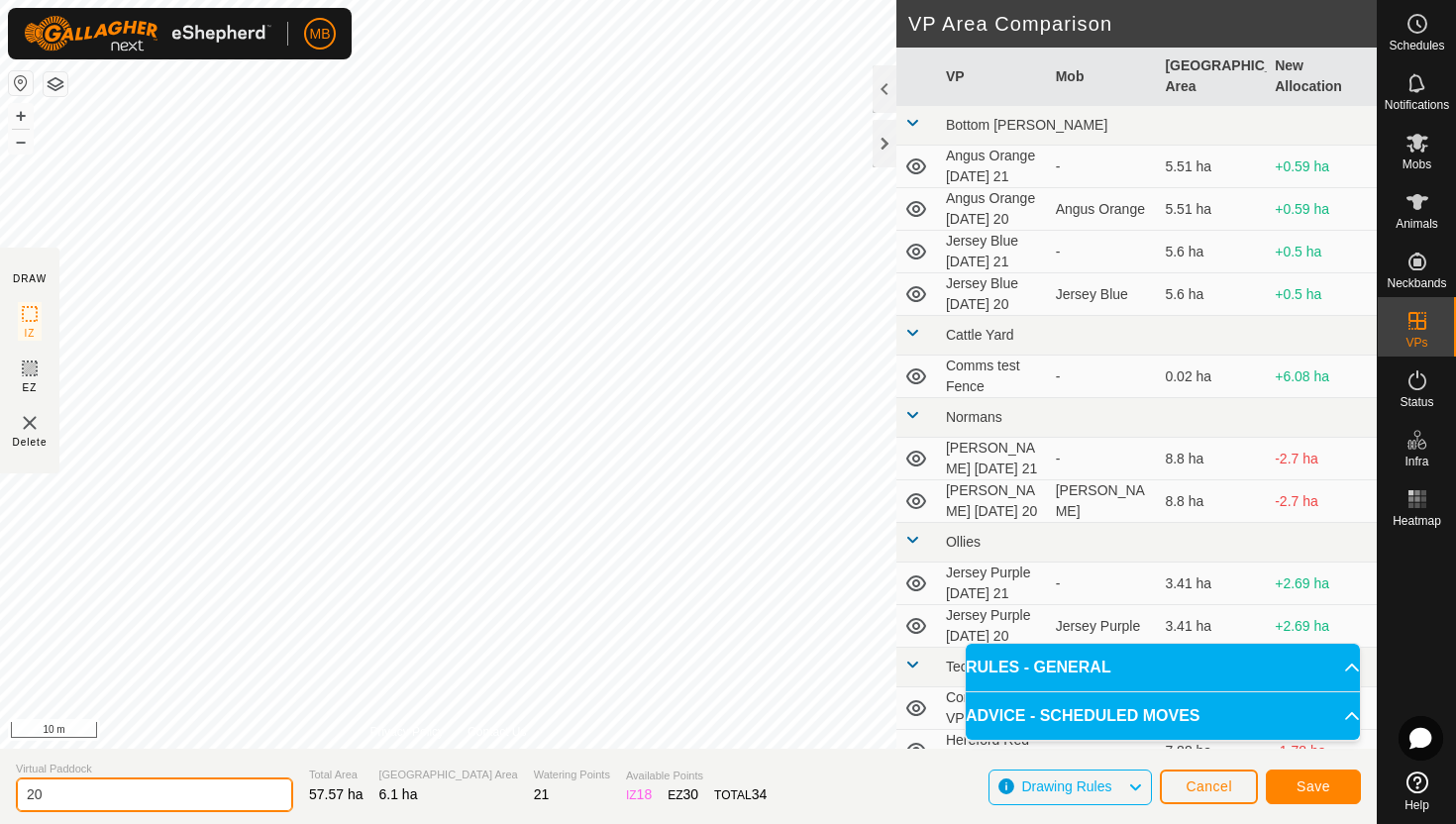 type on "2" 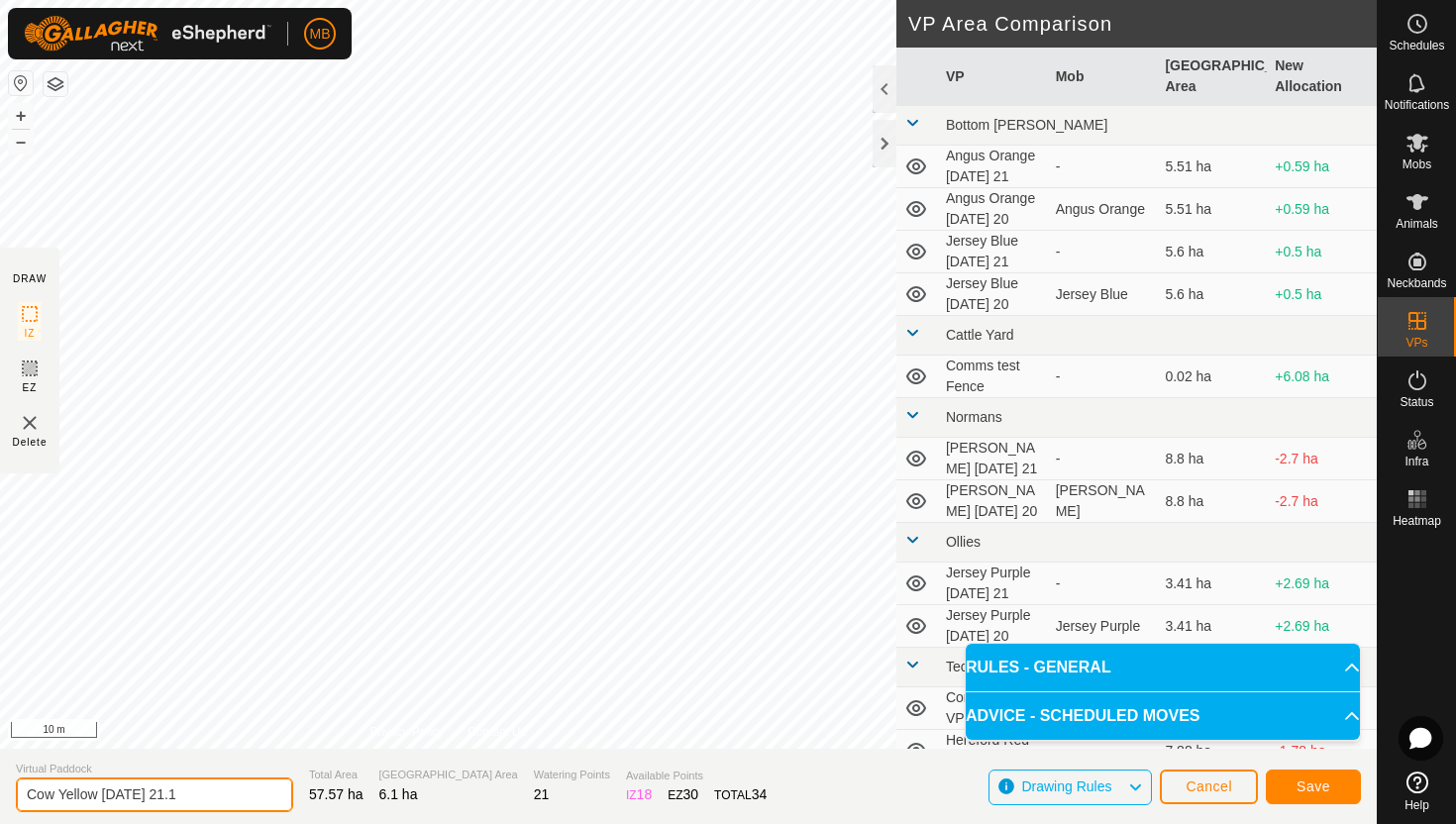type on "Cow Yellow [DATE] 21.1" 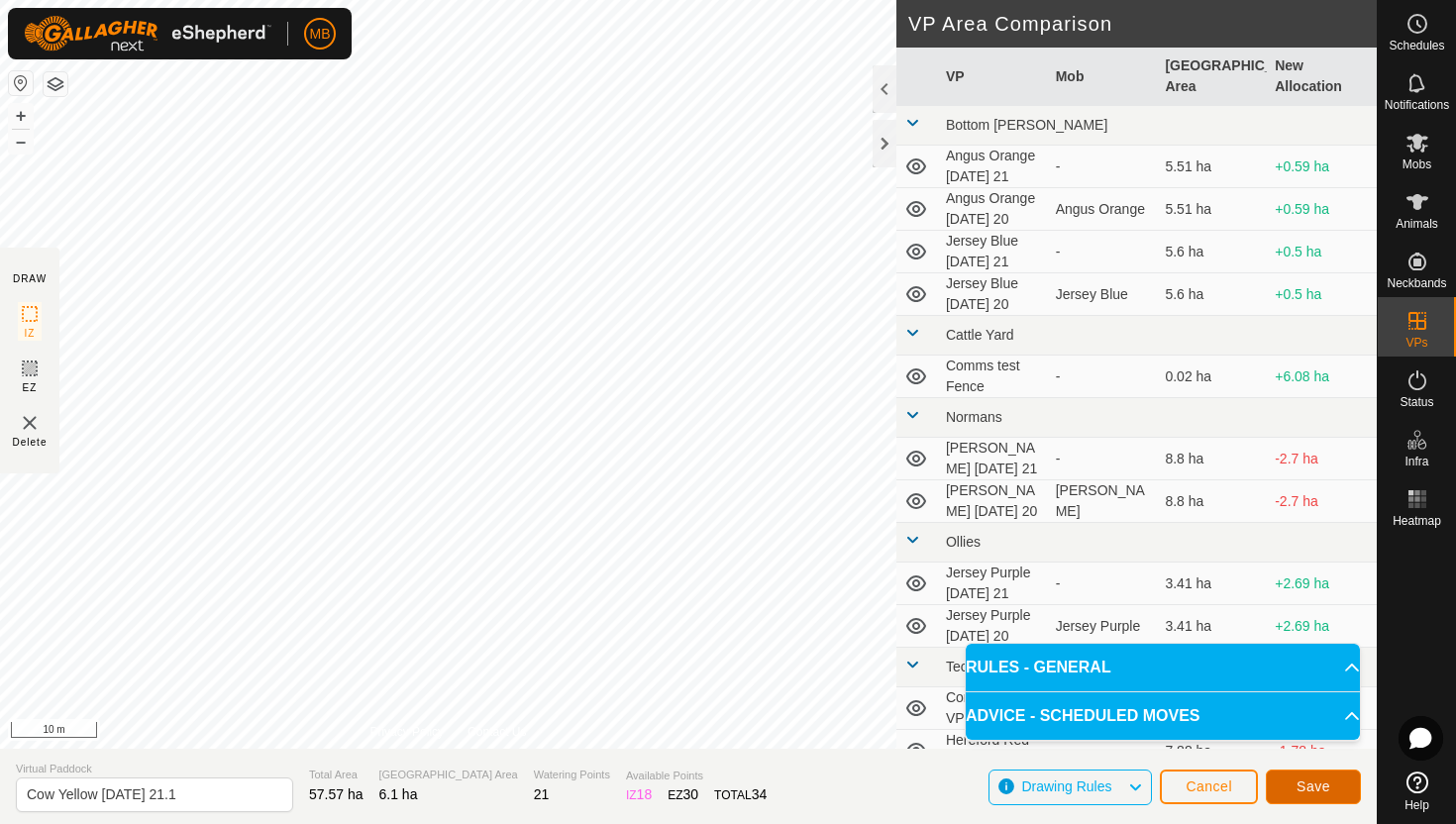 click on "Save" 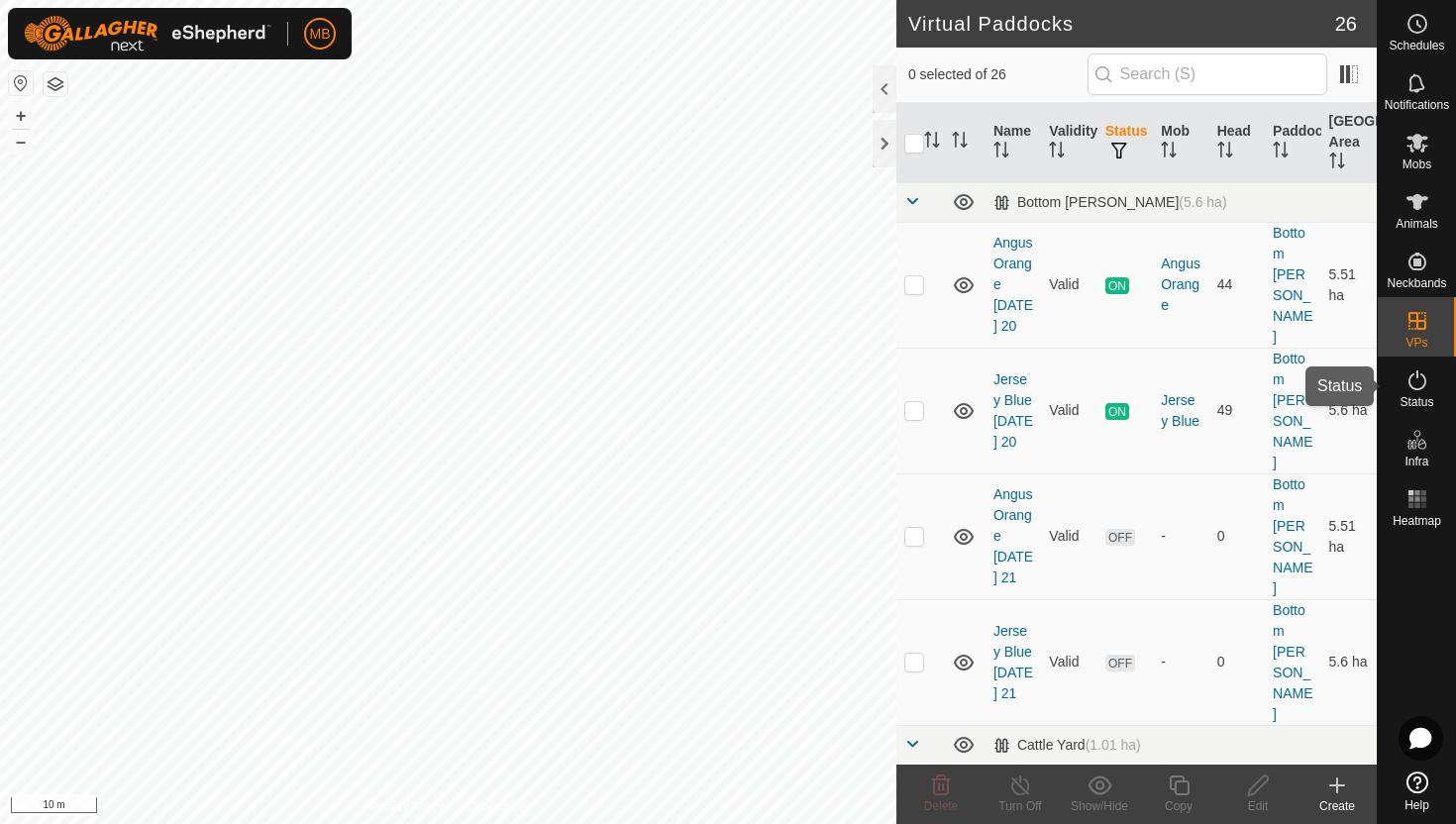 click 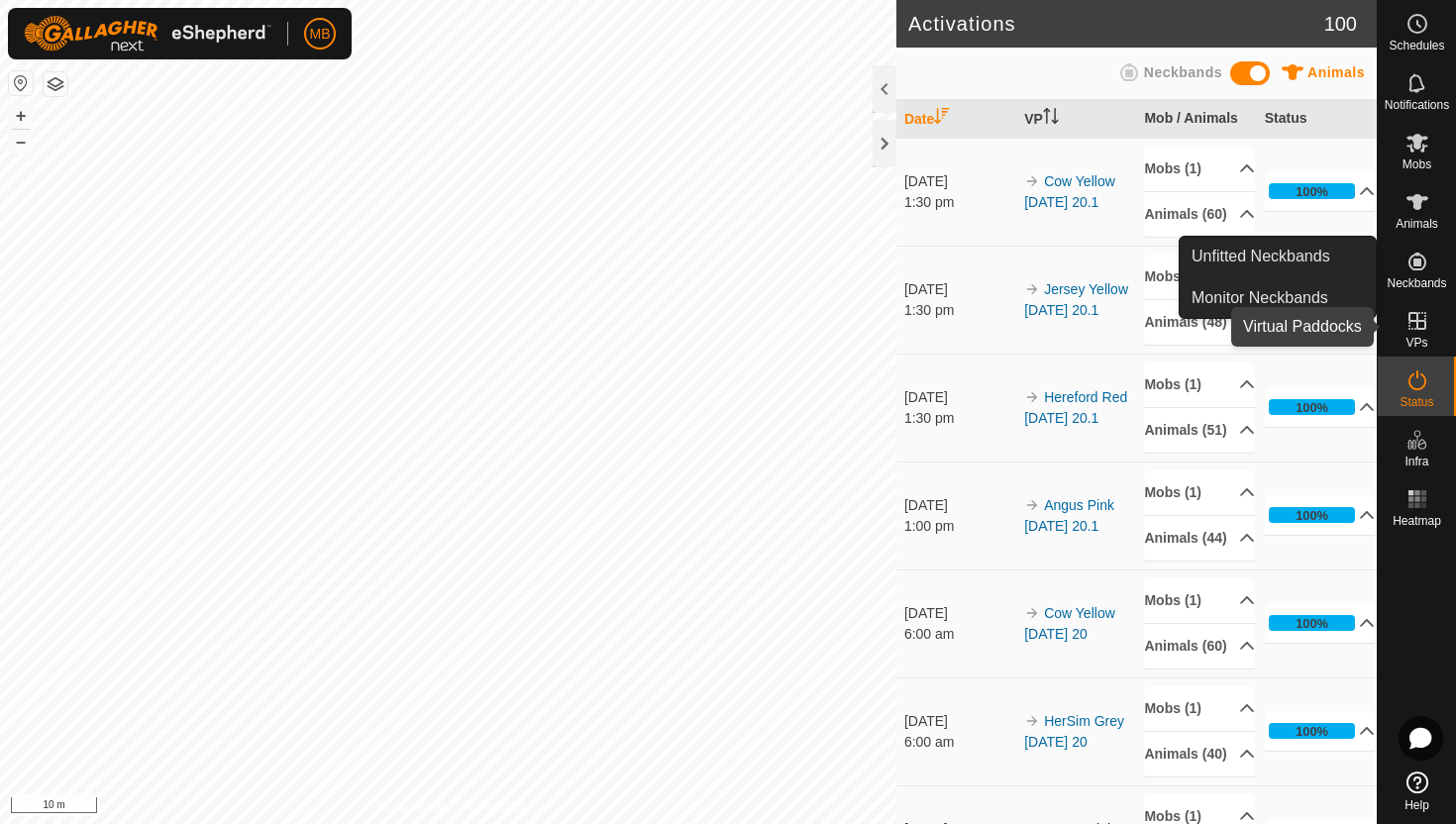 click 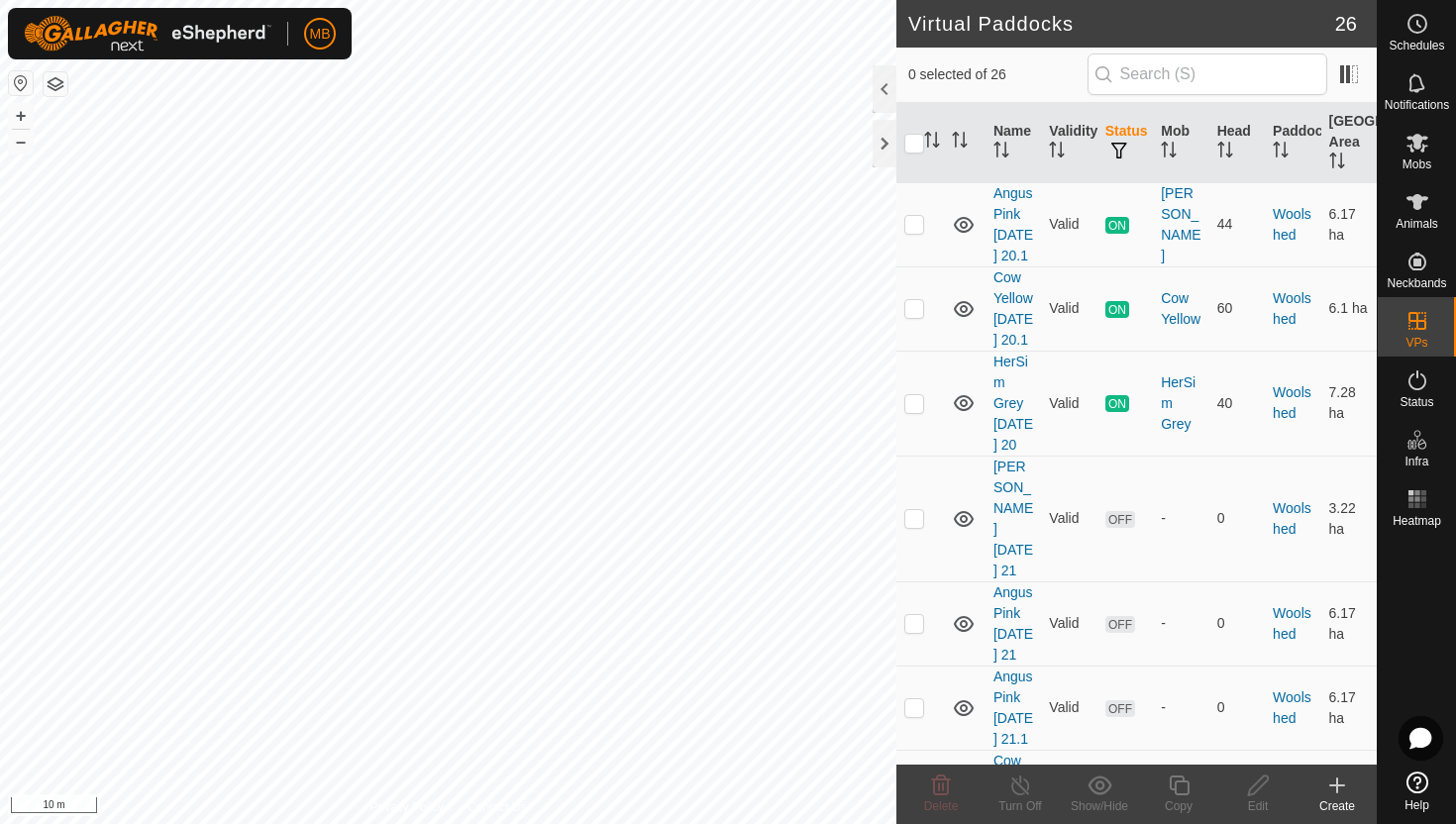 scroll, scrollTop: 2127, scrollLeft: 0, axis: vertical 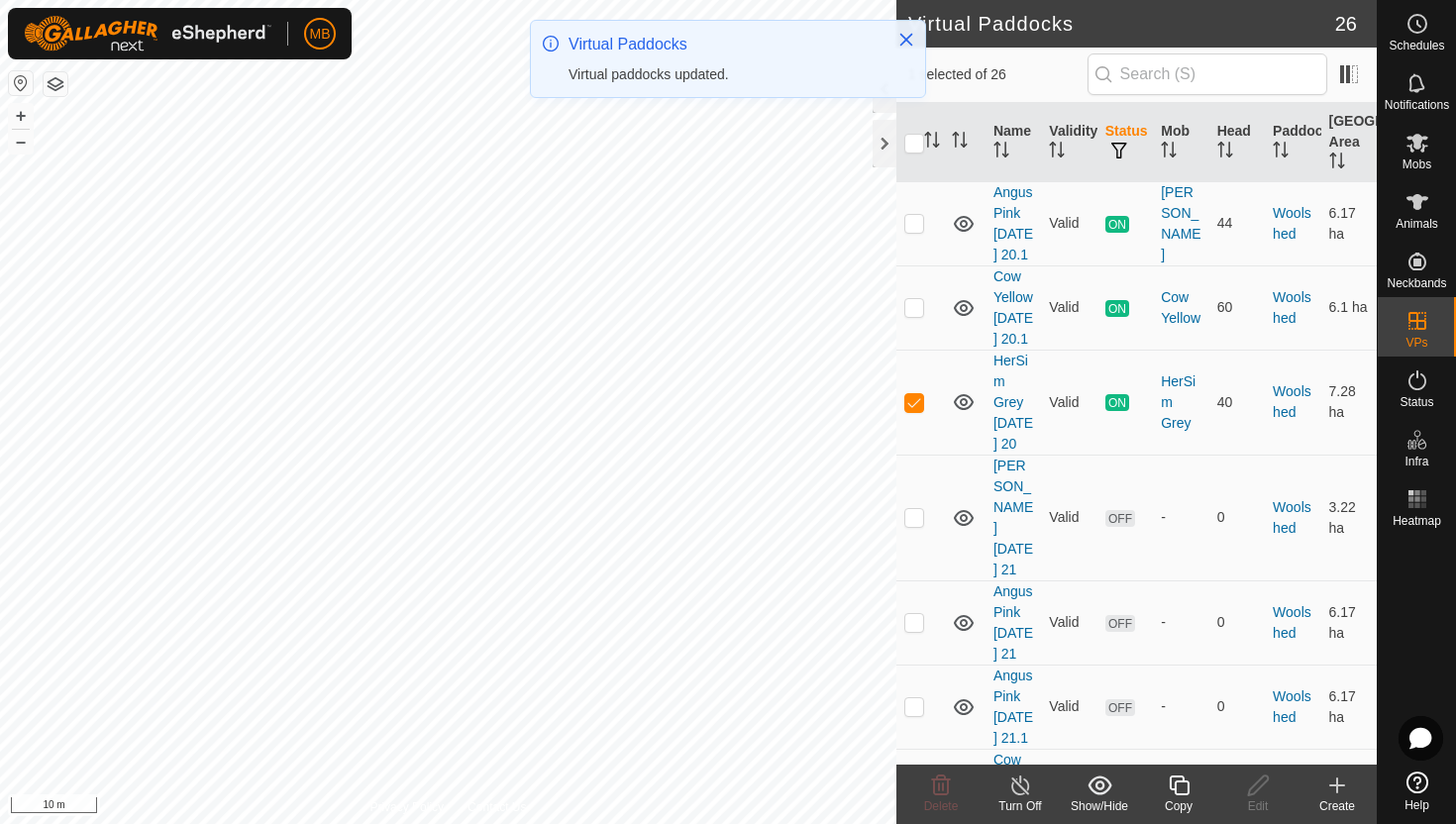 click 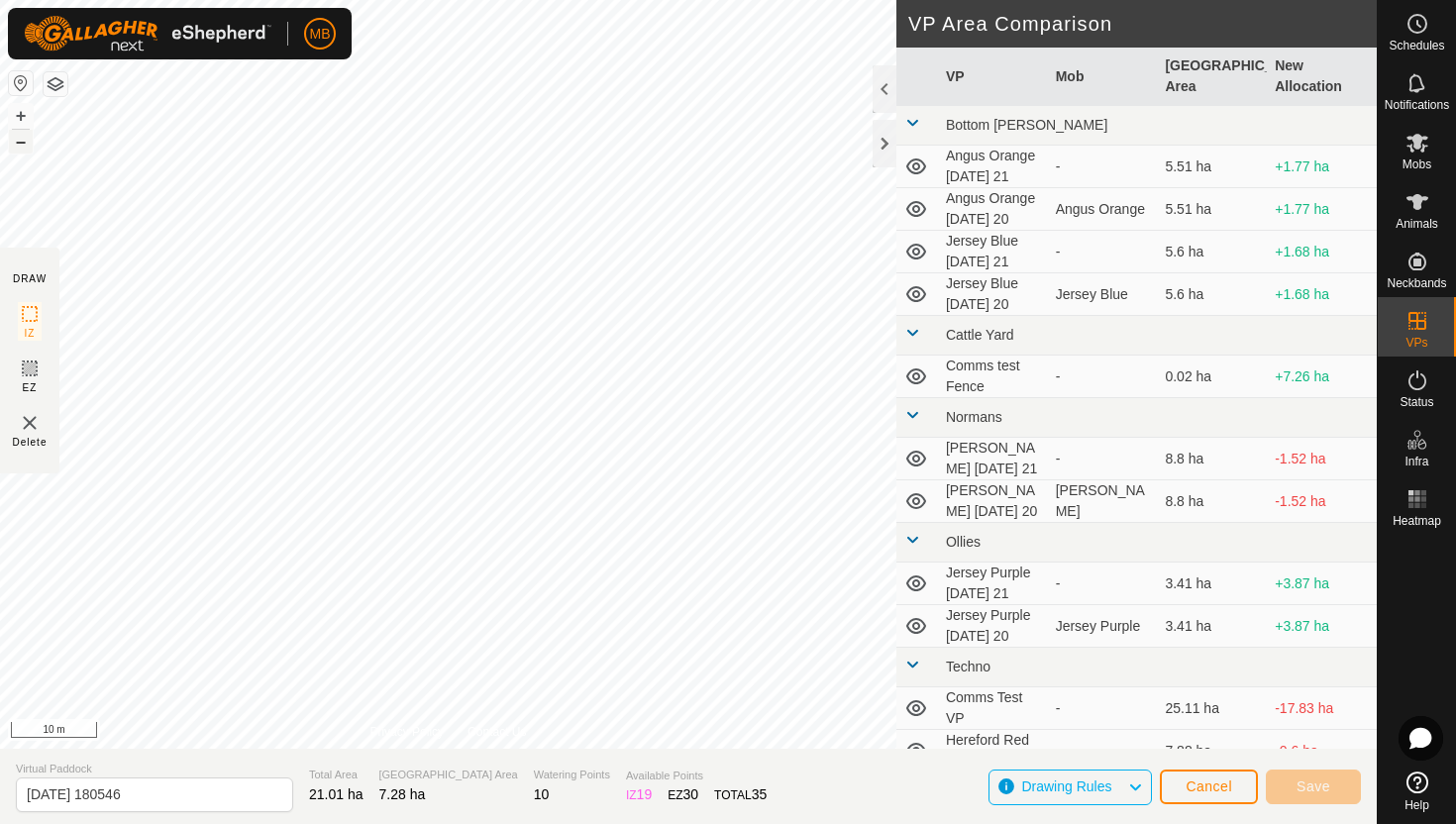 click on "–" at bounding box center [21, 142] 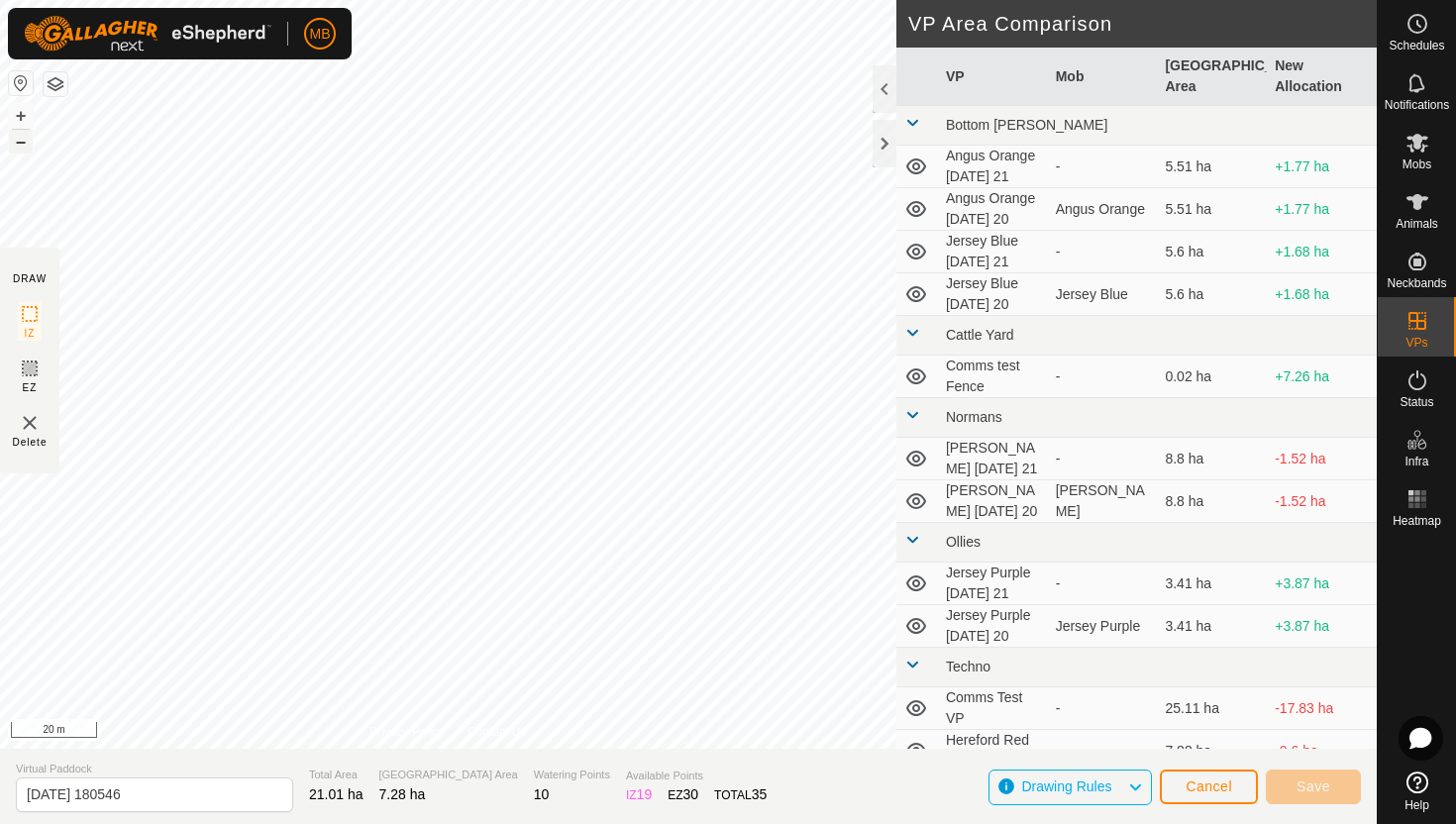 click on "–" at bounding box center (21, 142) 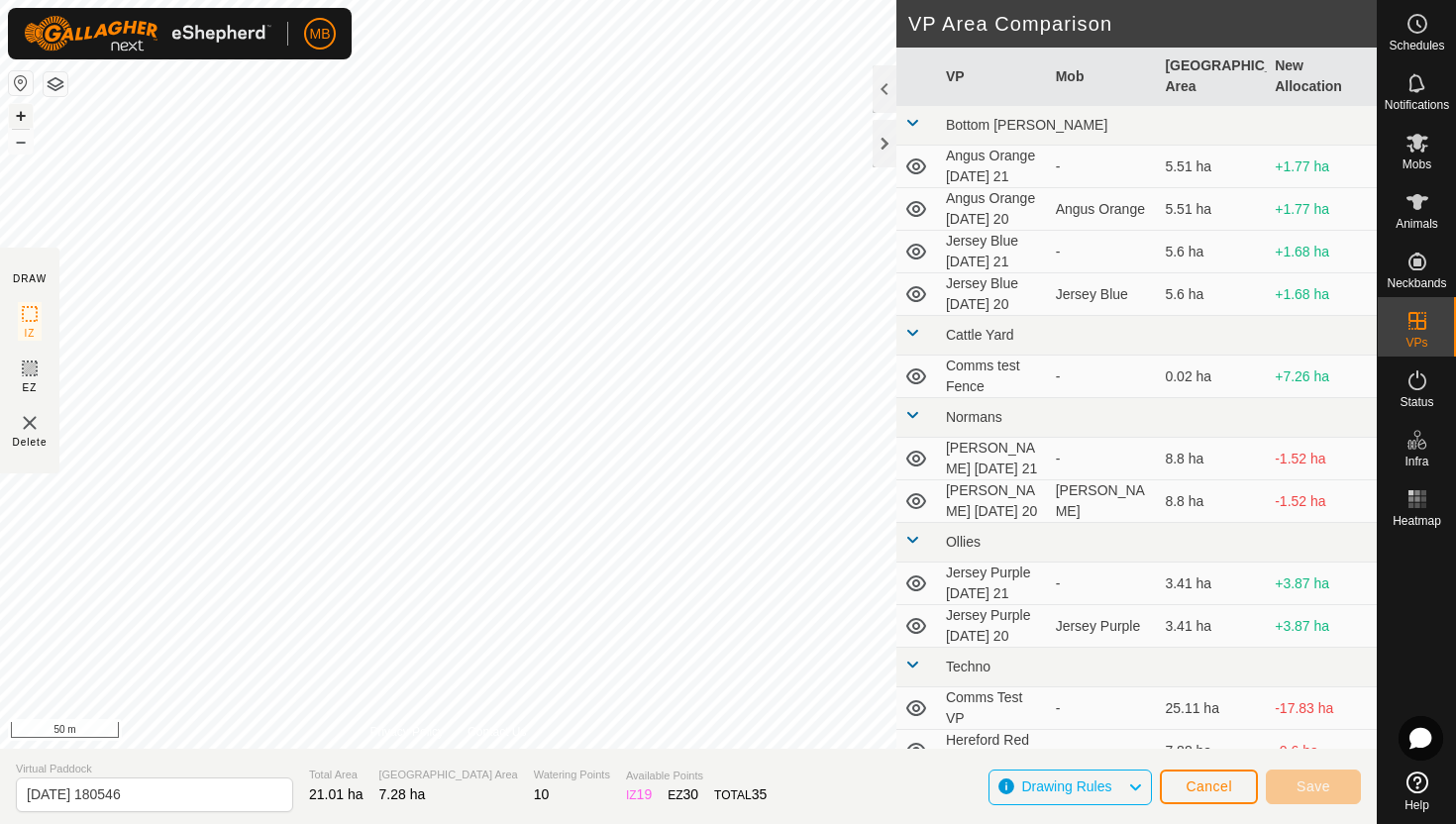 click on "+" at bounding box center (21, 116) 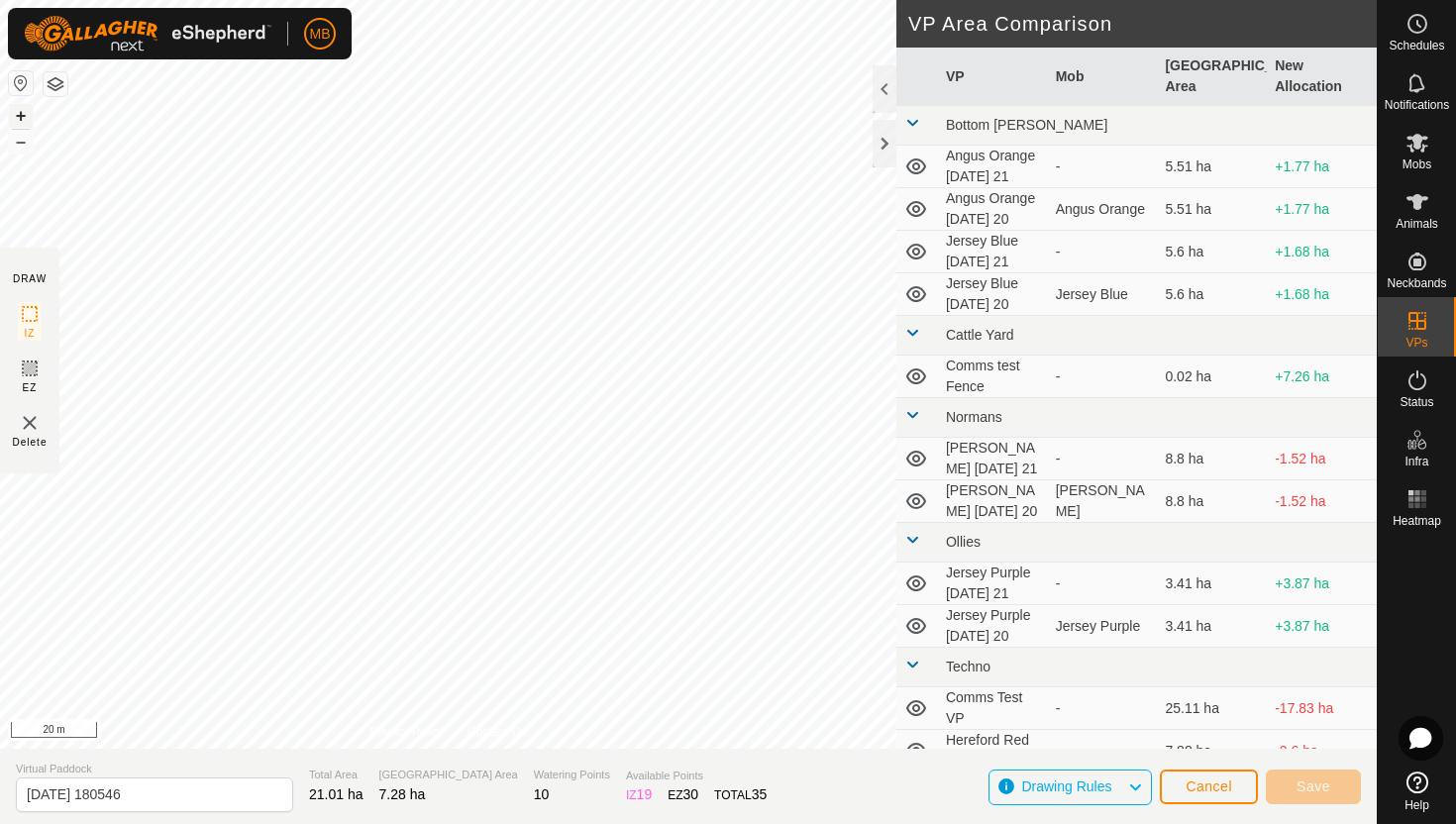 click on "+" at bounding box center (21, 116) 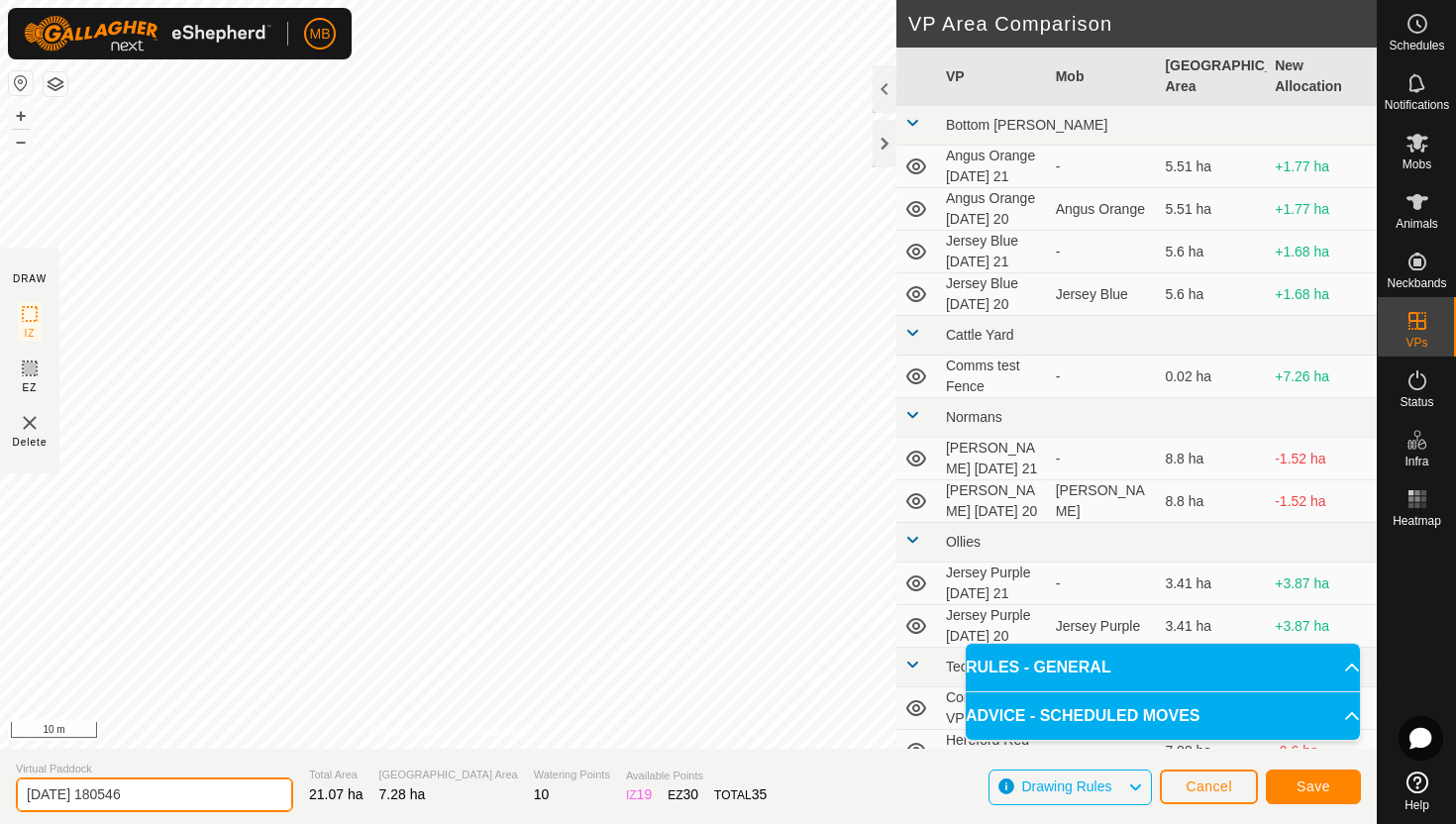 click on "[DATE] 180546" 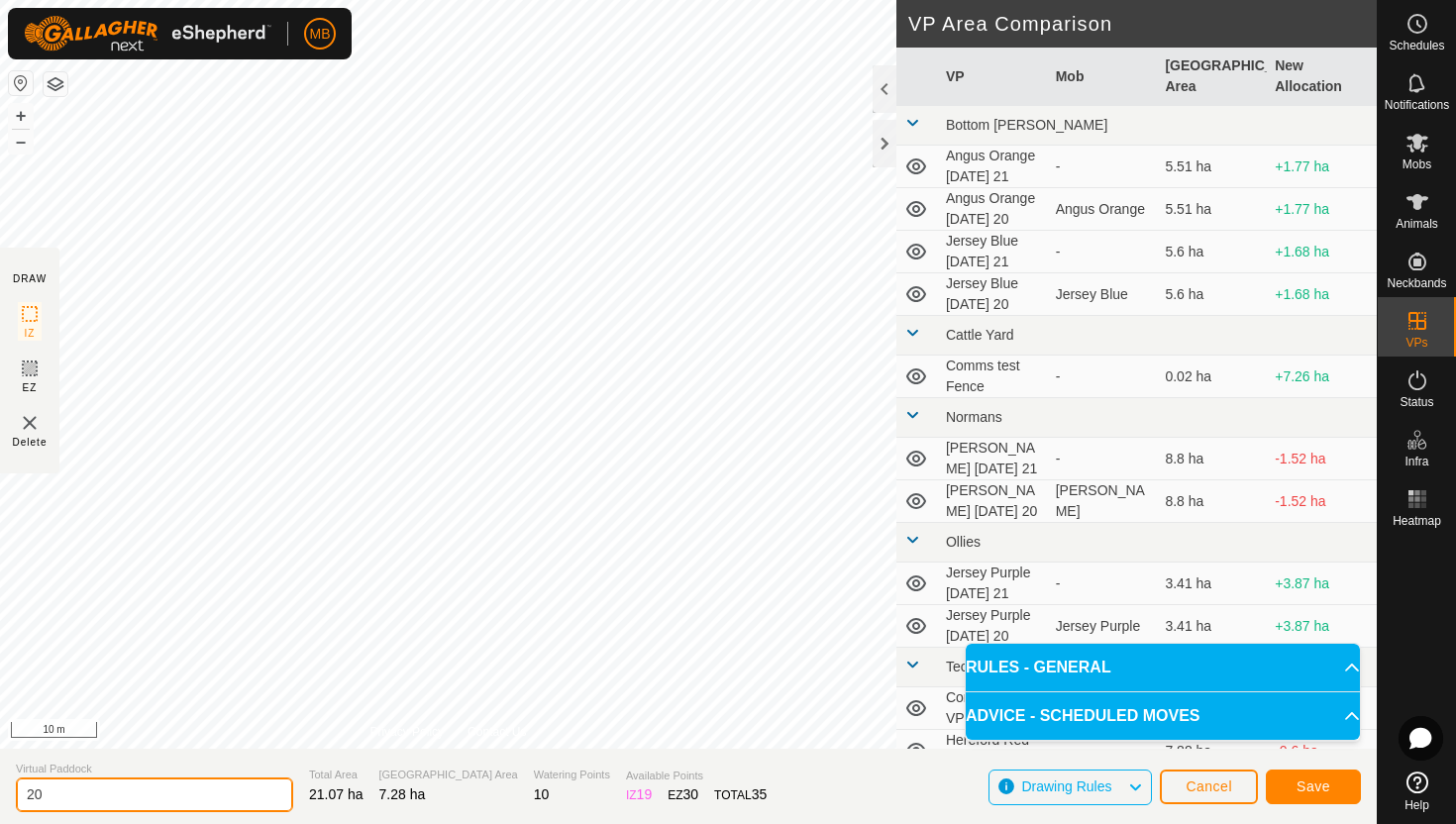 type on "2" 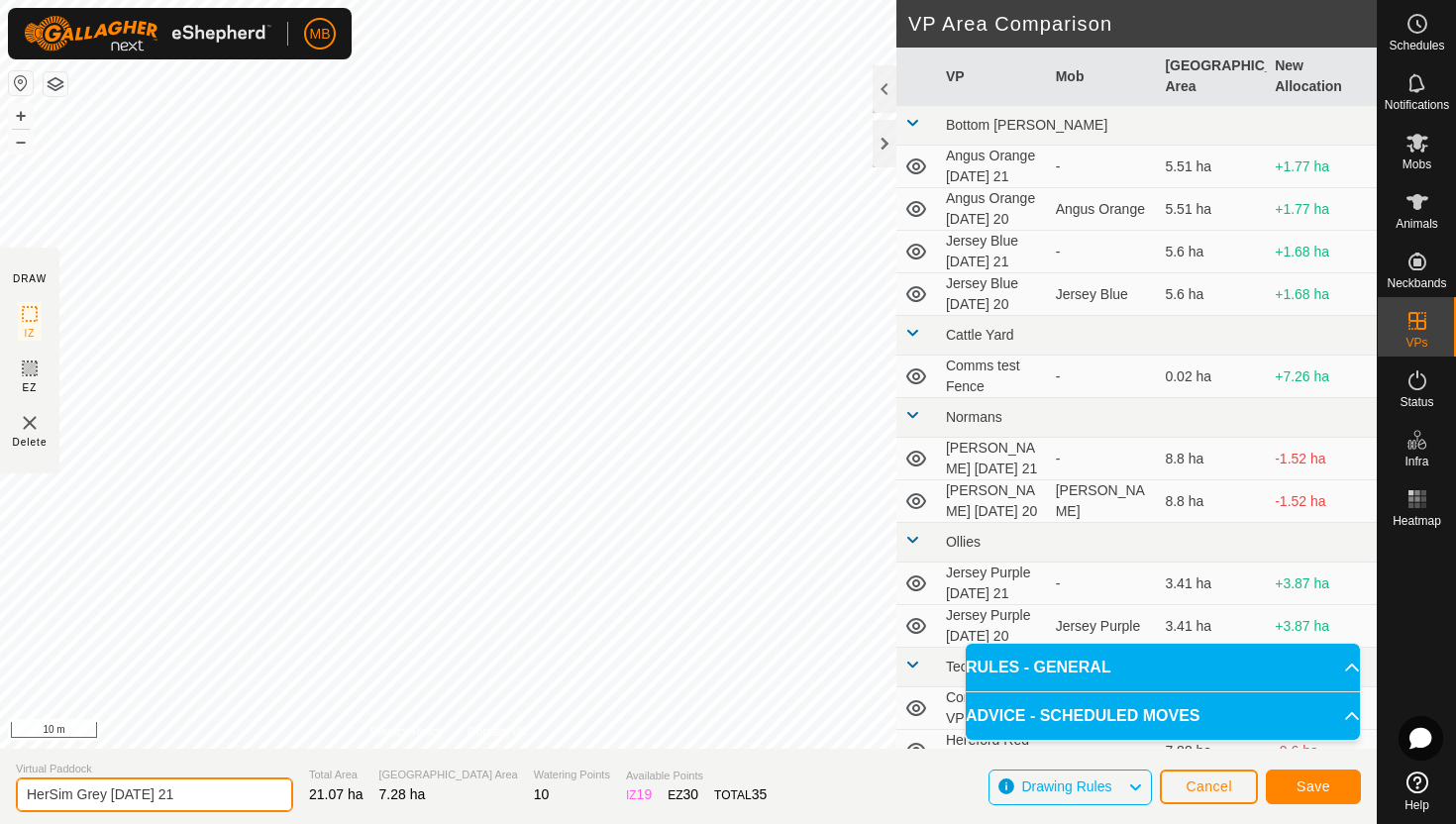 type on "HerSim Grey [DATE] 21" 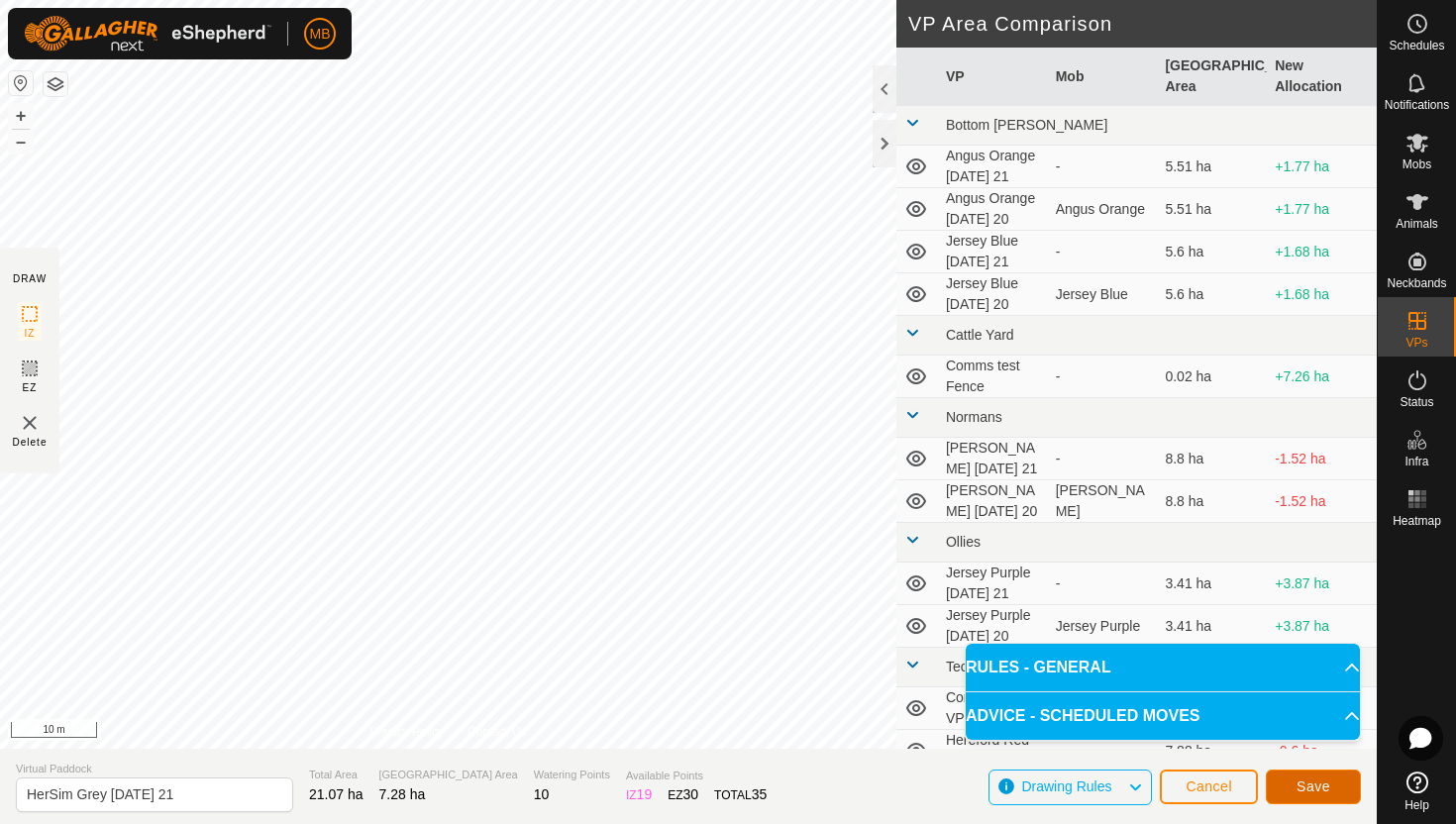 click on "Save" 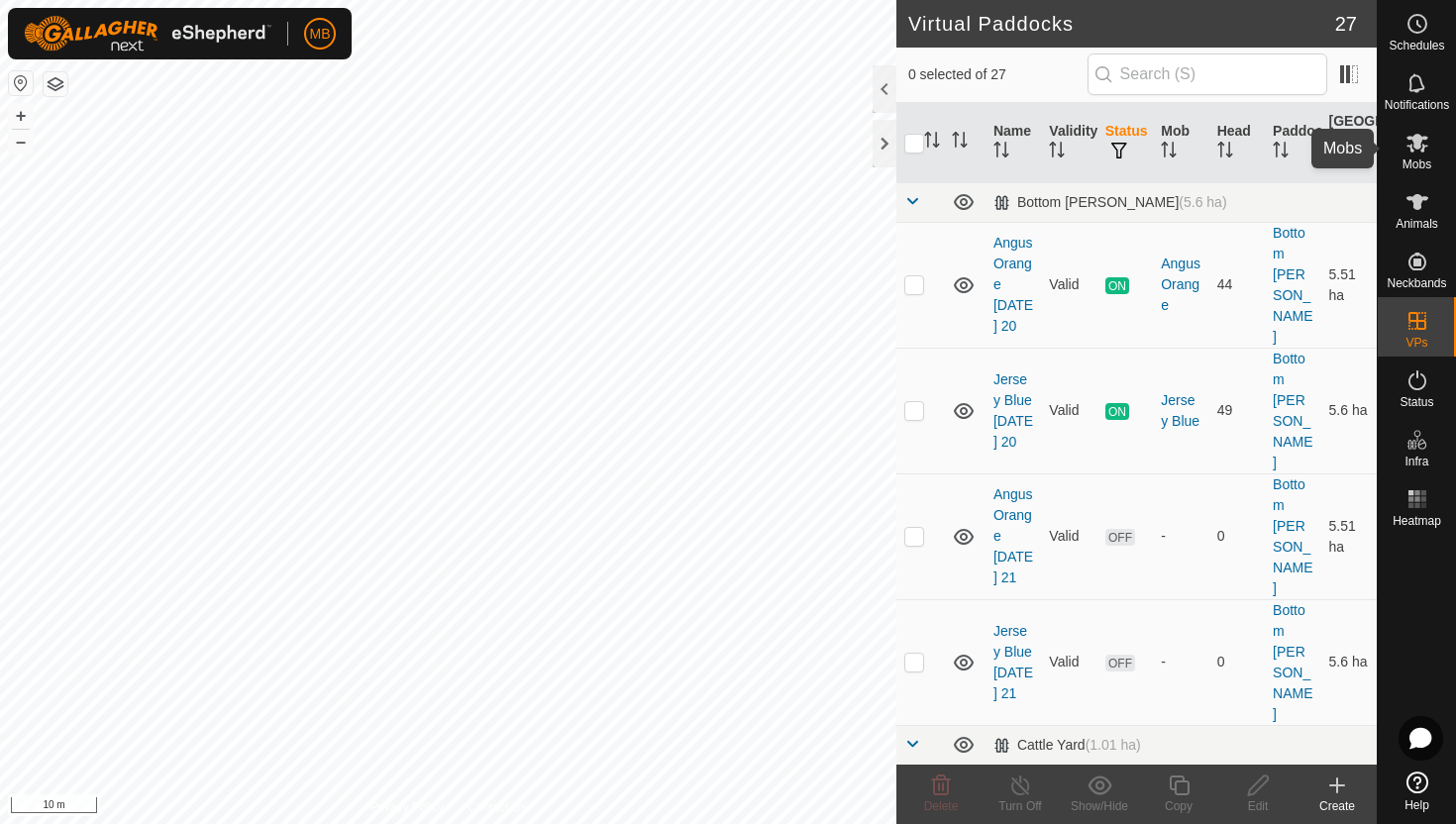 click 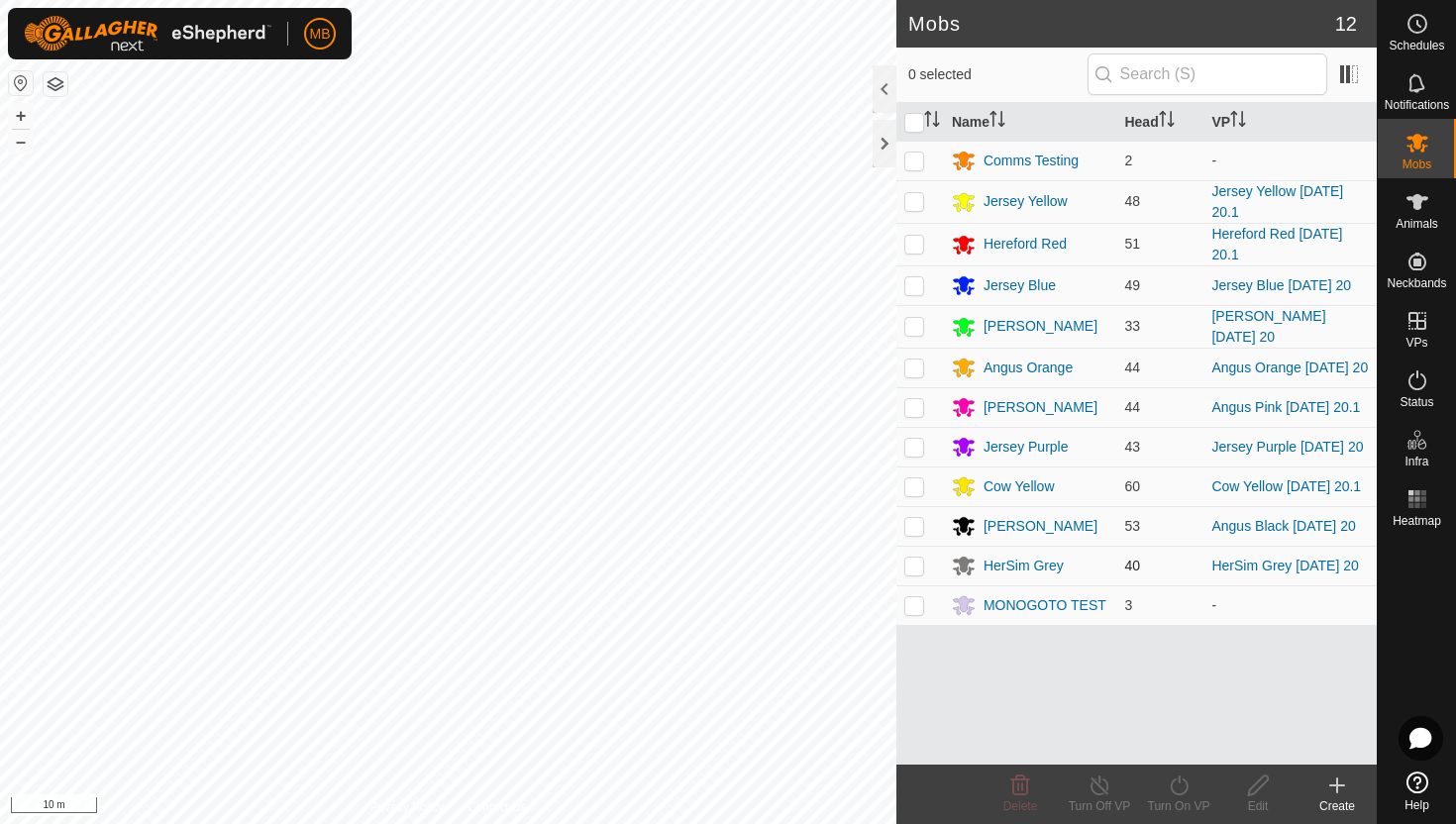 click at bounding box center (914, 566) 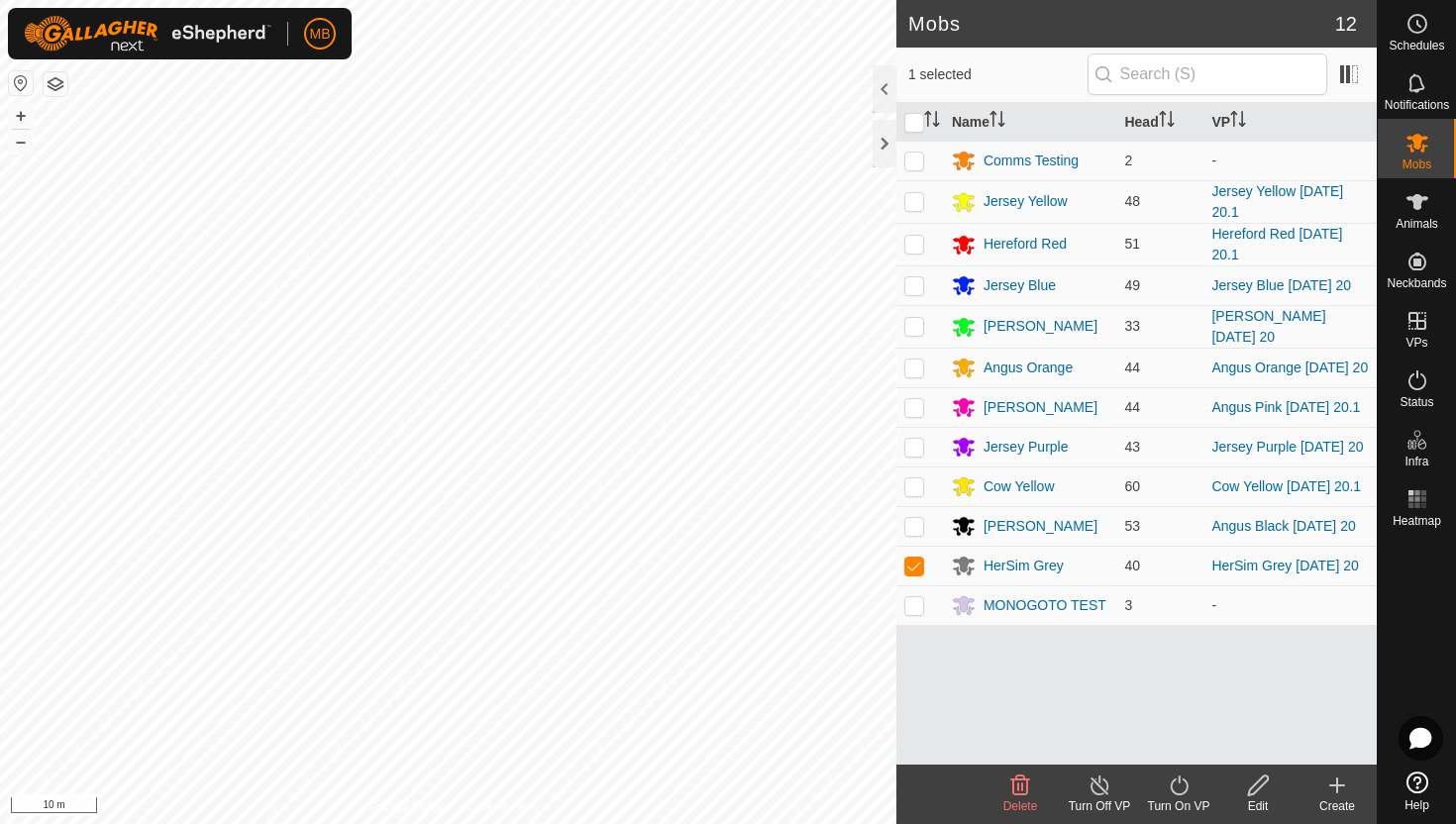 click 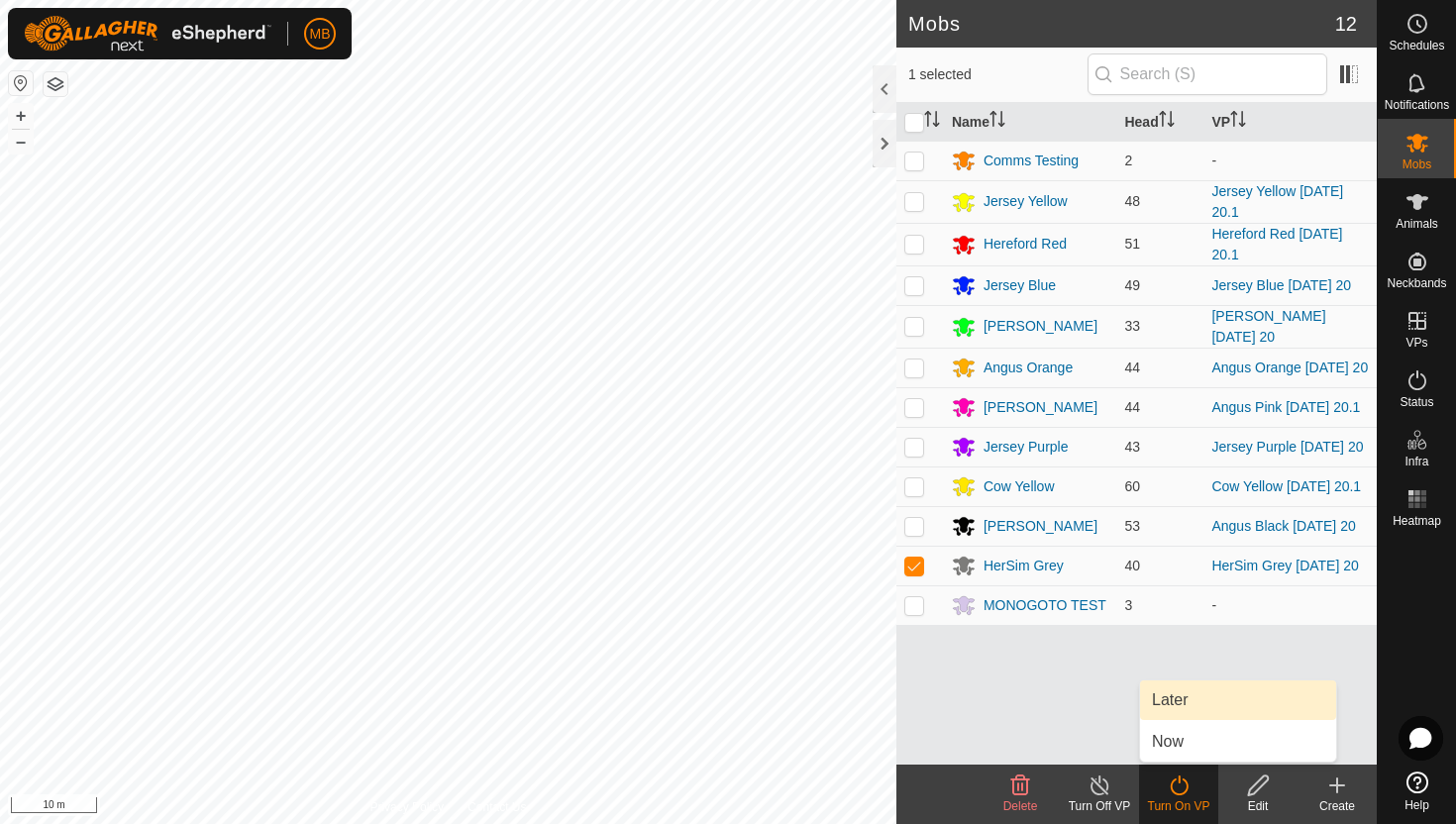 click on "Later" at bounding box center [1238, 700] 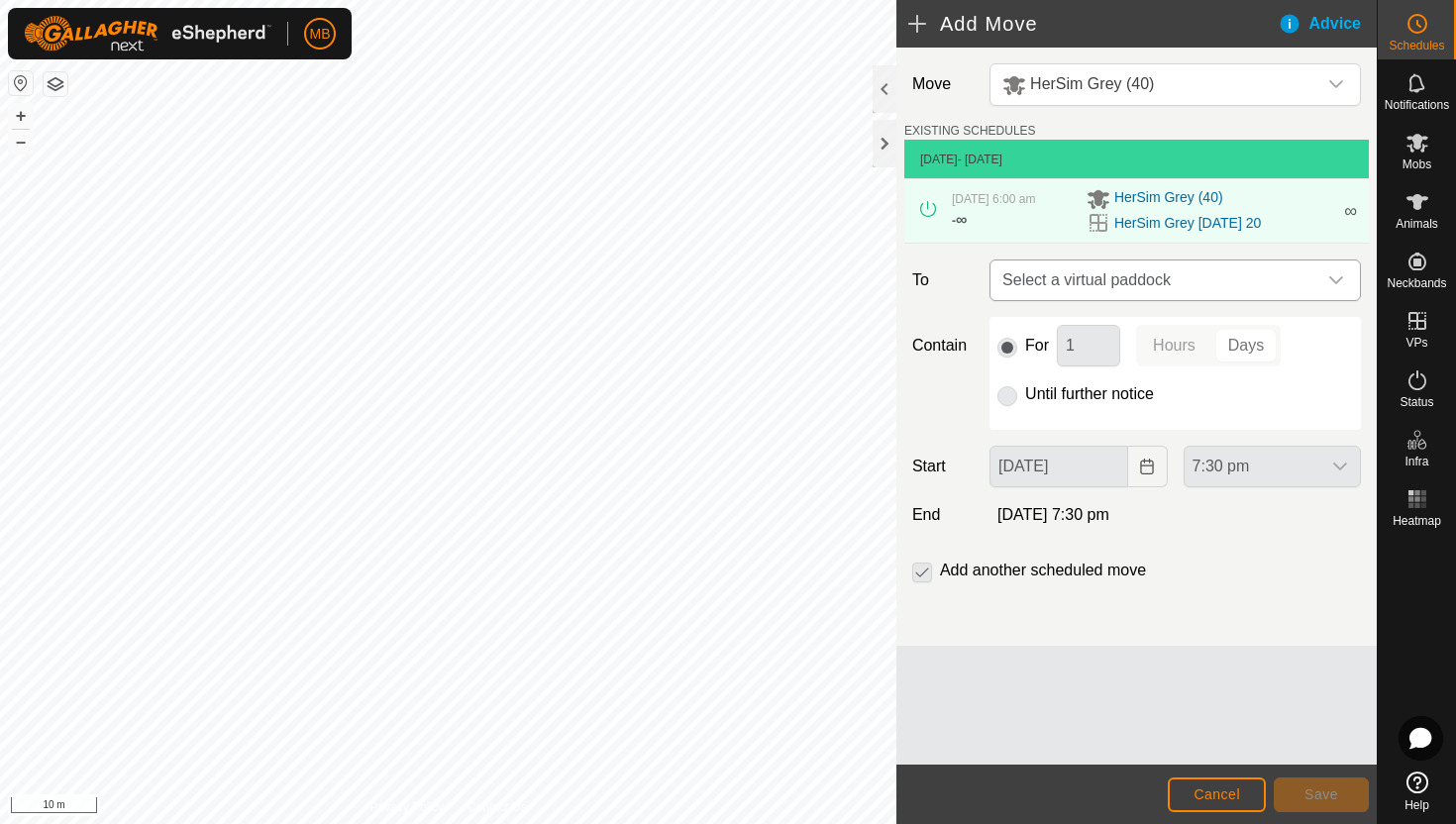 click 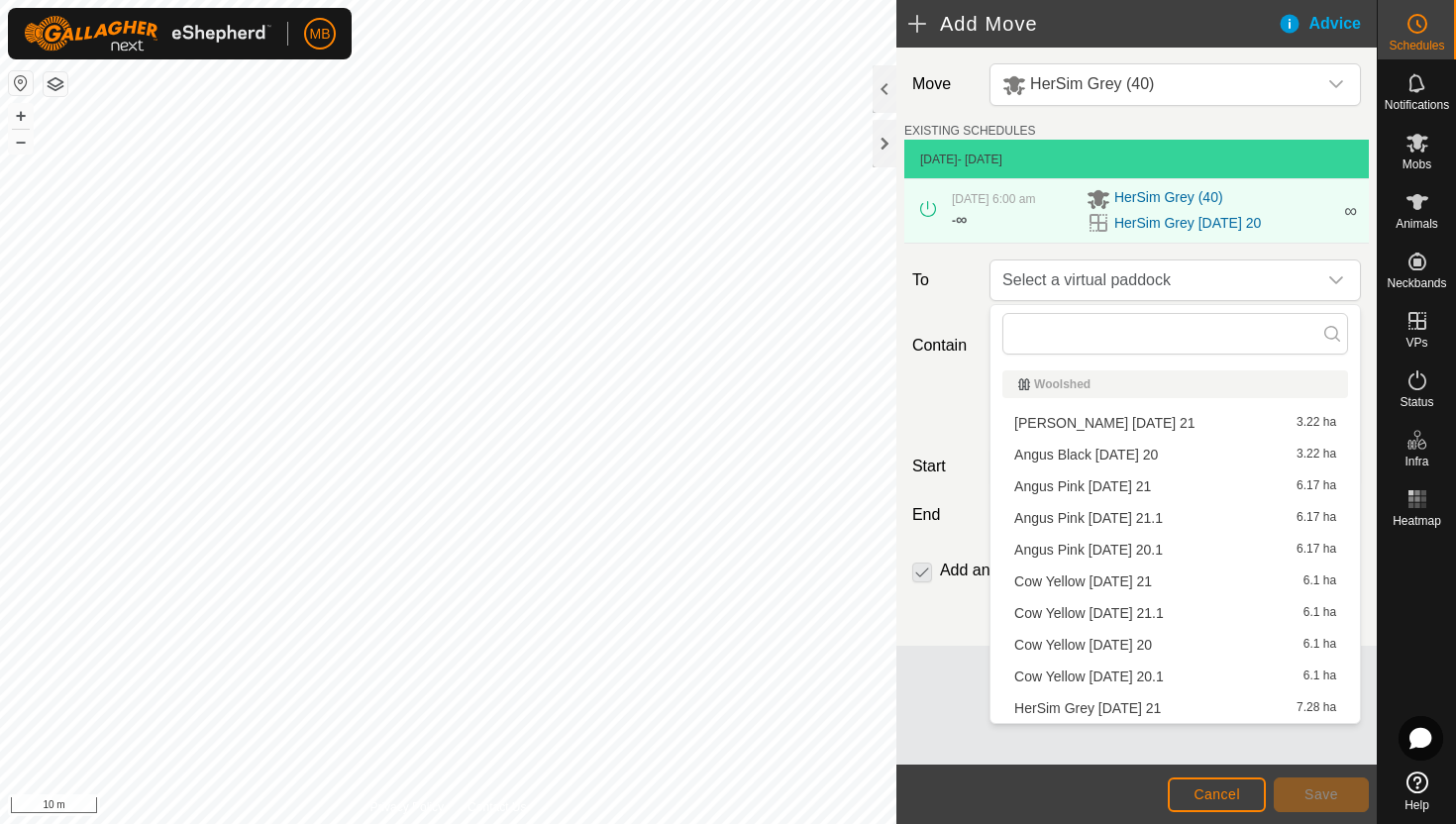 click on "HerSim Grey [DATE] 21  7.28 ha" at bounding box center [1175, 708] 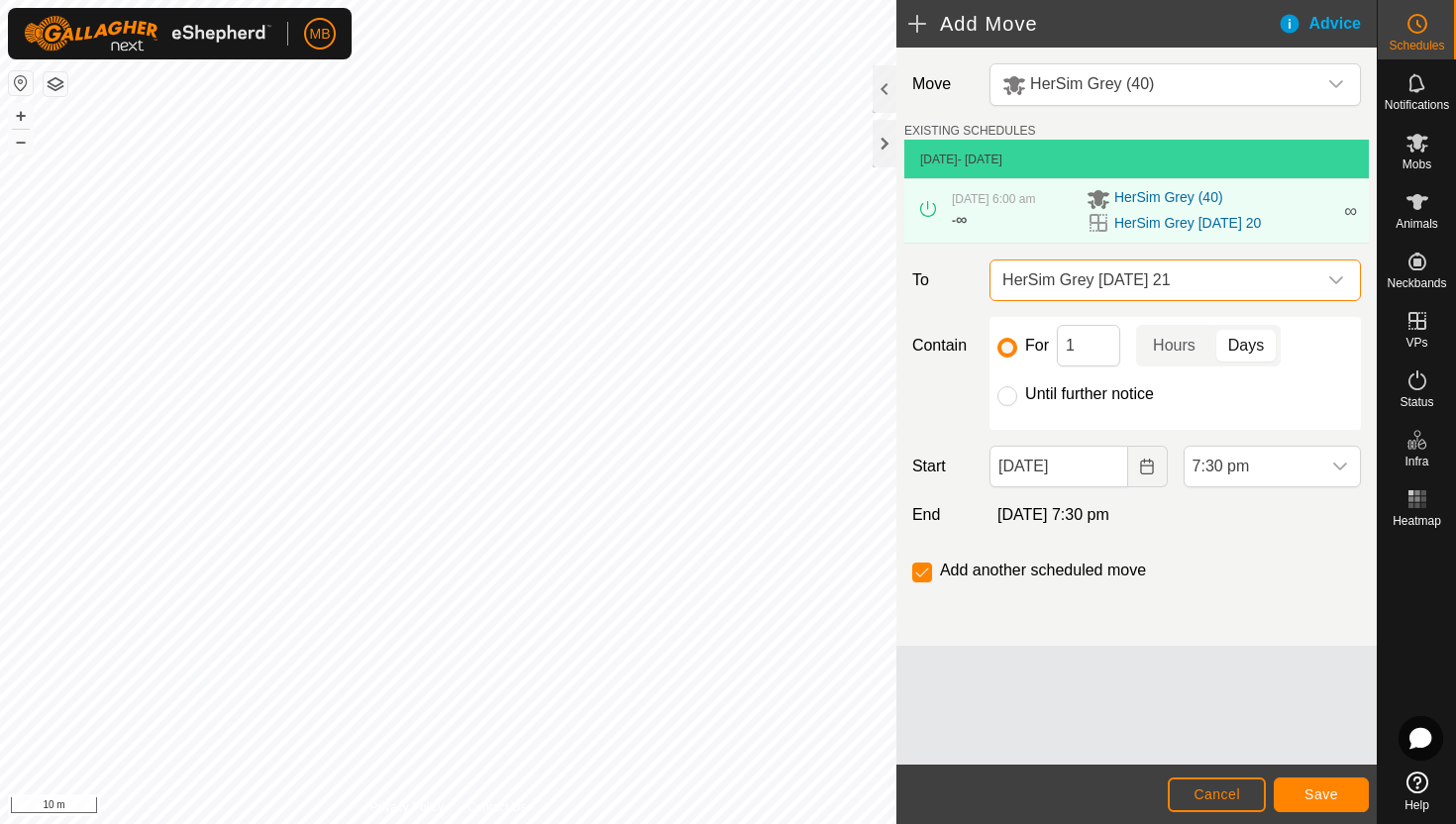 click on "Until further notice" 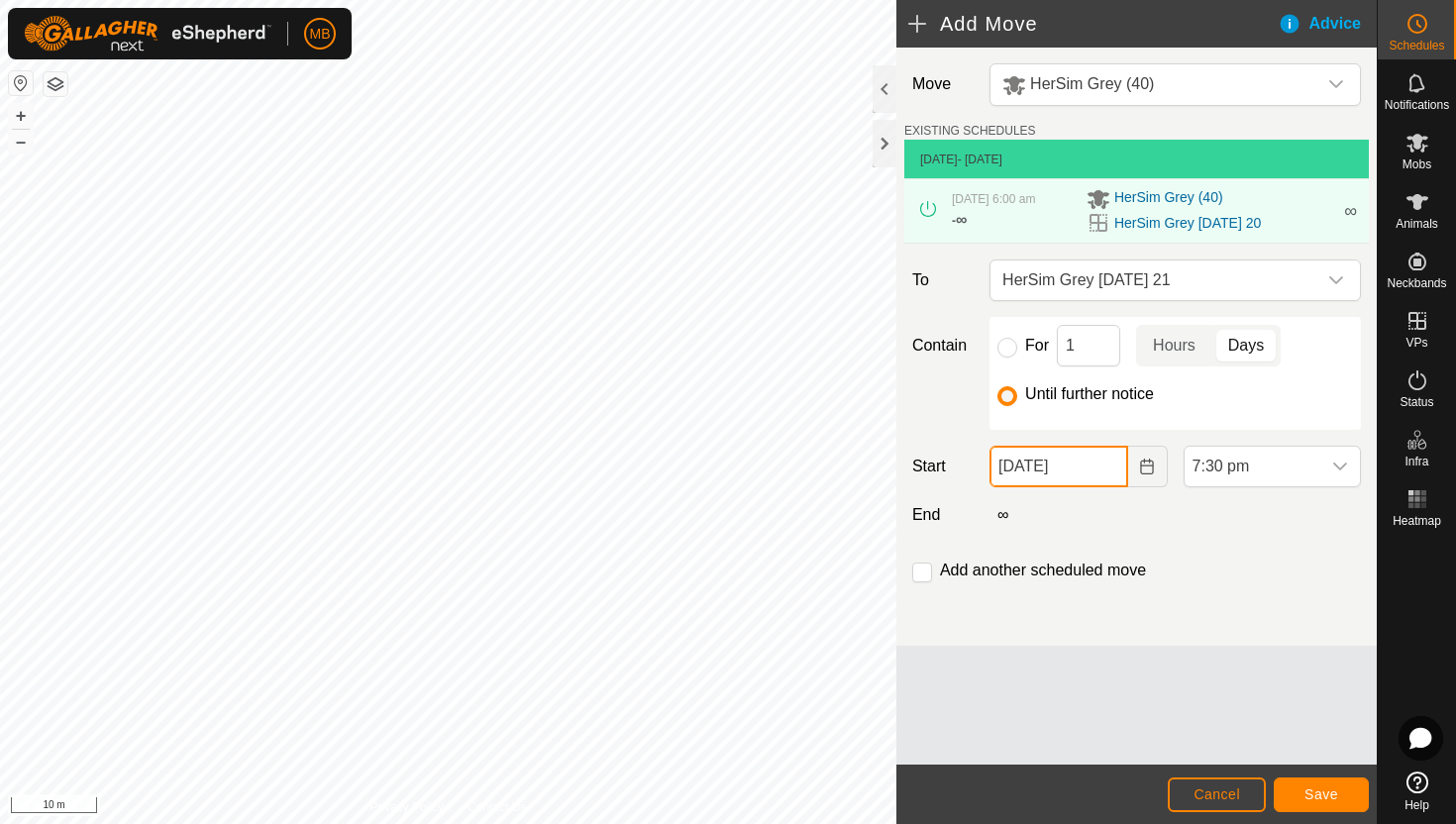 click on "[DATE]" 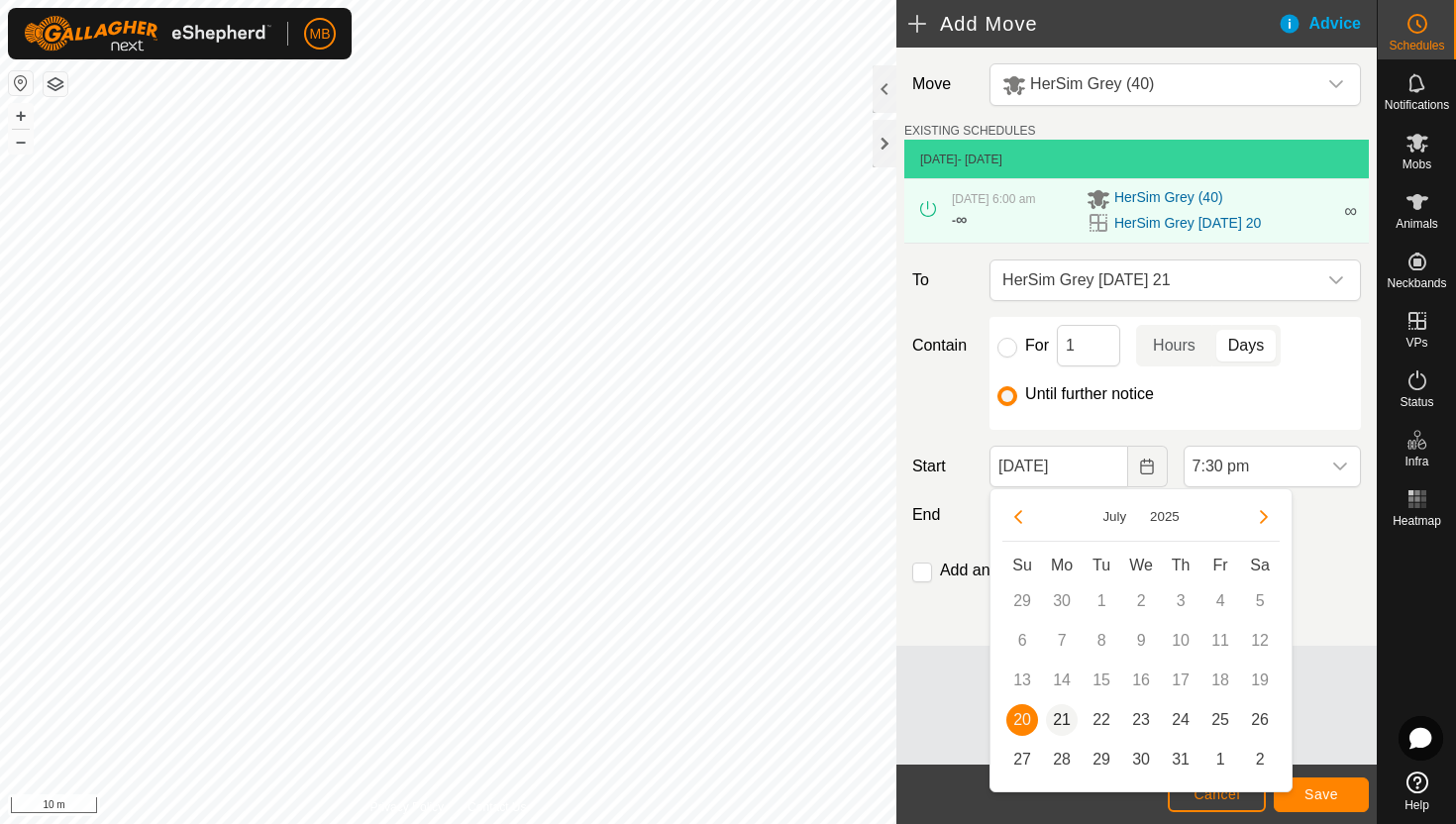 click on "21" at bounding box center (1062, 720) 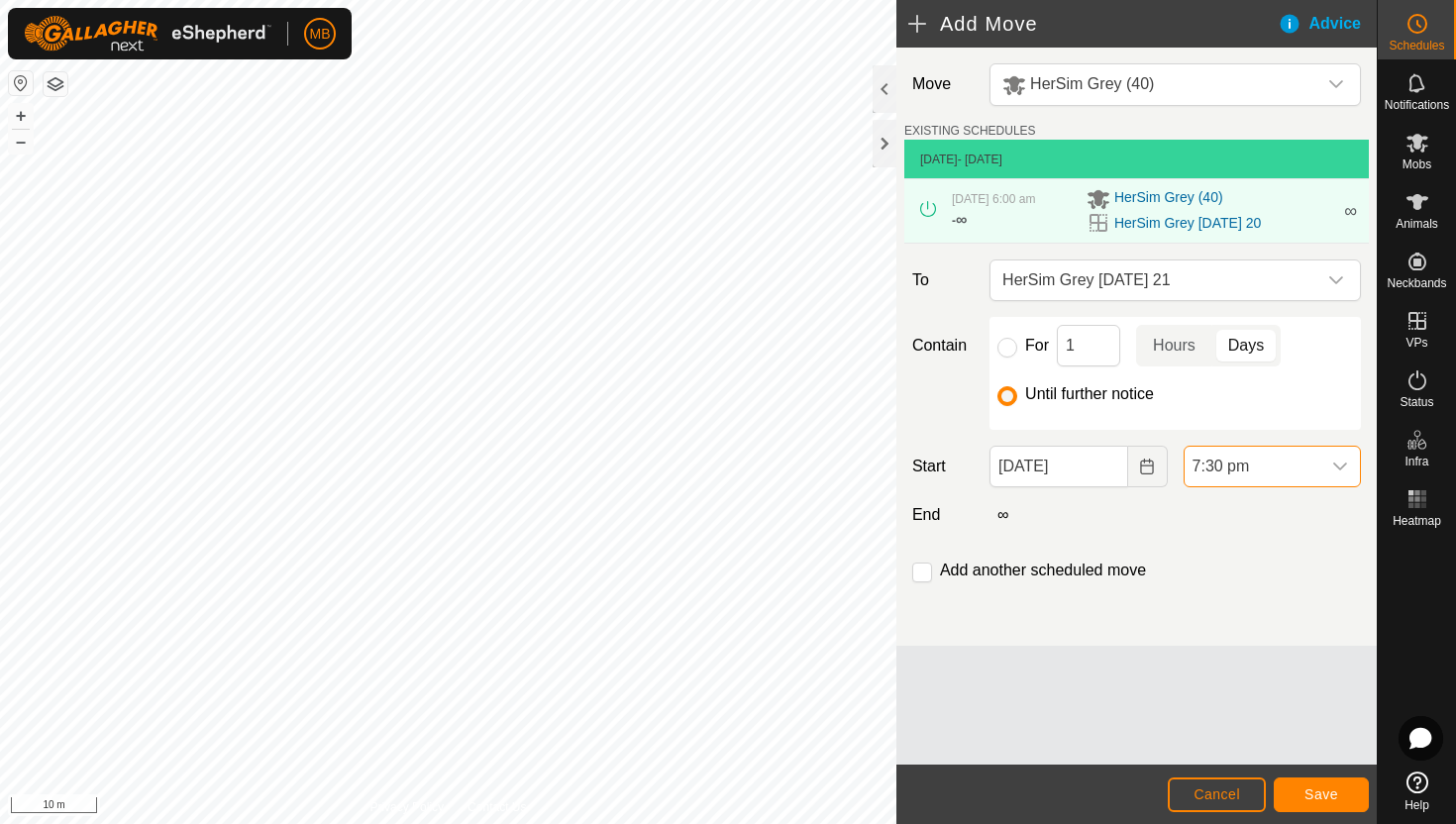 click on "7:30 pm" at bounding box center (1252, 466) 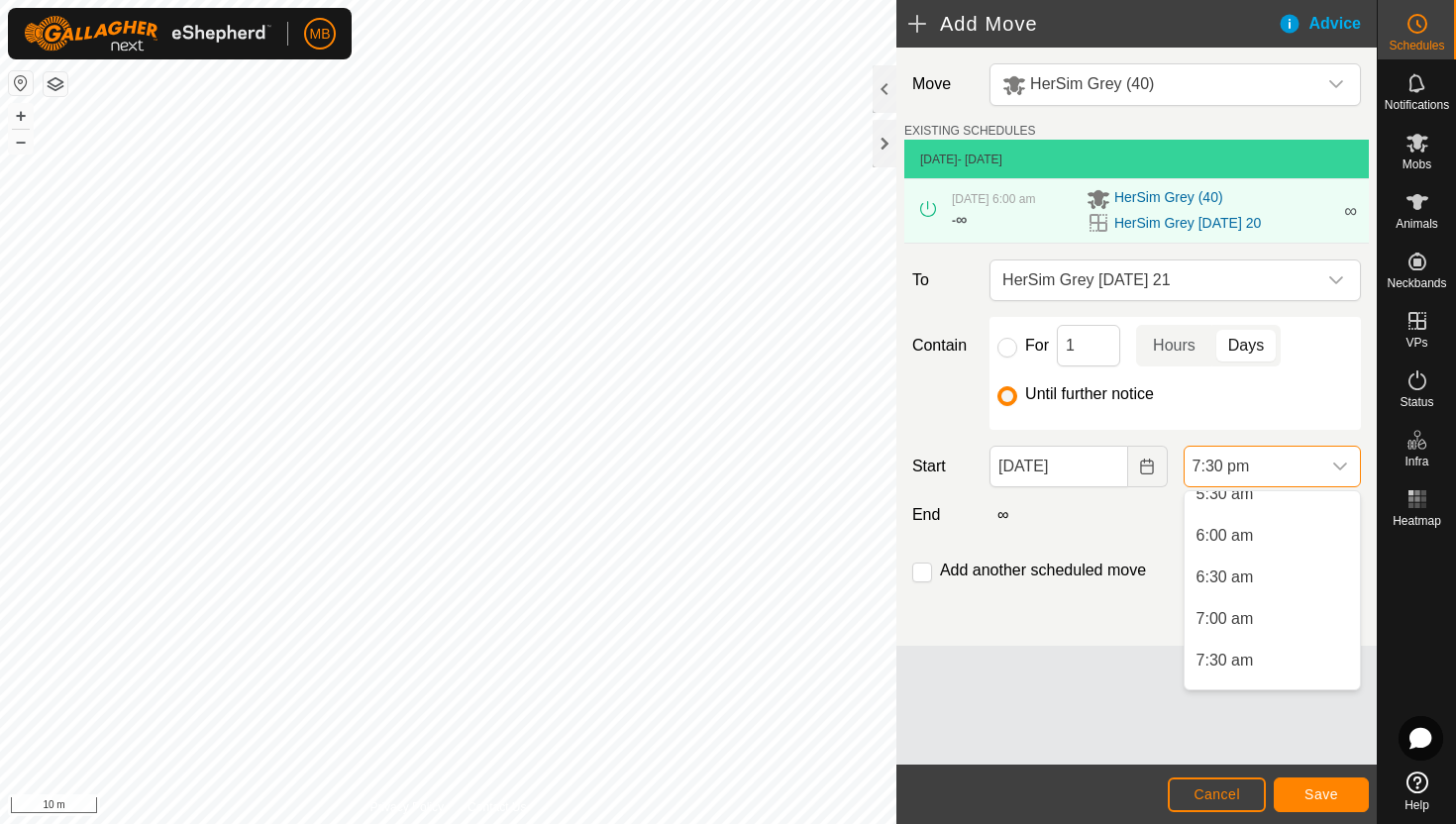 scroll, scrollTop: 469, scrollLeft: 0, axis: vertical 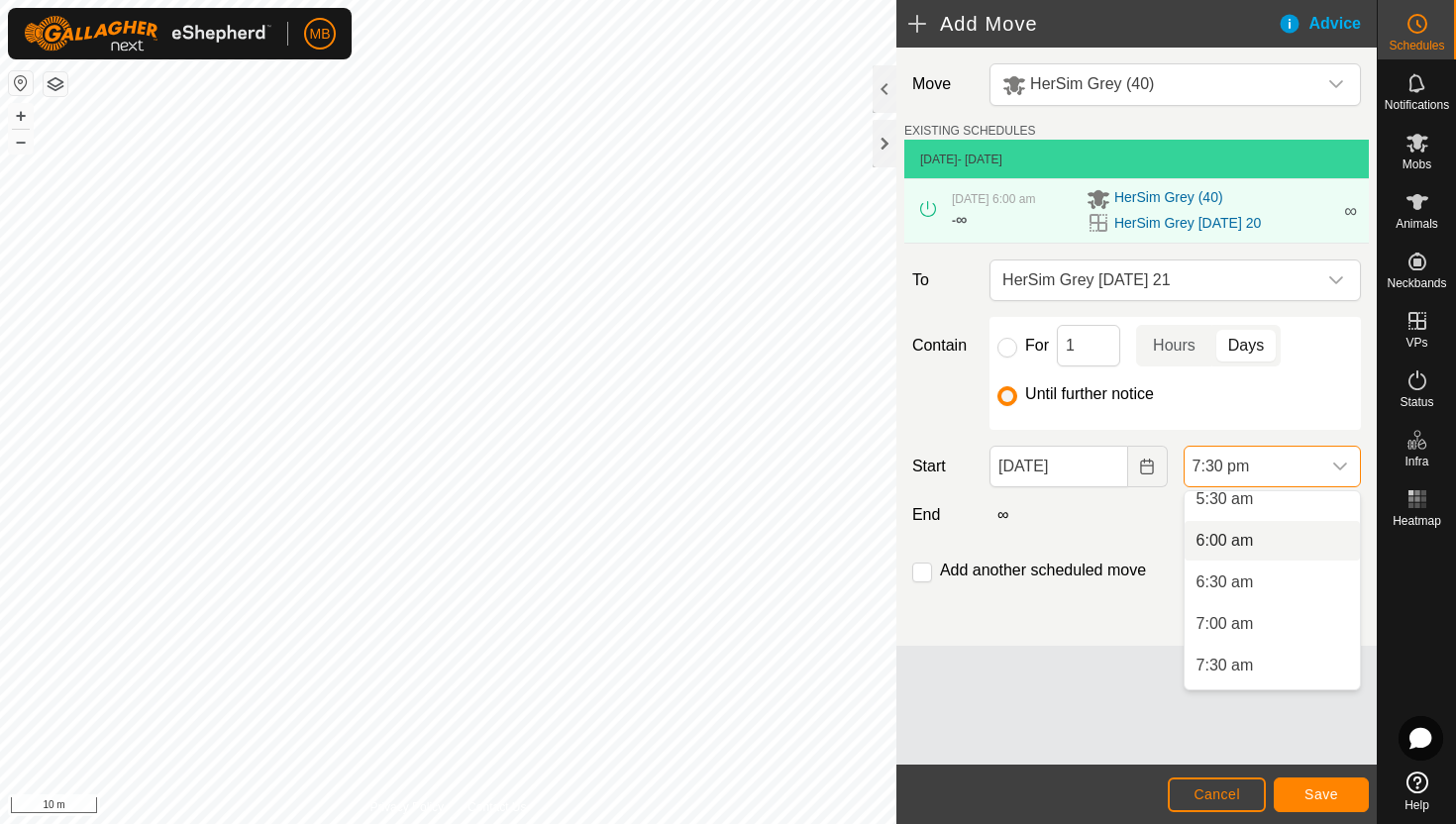 click on "6:00 am" at bounding box center [1272, 541] 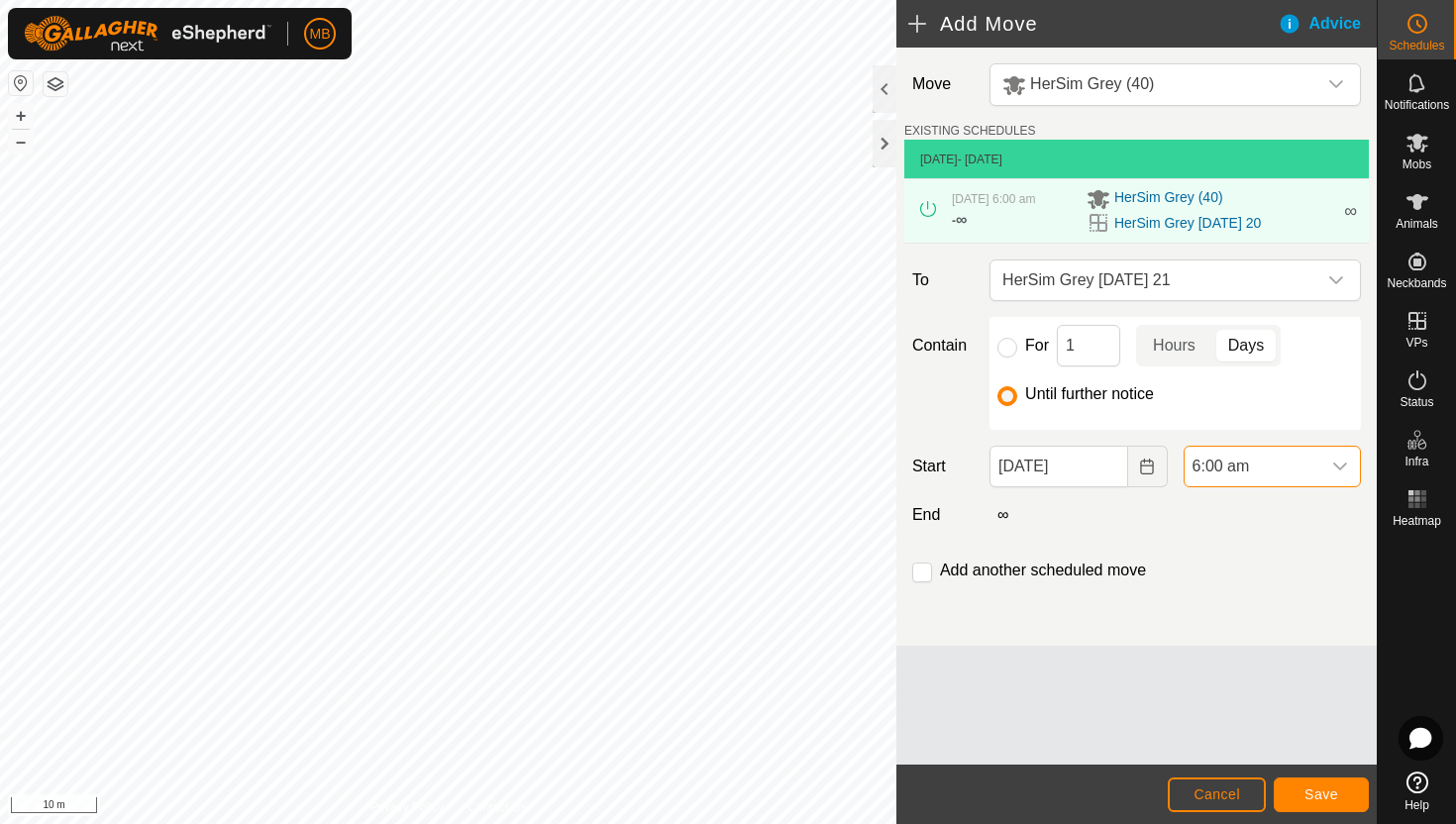 scroll, scrollTop: 1464, scrollLeft: 0, axis: vertical 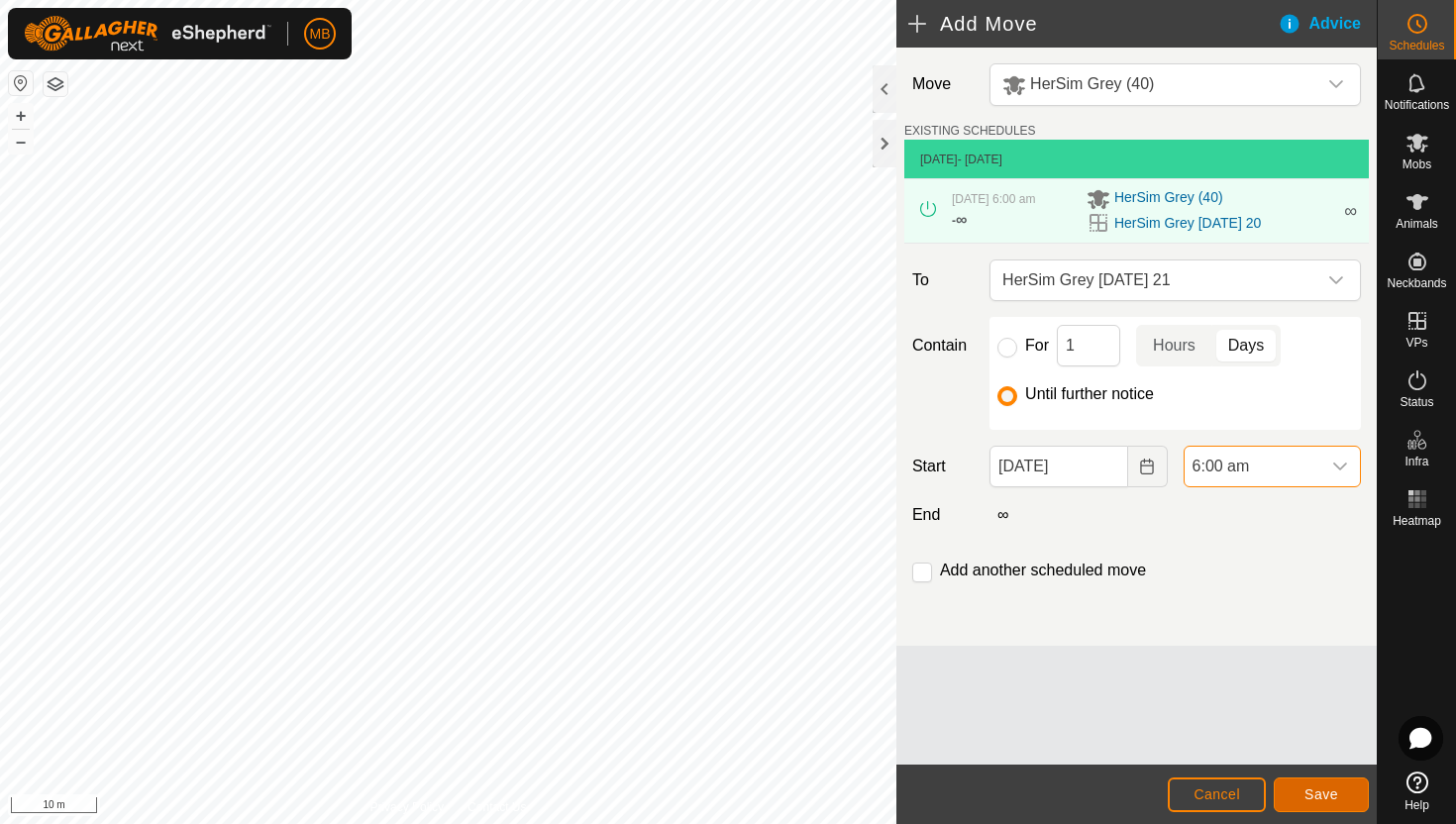 click on "Save" 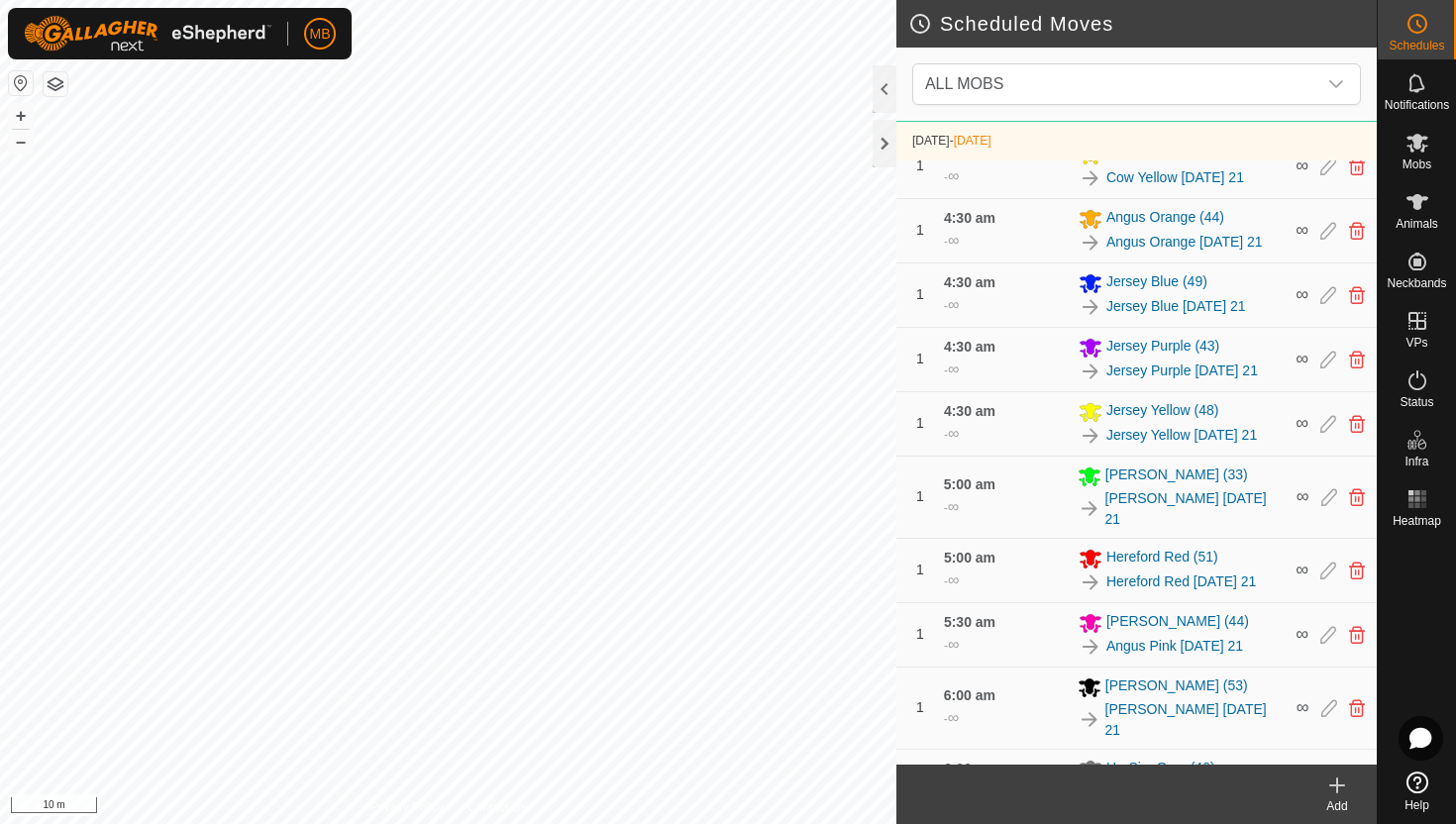 scroll, scrollTop: 961, scrollLeft: 0, axis: vertical 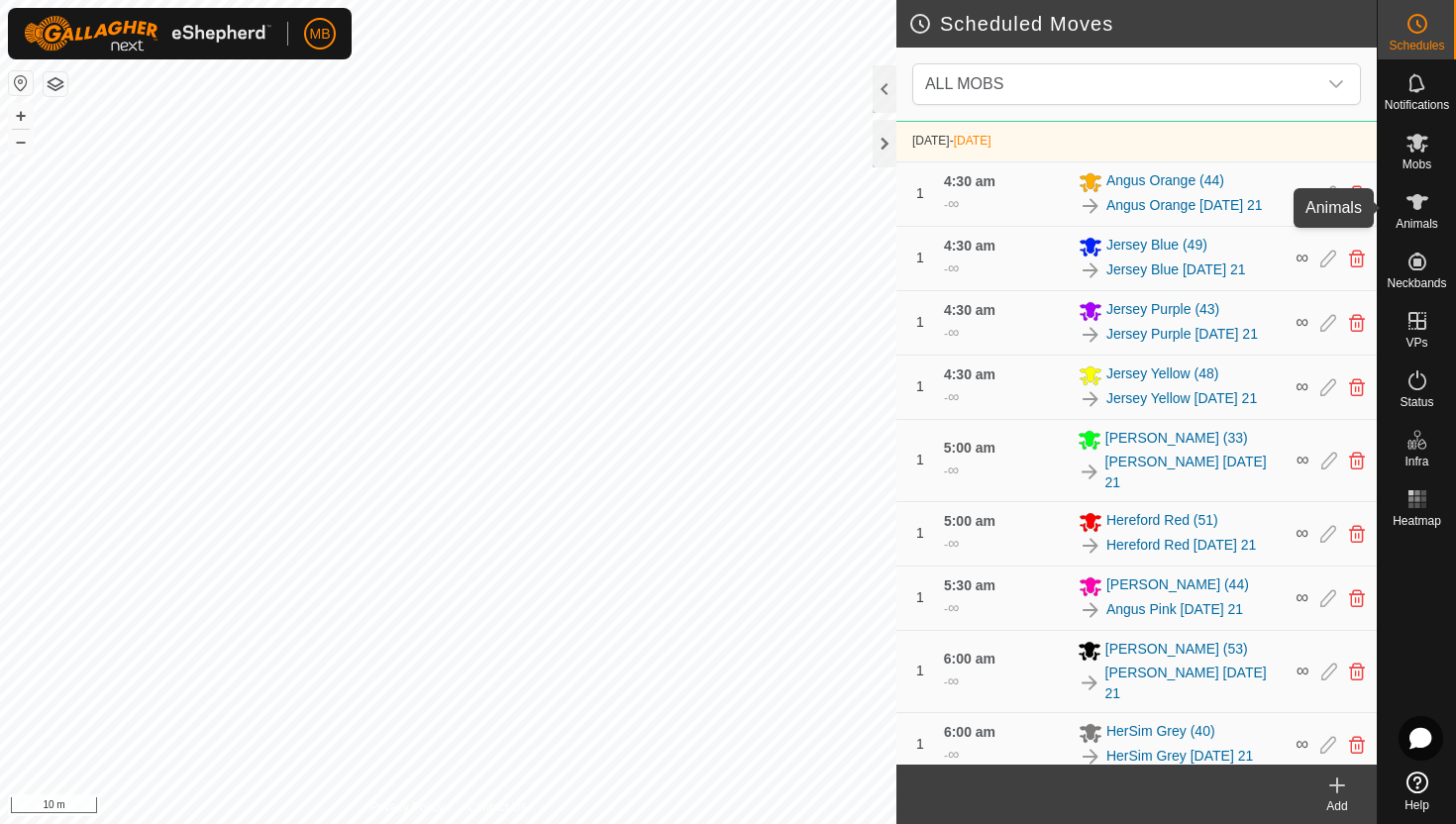 click 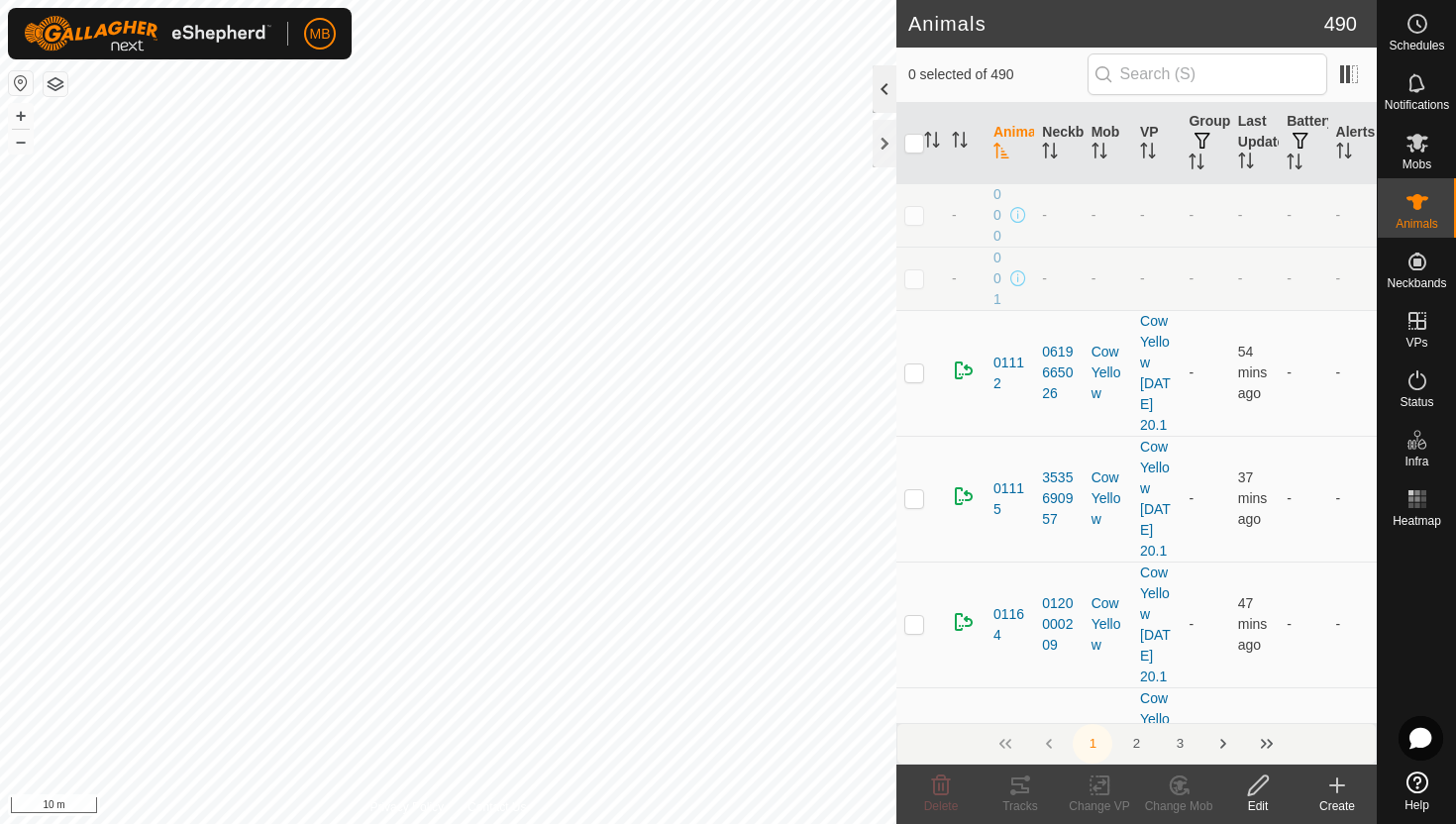 click 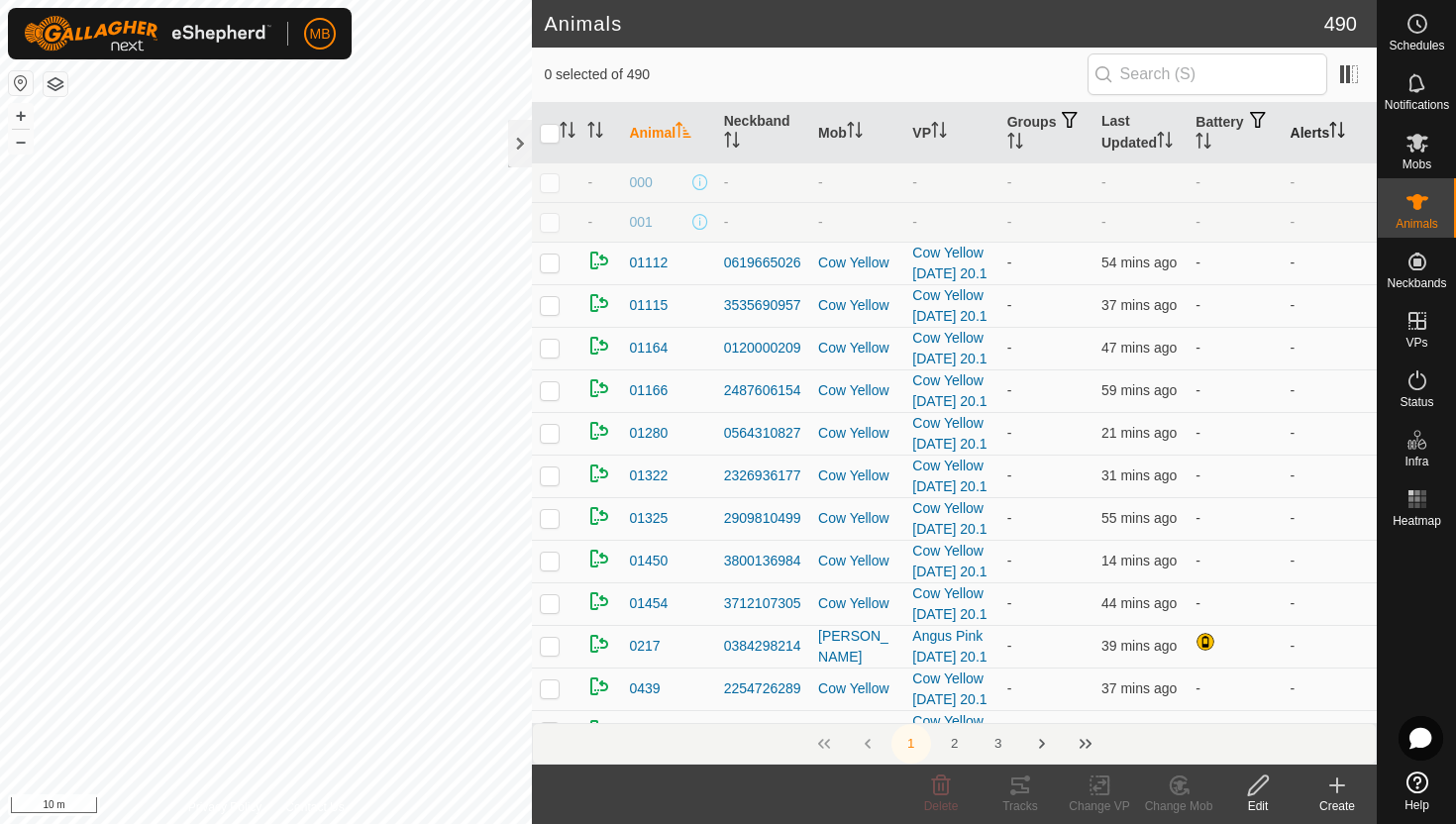click 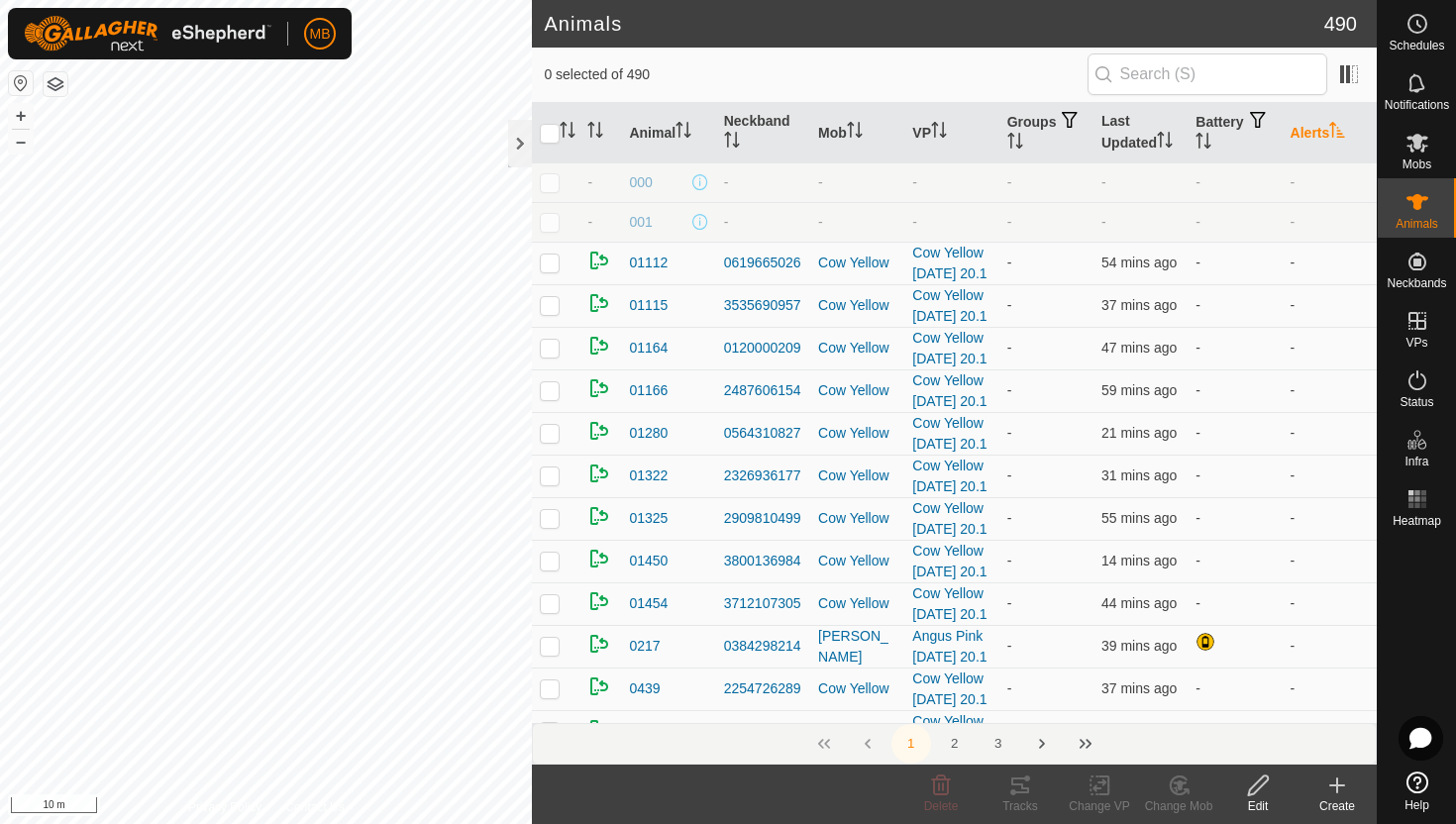 click 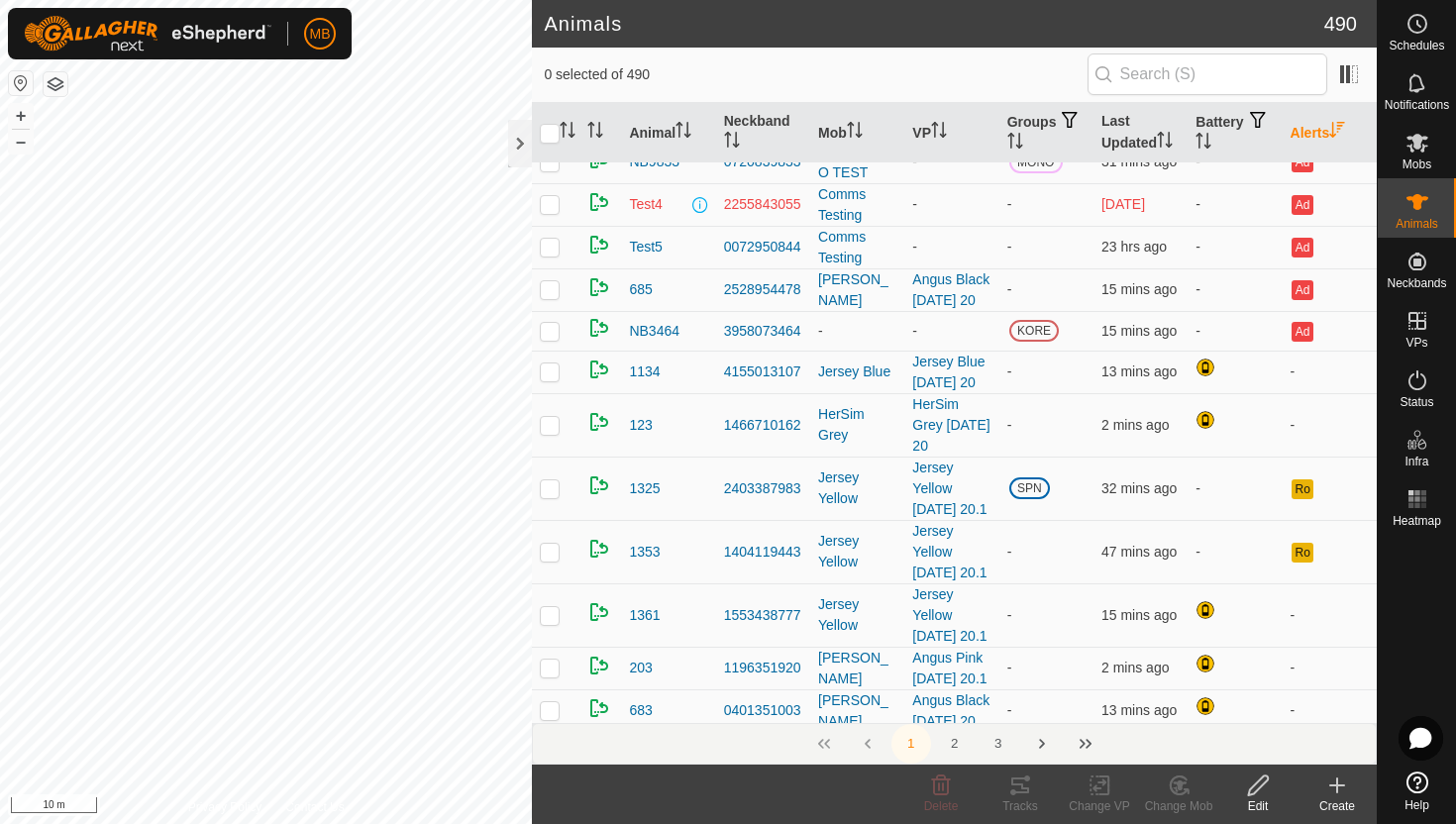 scroll, scrollTop: 0, scrollLeft: 0, axis: both 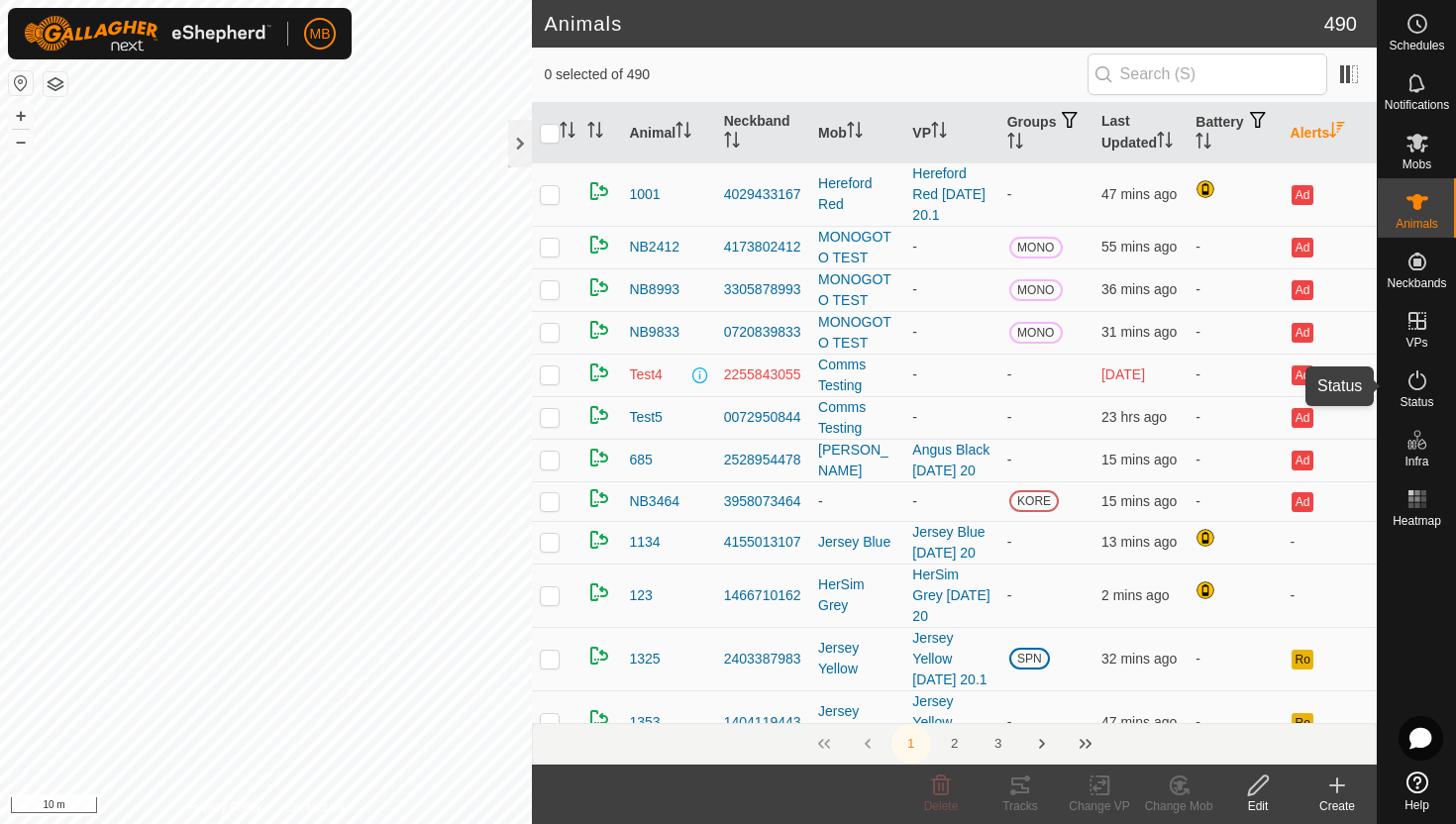 click 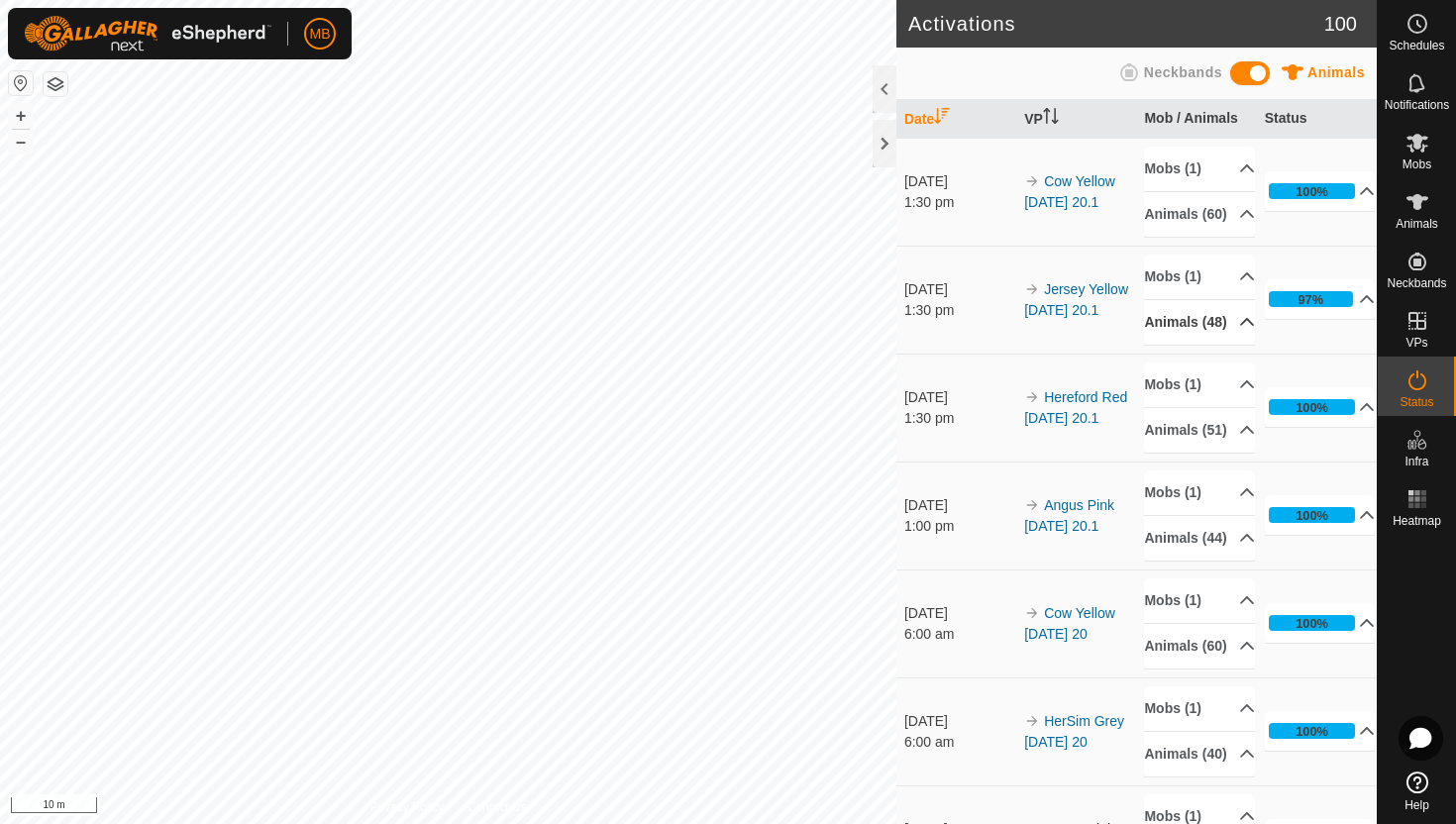 click on "Animals (48)" at bounding box center (1199, 322) 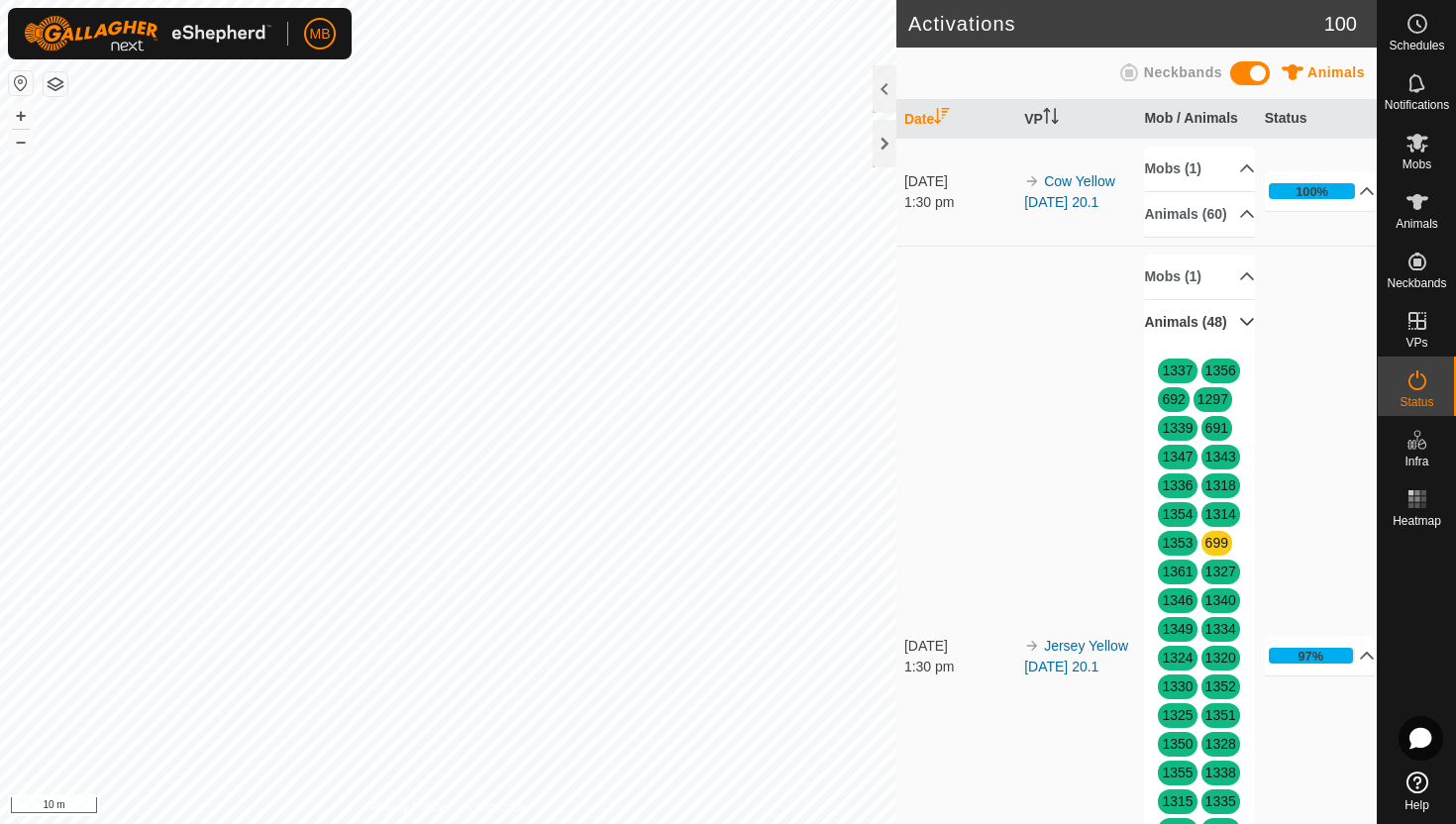 click on "Animals (48)" at bounding box center (1199, 322) 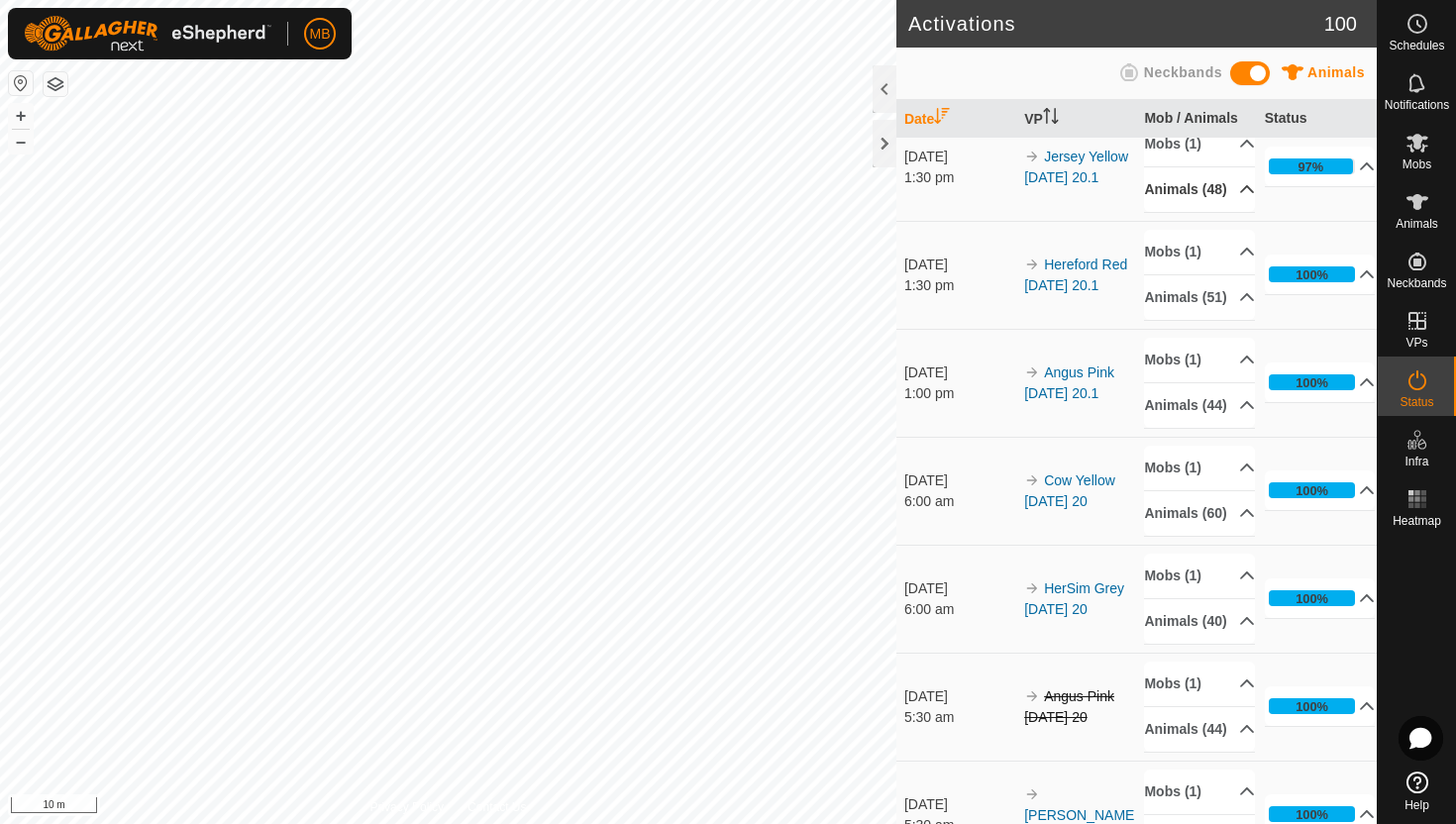 scroll, scrollTop: 143, scrollLeft: 0, axis: vertical 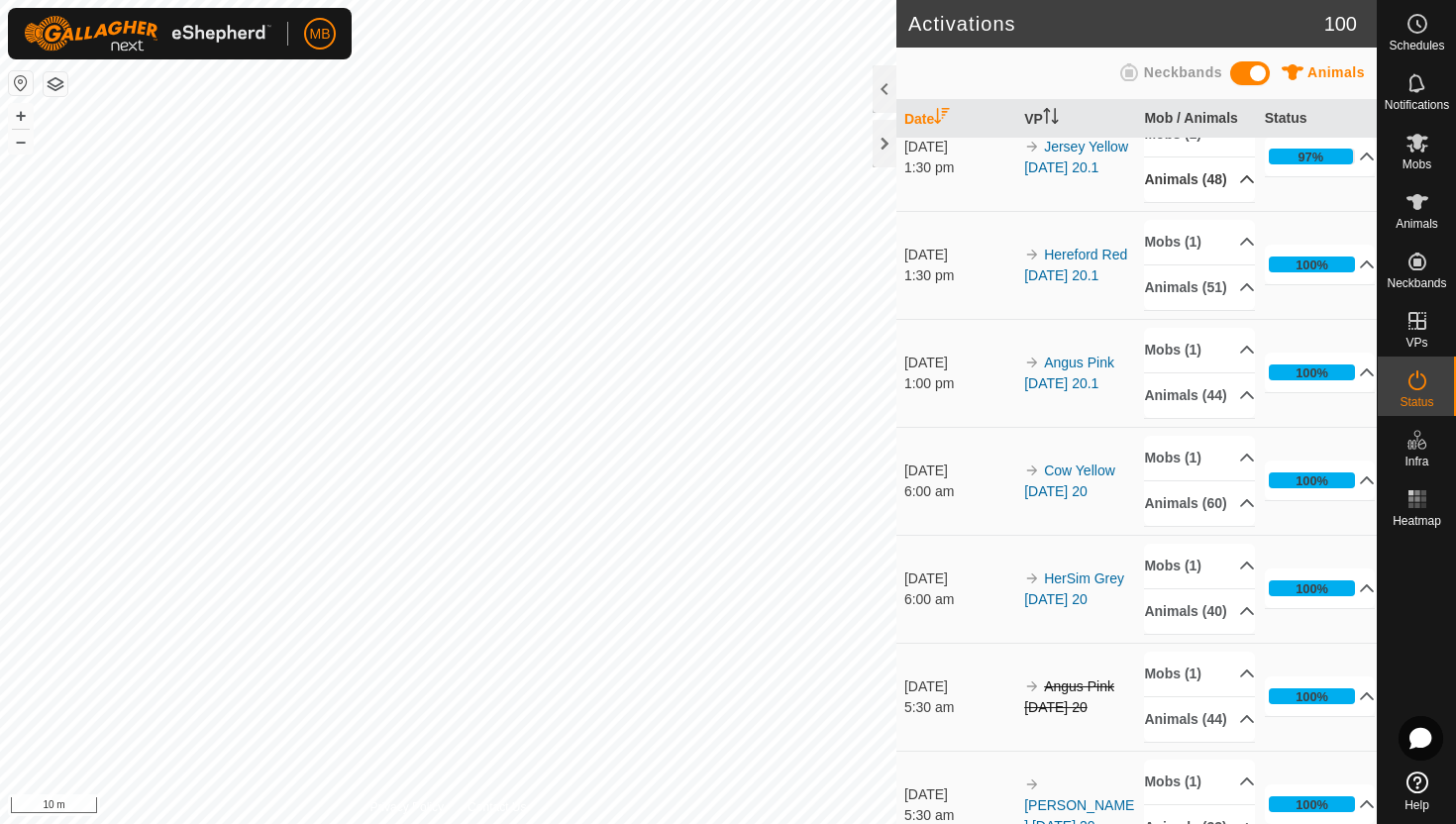 click on "Animals (48)" at bounding box center [1199, 179] 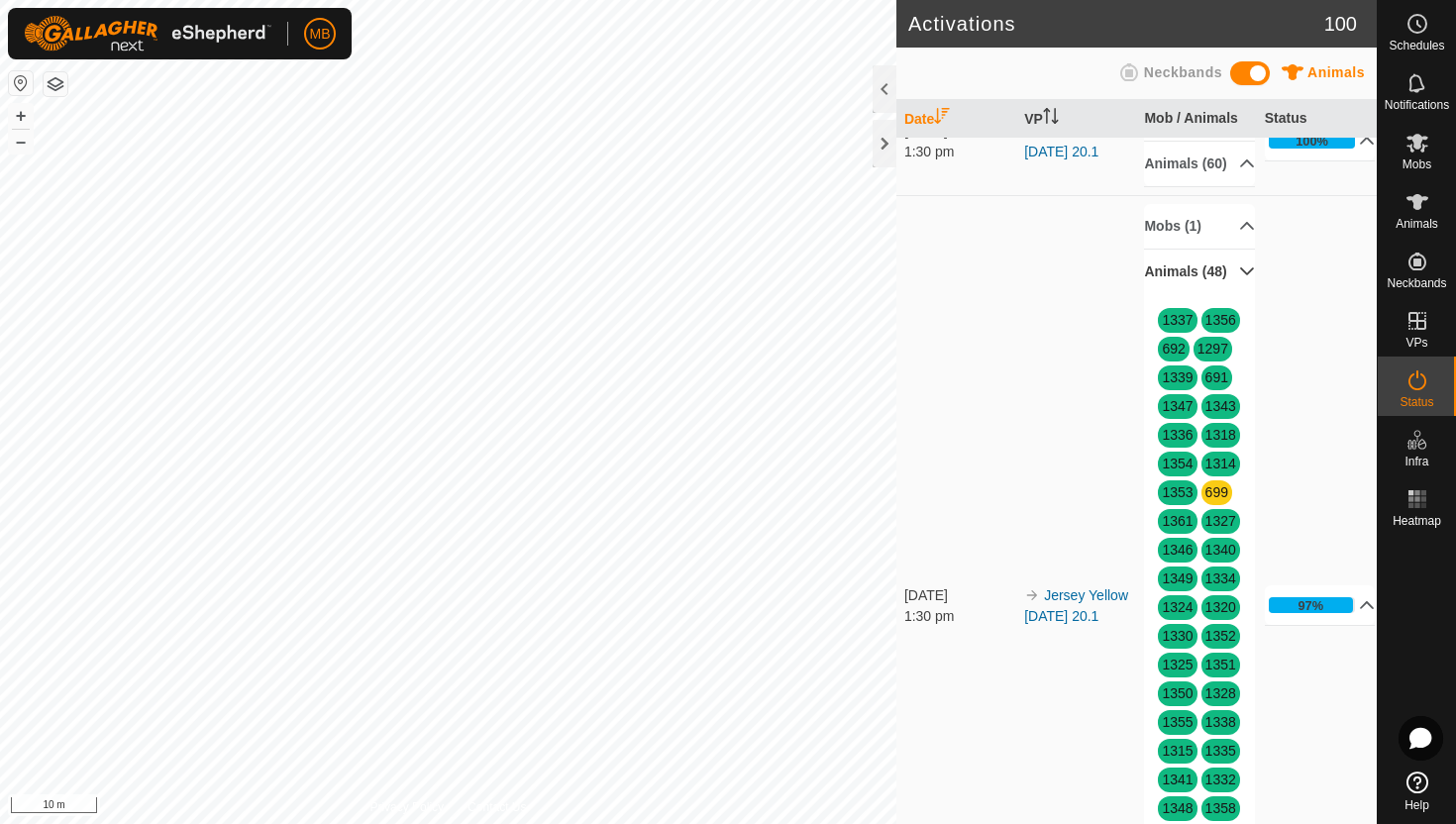 scroll, scrollTop: 0, scrollLeft: 0, axis: both 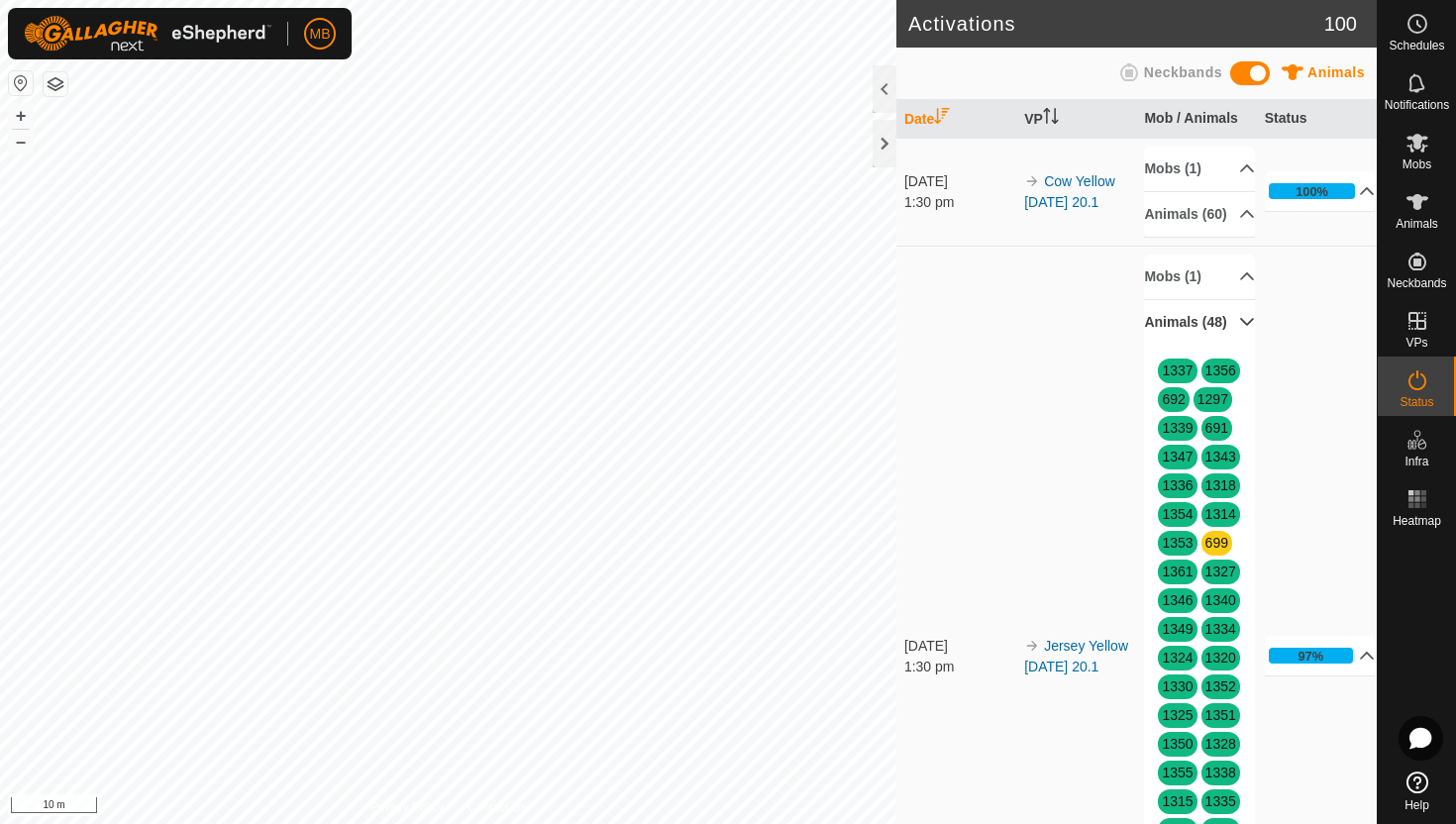 click on "Animals (48)" at bounding box center (1199, 322) 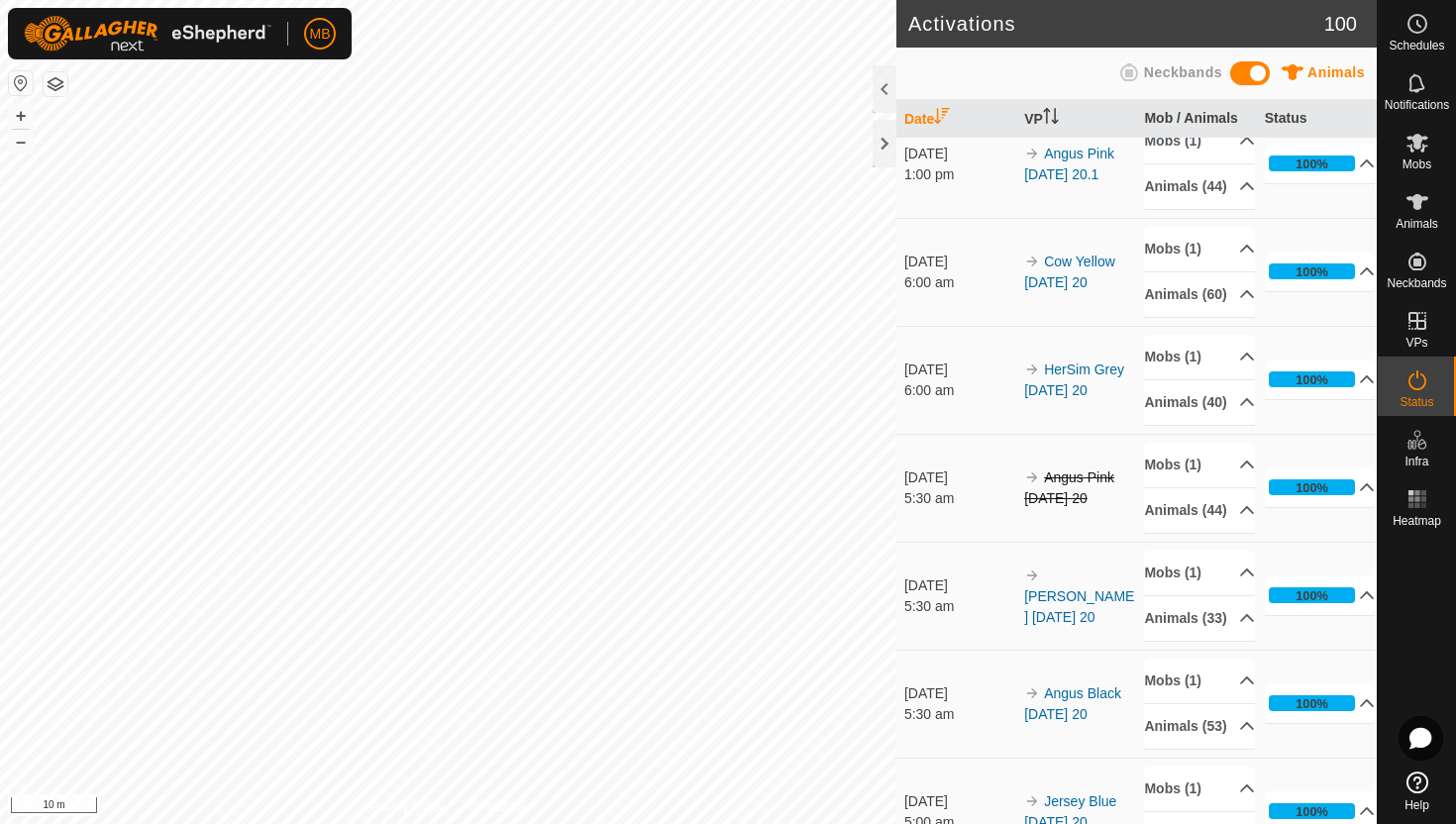 scroll, scrollTop: 0, scrollLeft: 0, axis: both 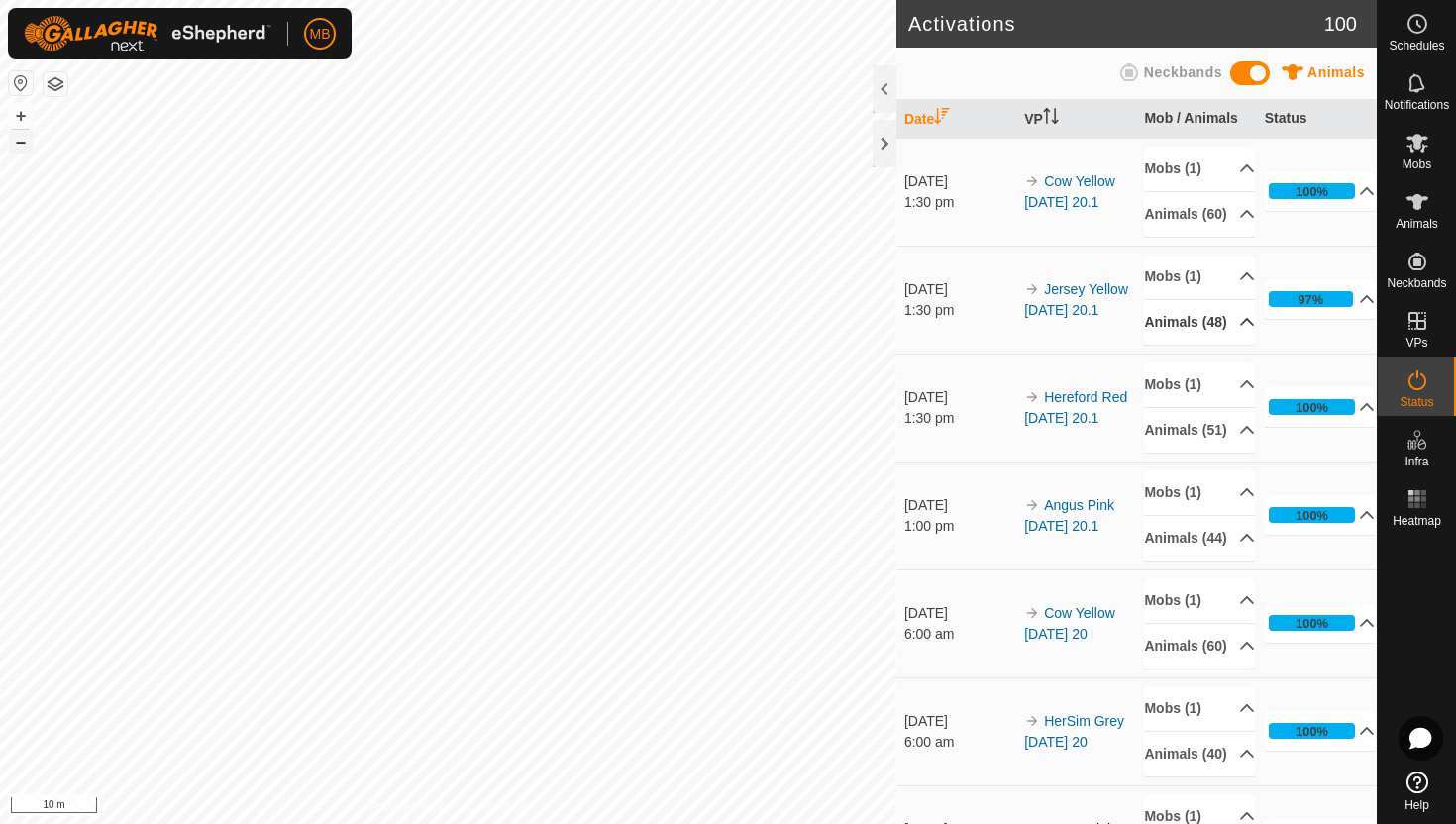 click on "–" at bounding box center (21, 142) 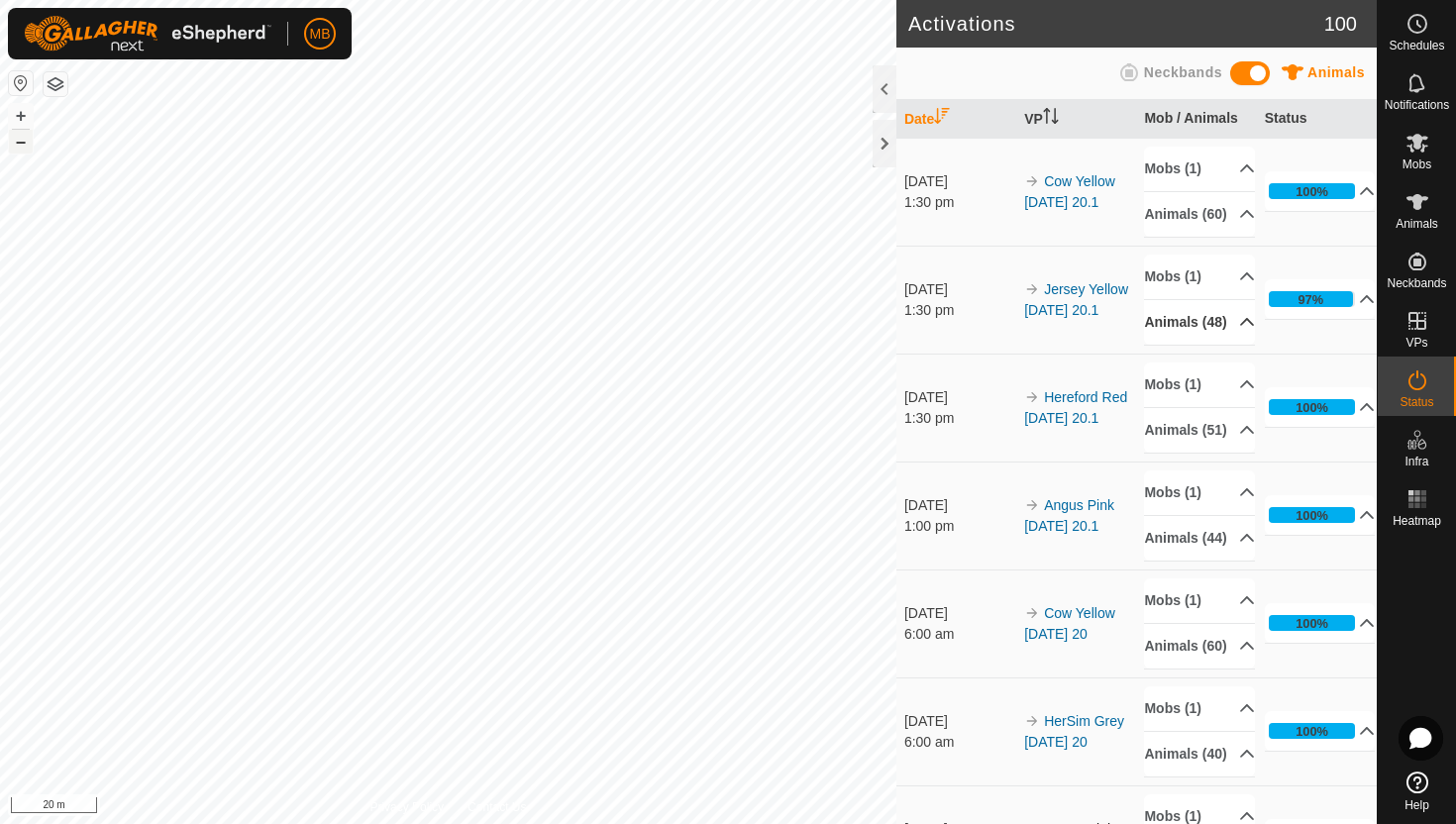 click on "–" at bounding box center [21, 142] 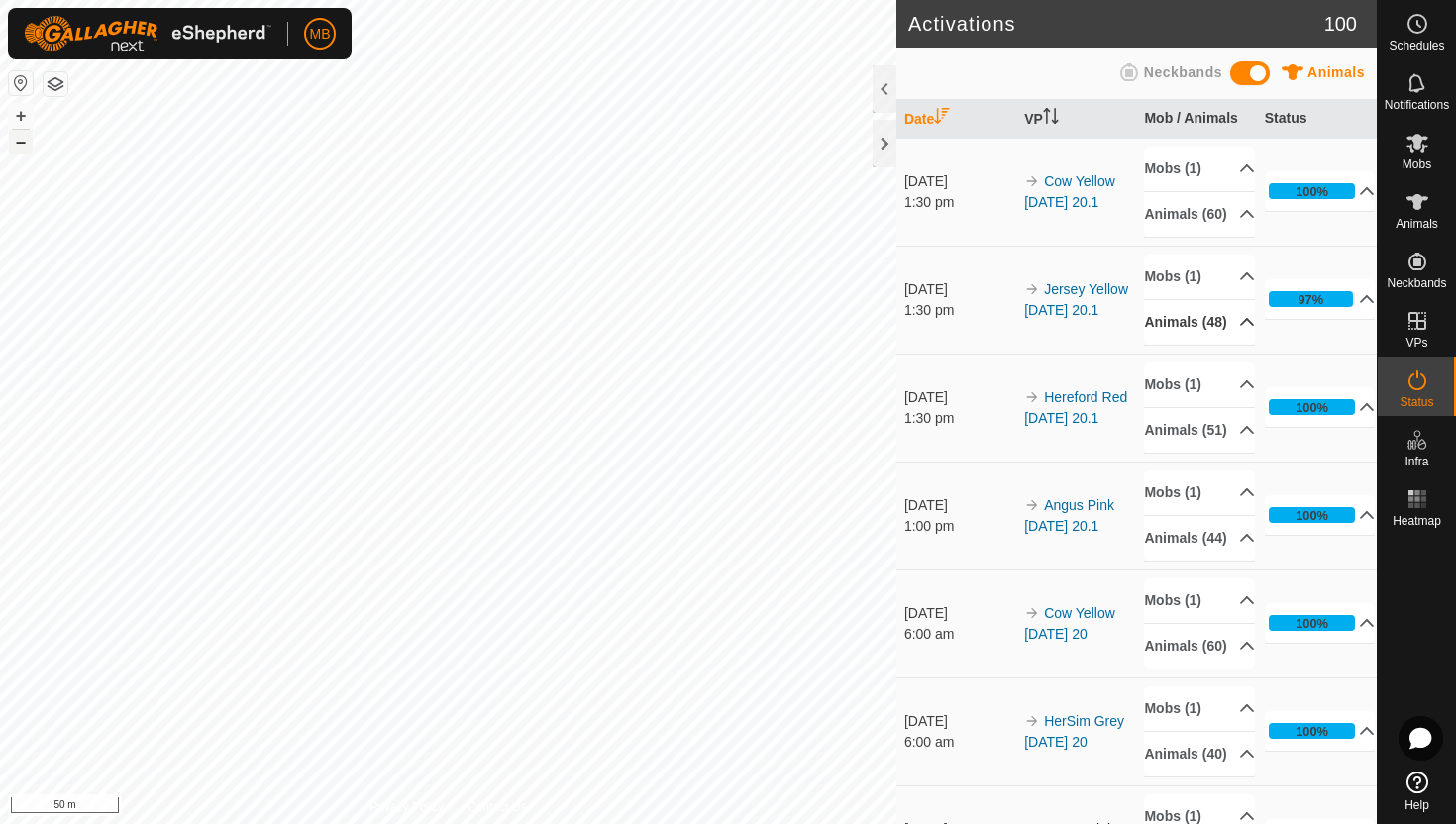 click on "–" at bounding box center [21, 142] 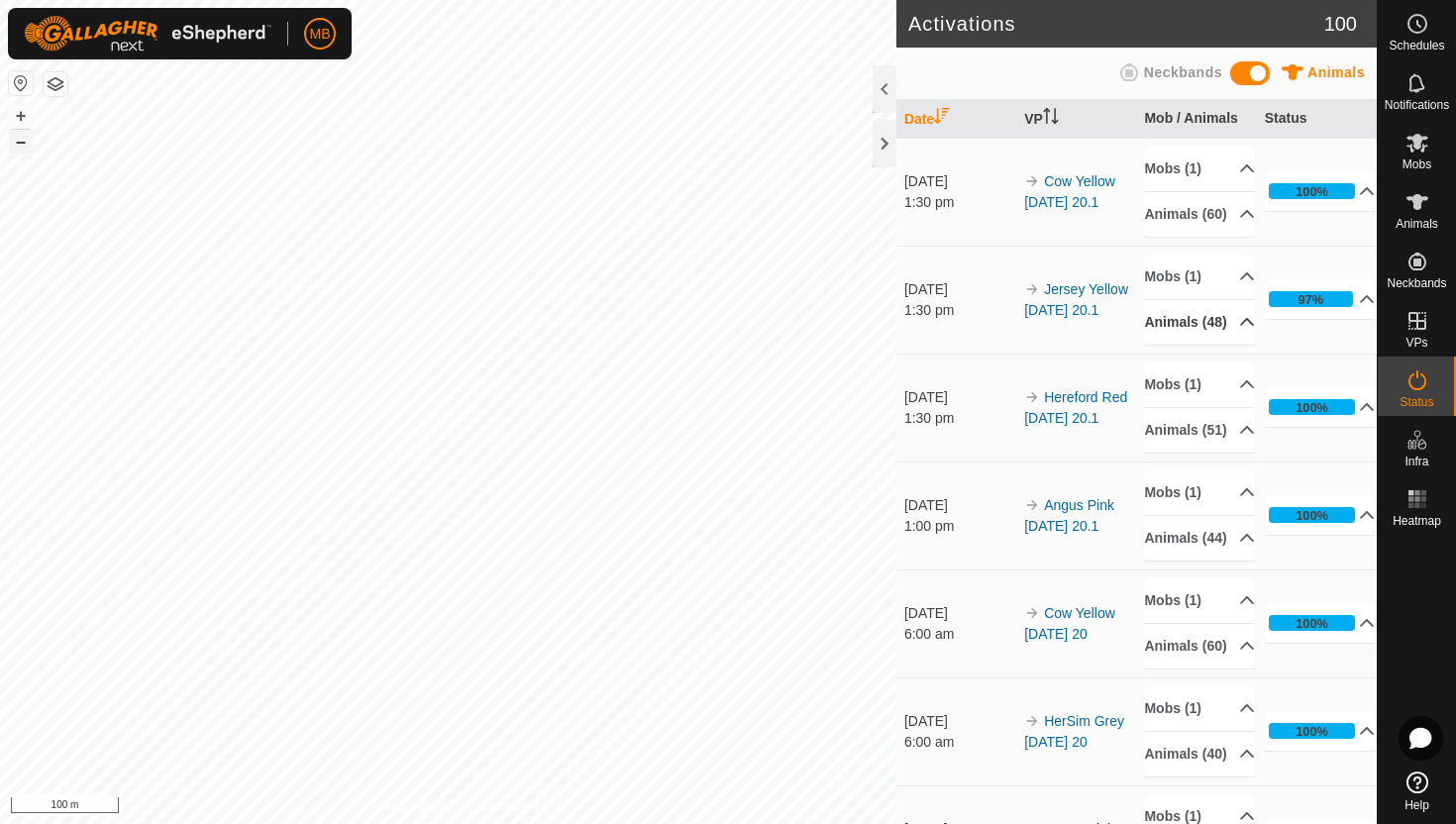 click on "–" at bounding box center [21, 142] 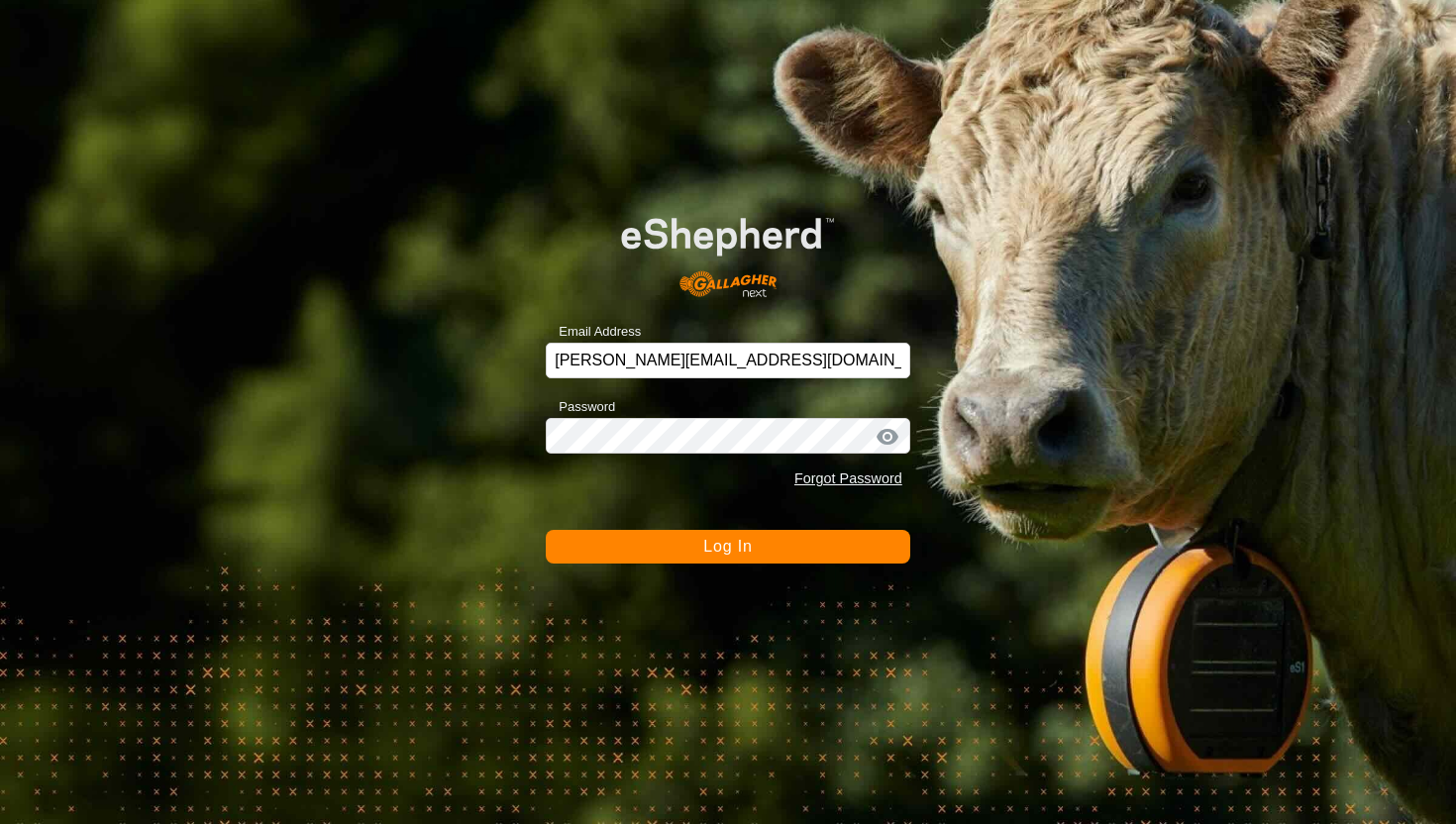 scroll, scrollTop: 0, scrollLeft: 0, axis: both 